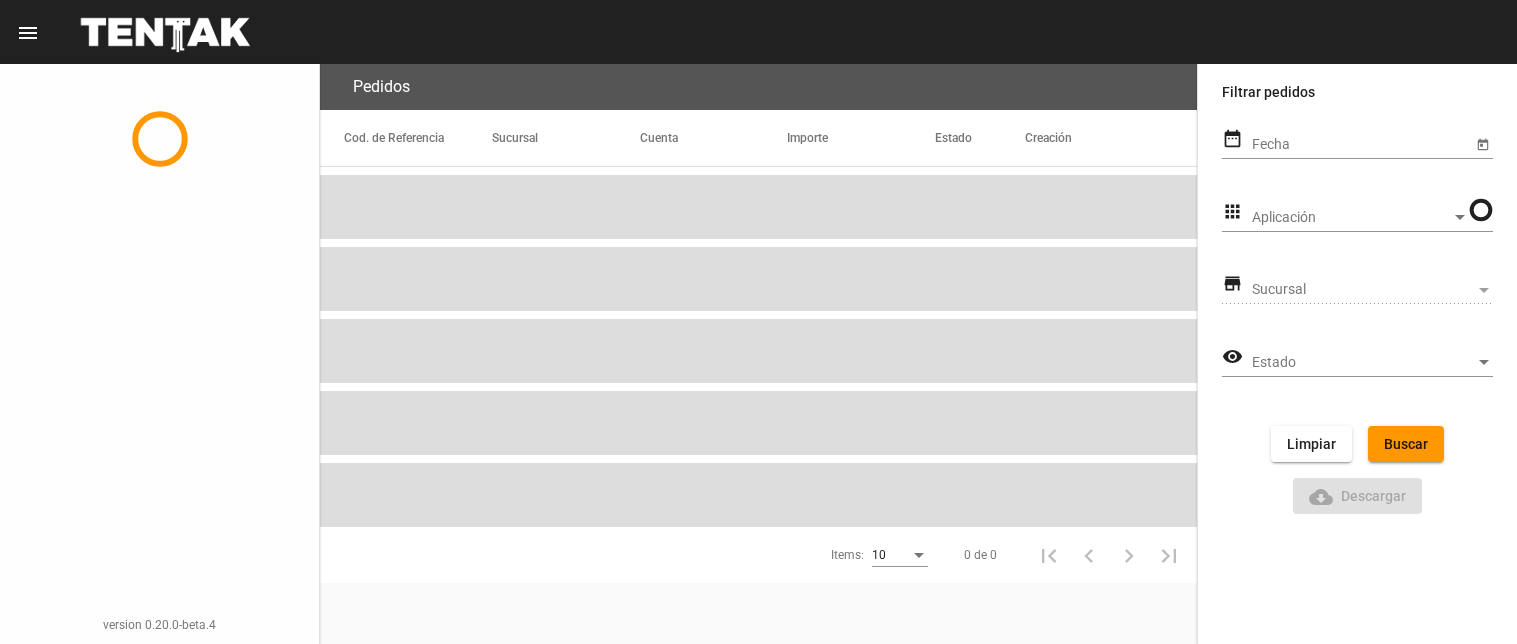 scroll, scrollTop: 0, scrollLeft: 0, axis: both 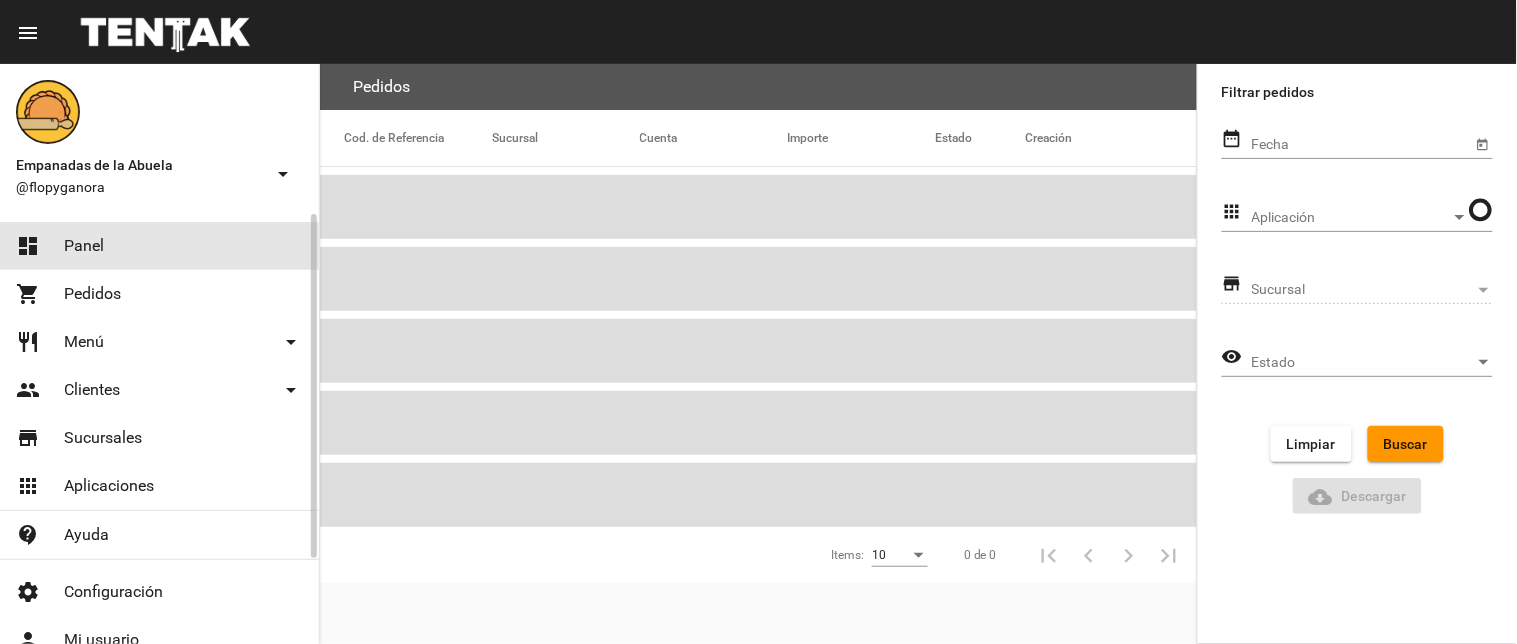 click on "Panel" 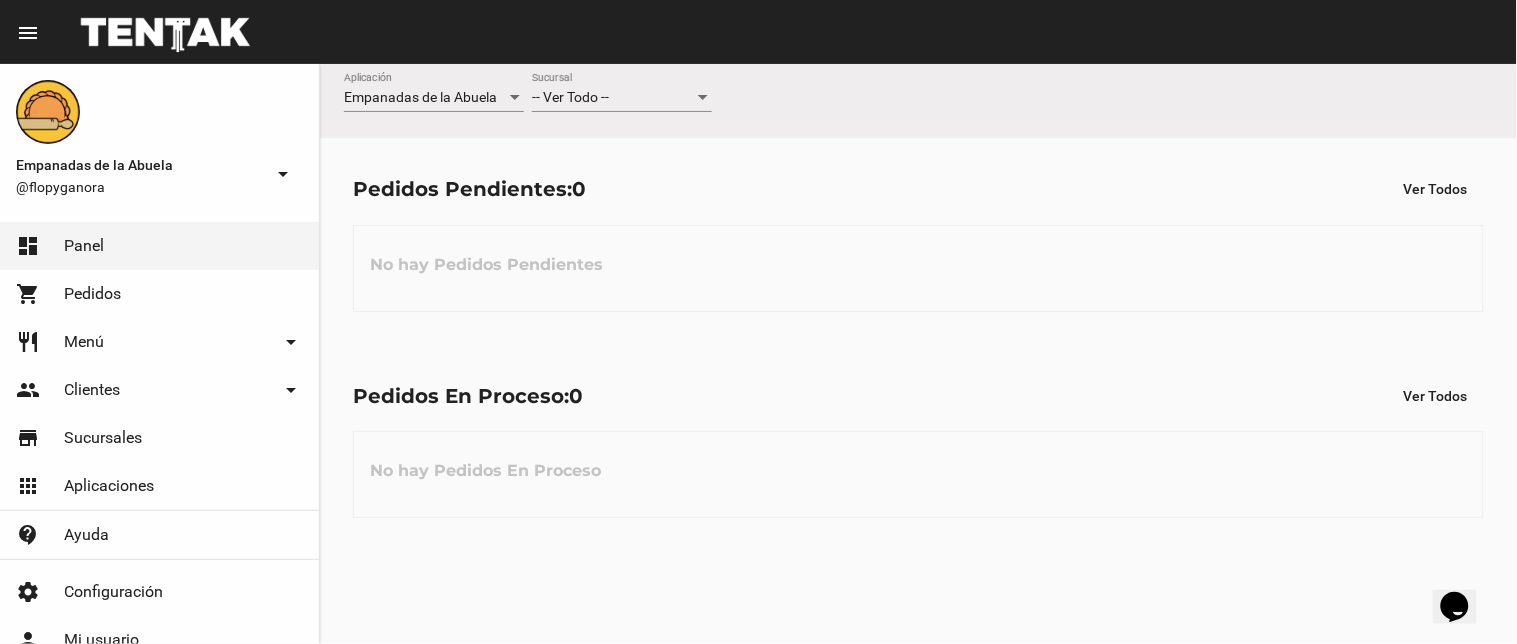scroll, scrollTop: 0, scrollLeft: 0, axis: both 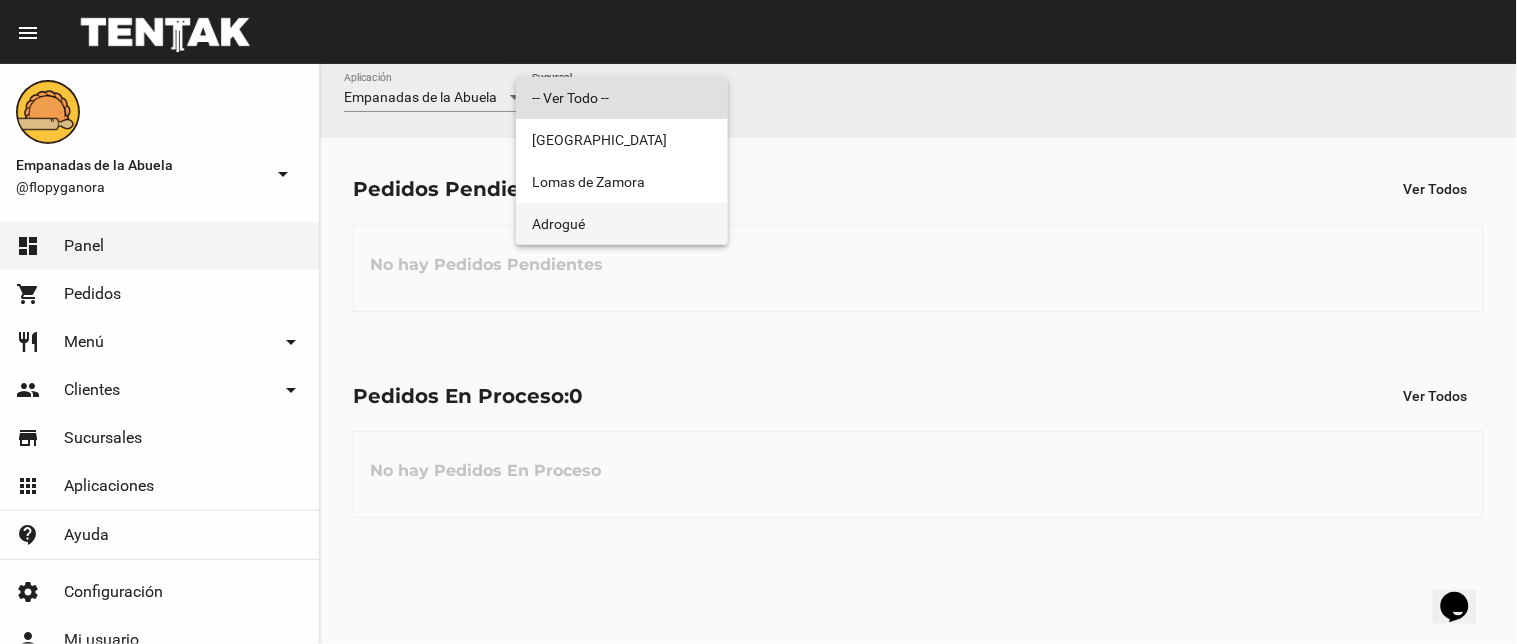 click on "Adrogué" at bounding box center (622, 224) 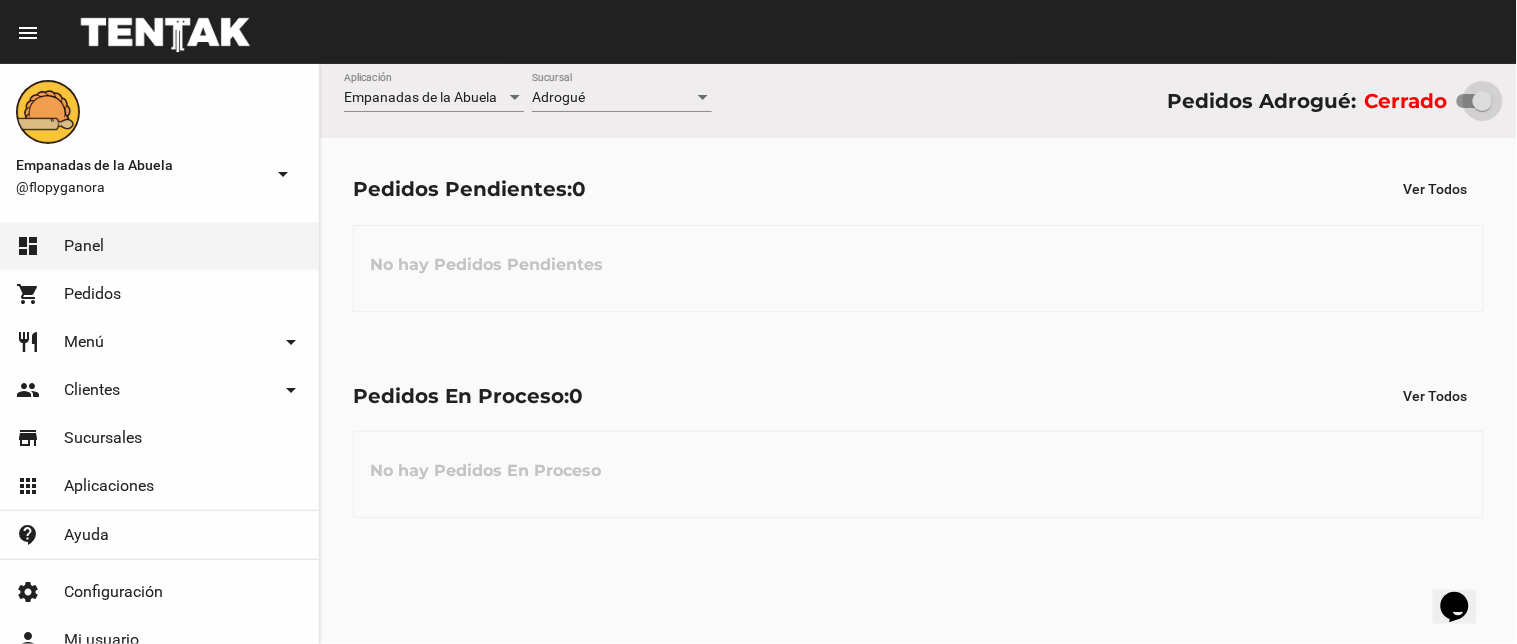 drag, startPoint x: 1460, startPoint y: 97, endPoint x: 1505, endPoint y: 97, distance: 45 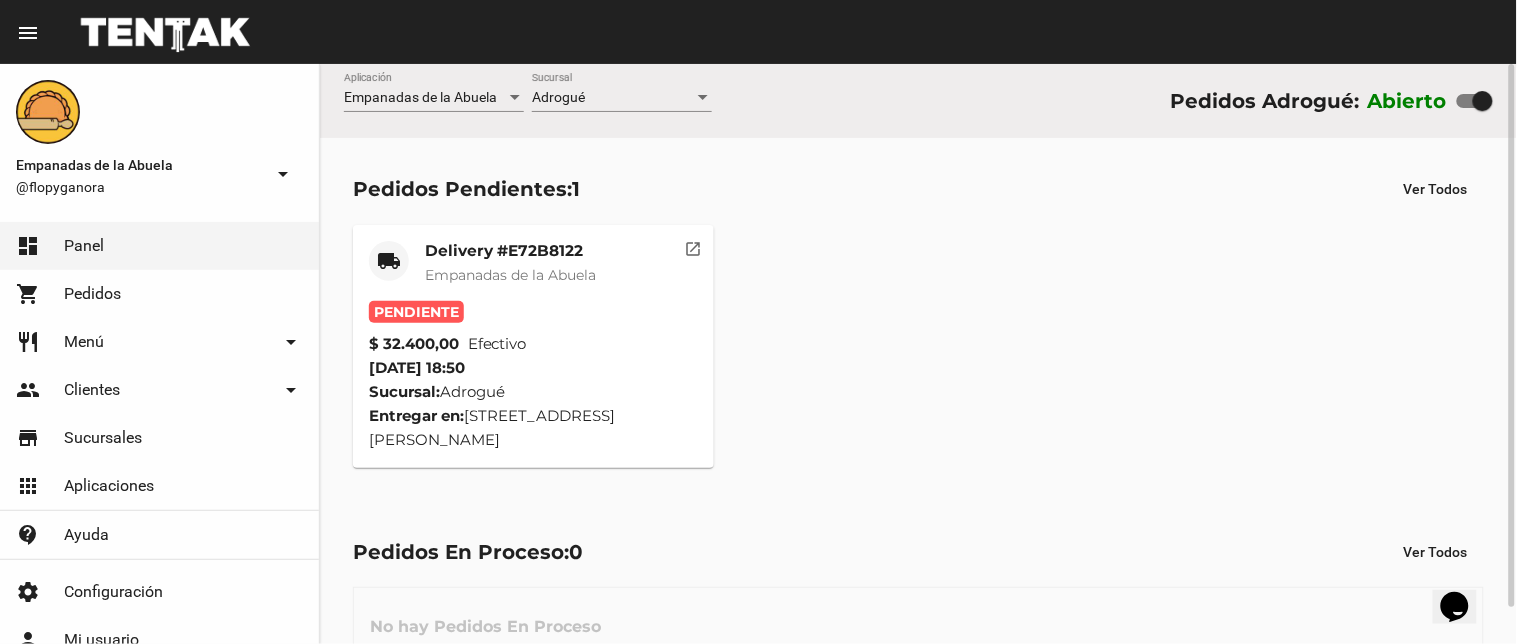 click on "local_shipping Delivery #E72B8122 Empanadas de la Abuela Pendiente $ 32.400,00 Efectivo  20/7/25 18:50 Sucursal:  Adrogué  Entregar en:  Avenida Luis Puig 225   open_in_new" 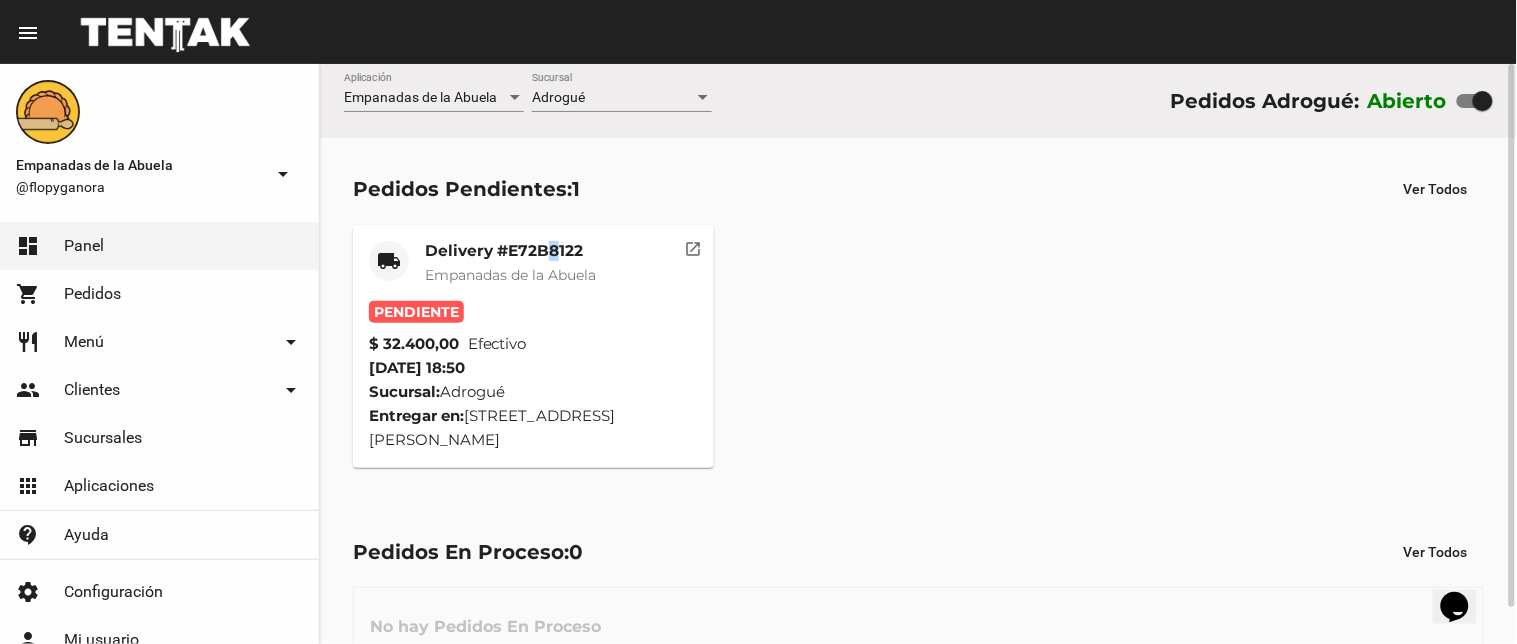 click on "Delivery #E72B8122" 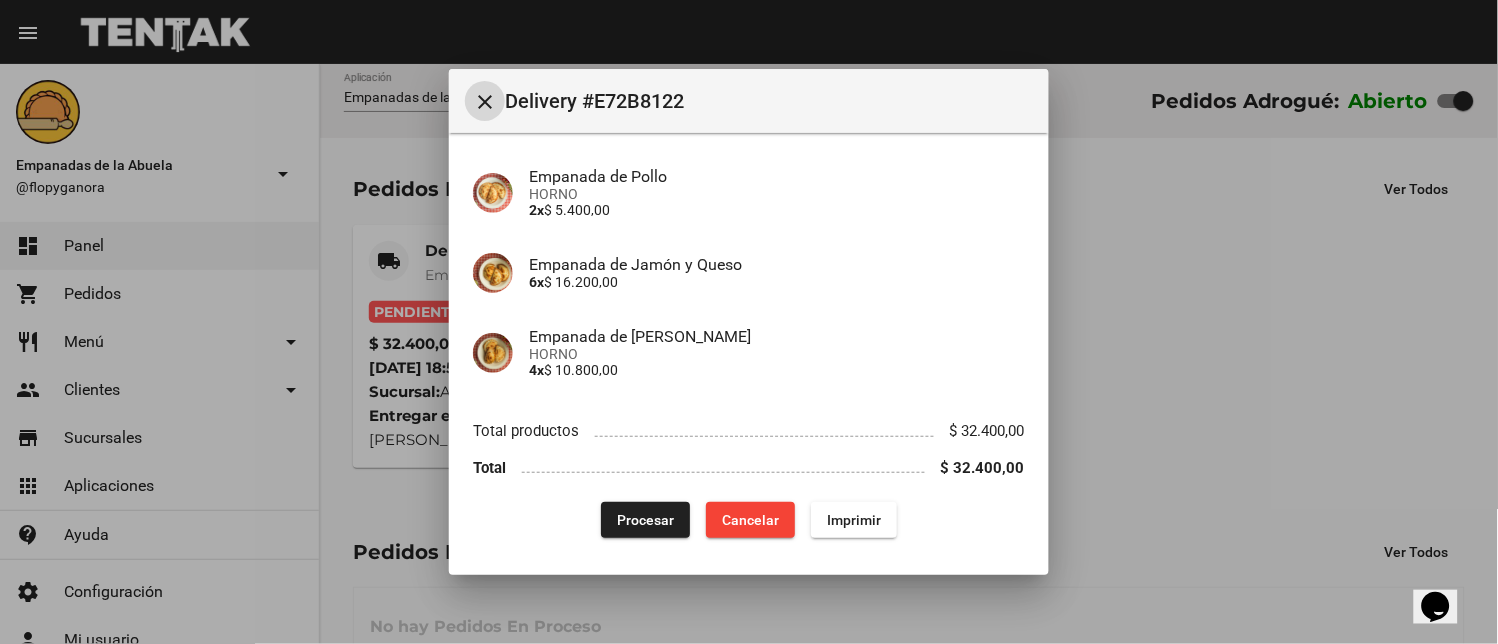 scroll, scrollTop: 154, scrollLeft: 0, axis: vertical 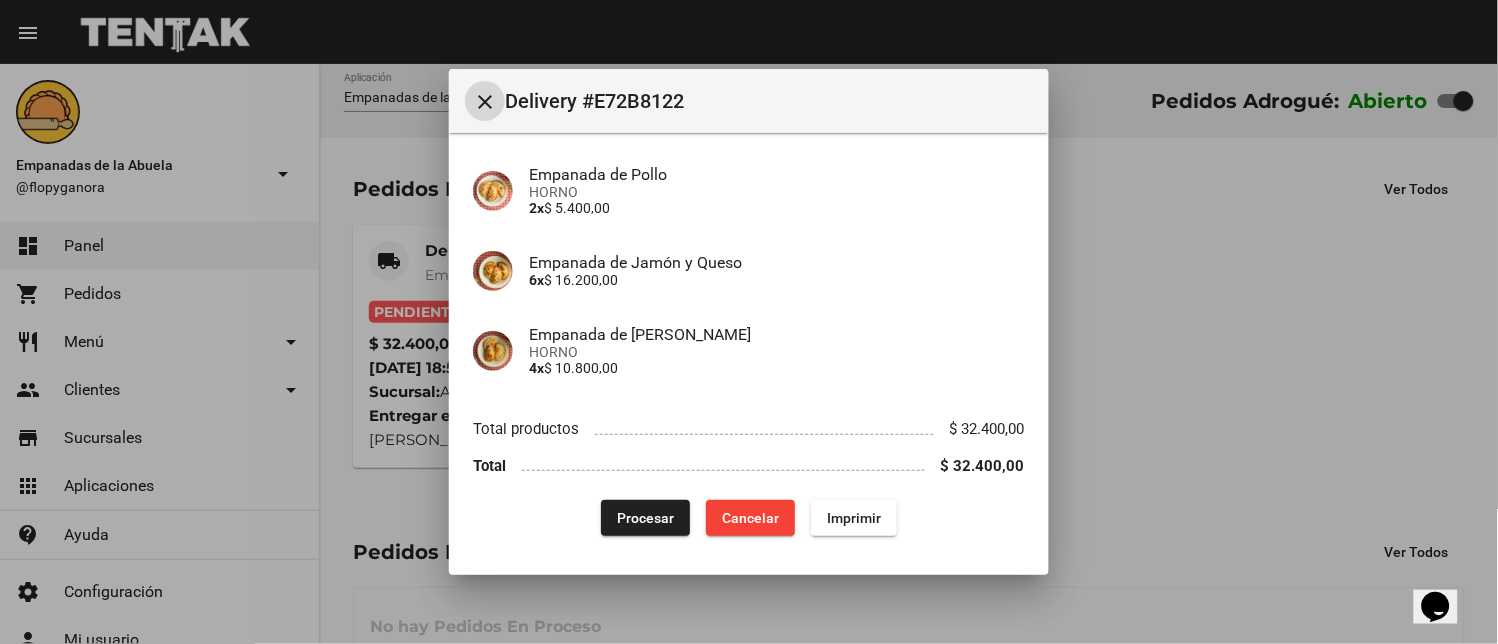 click on "Imprimir" 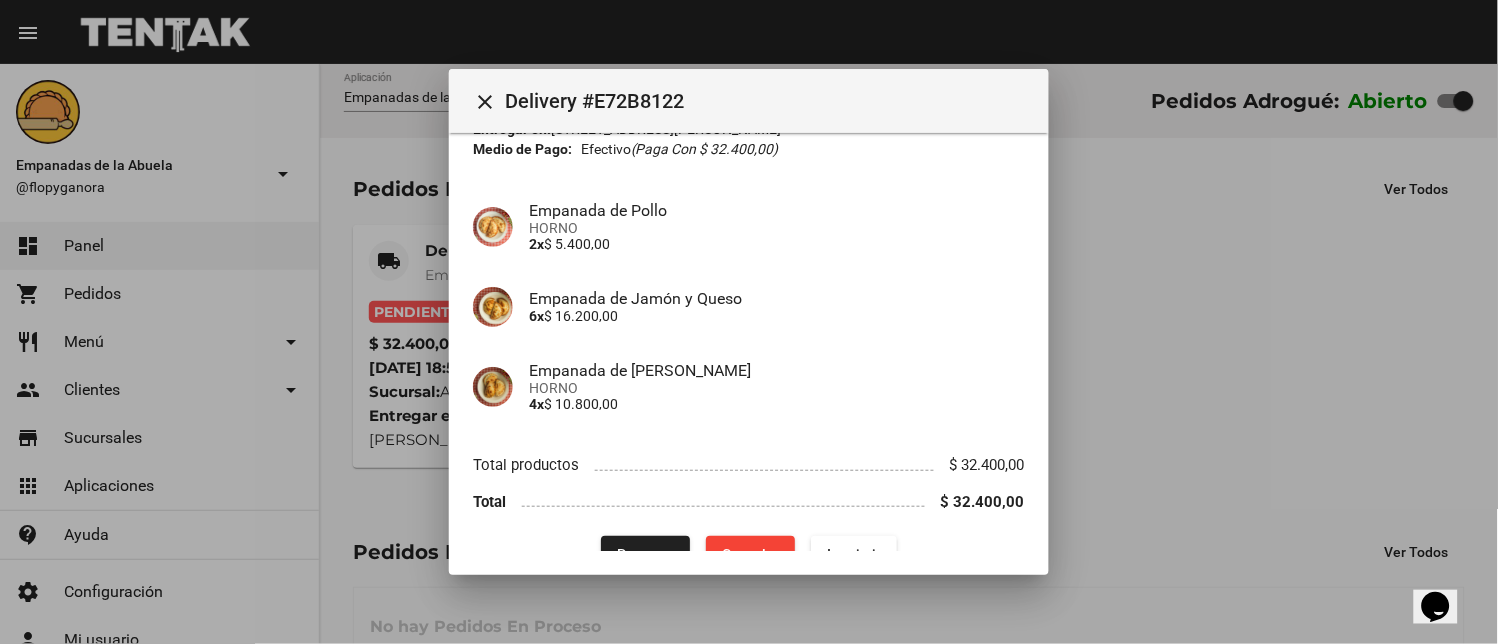 scroll, scrollTop: 154, scrollLeft: 0, axis: vertical 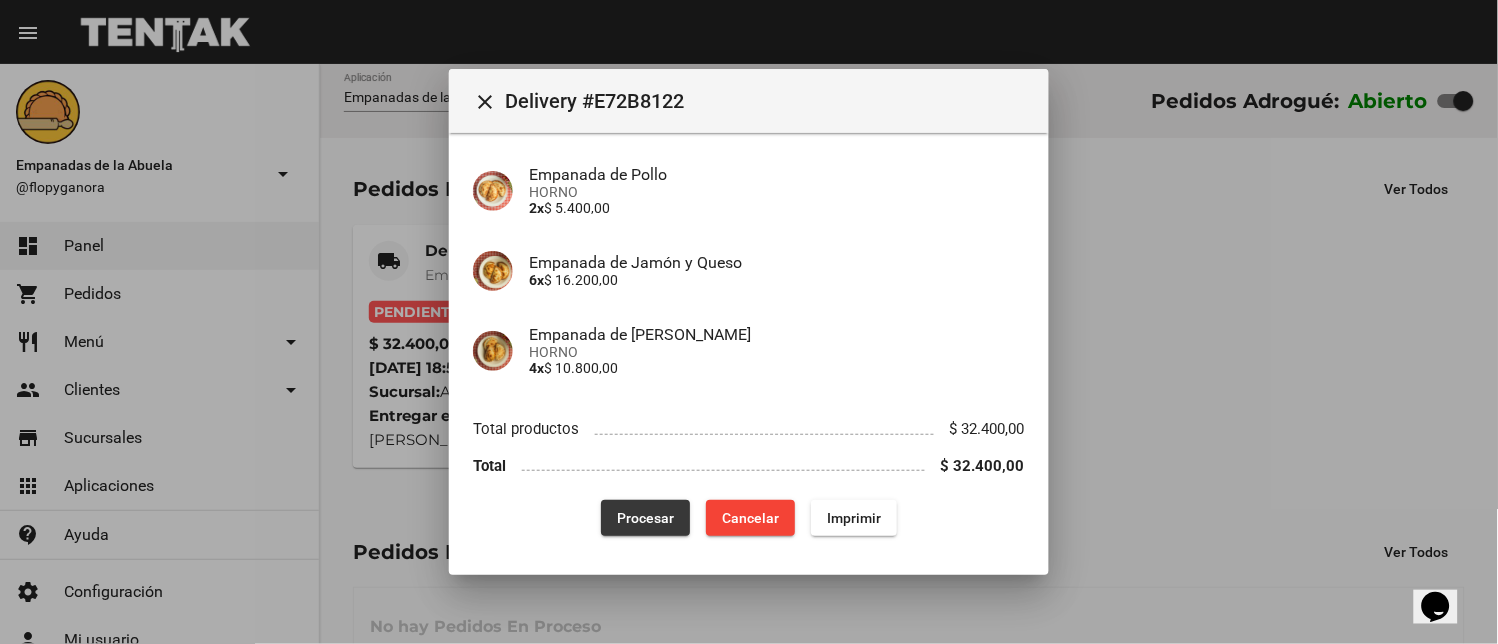 click on "Procesar" 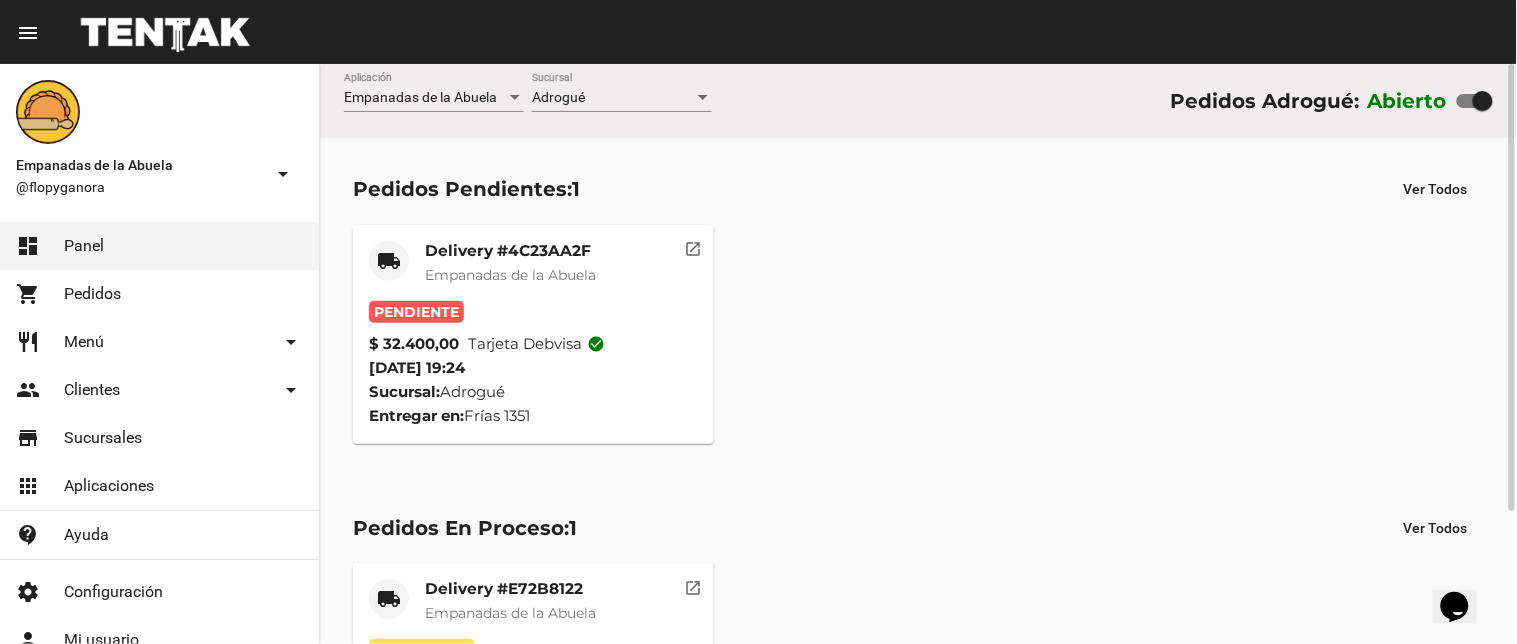 click on "Delivery #4C23AA2F" 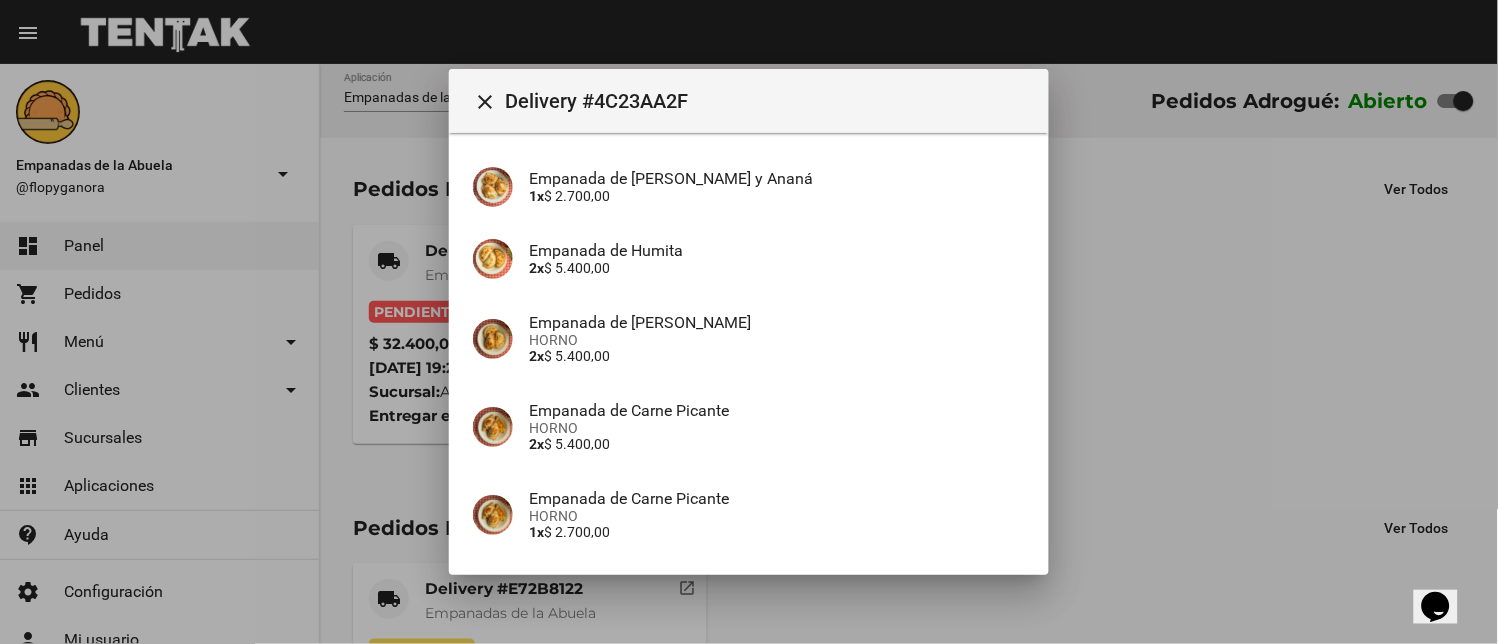 scroll, scrollTop: 545, scrollLeft: 0, axis: vertical 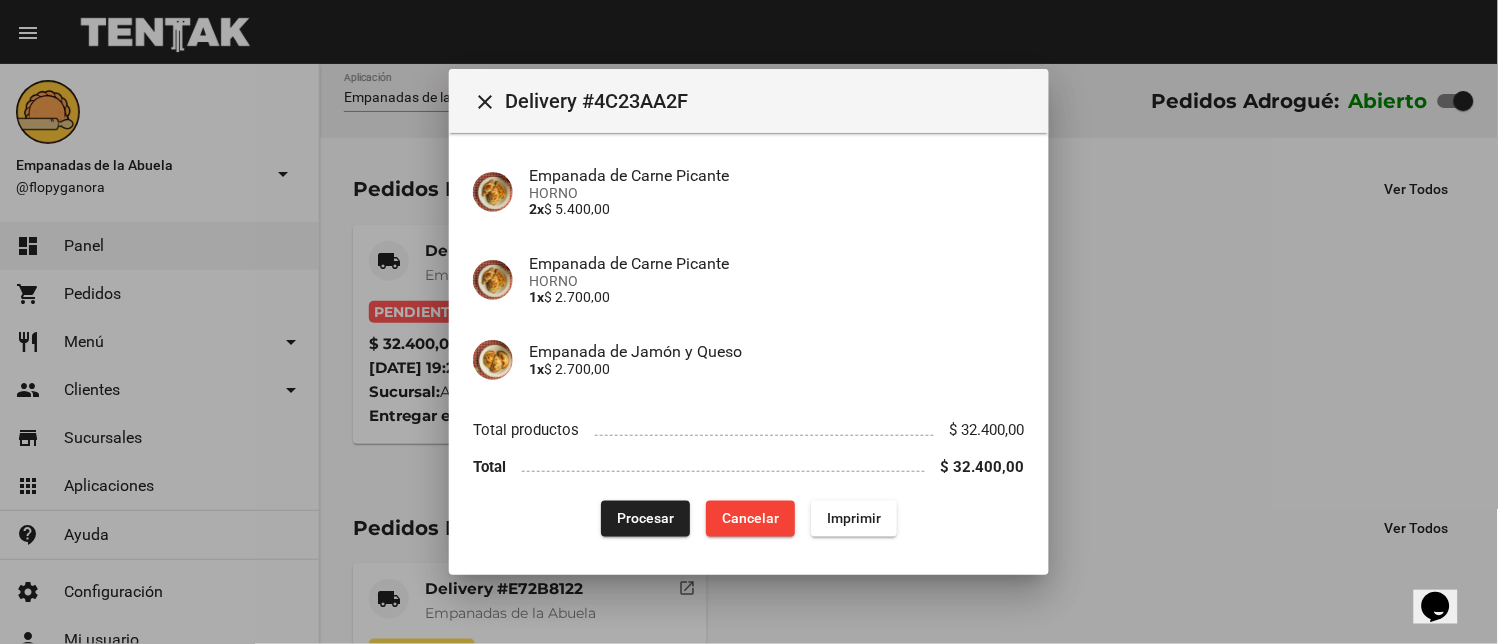 drag, startPoint x: 828, startPoint y: 513, endPoint x: 818, endPoint y: 342, distance: 171.29214 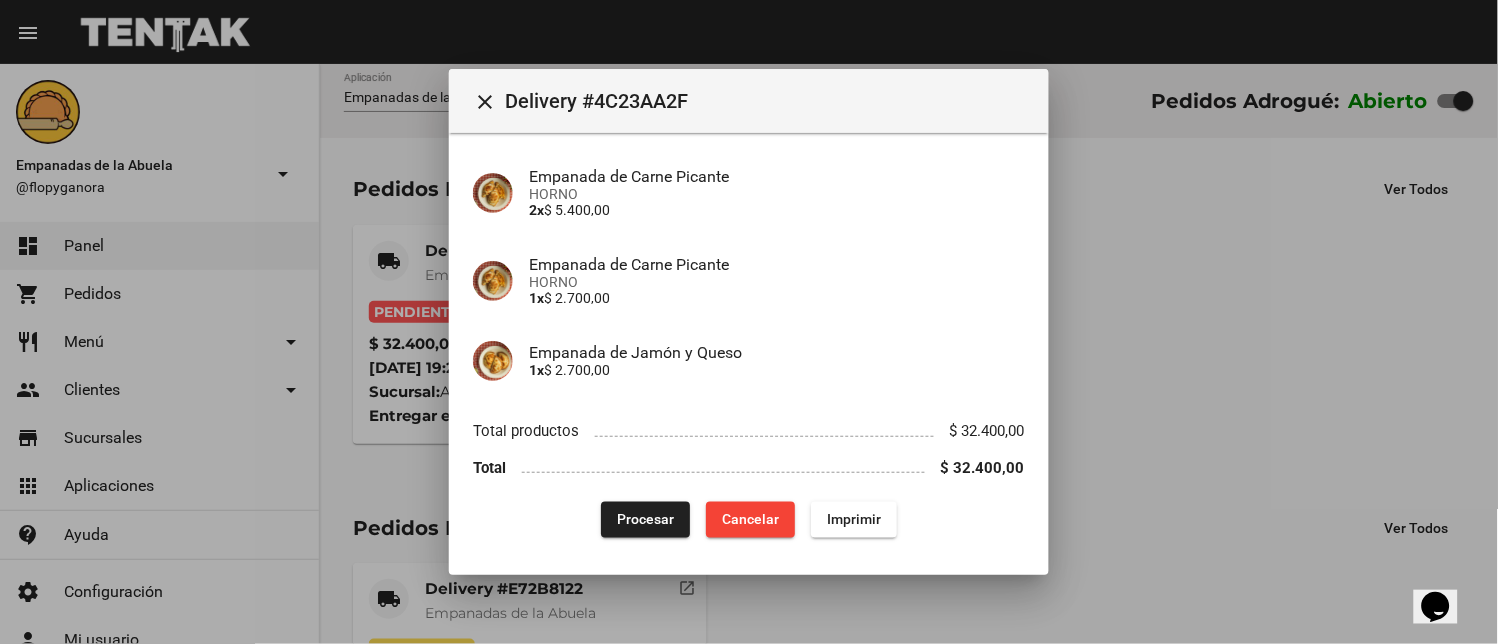 scroll, scrollTop: 545, scrollLeft: 0, axis: vertical 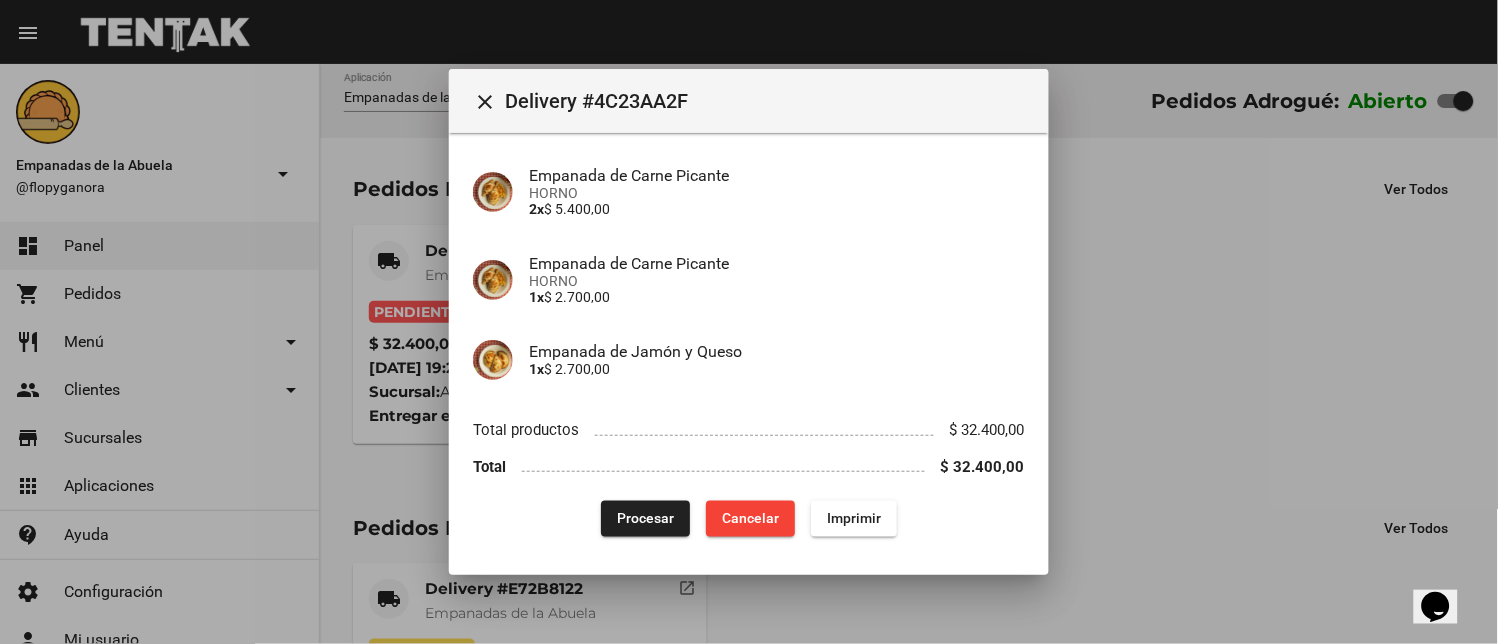 drag, startPoint x: 662, startPoint y: 518, endPoint x: 623, endPoint y: 540, distance: 44.777225 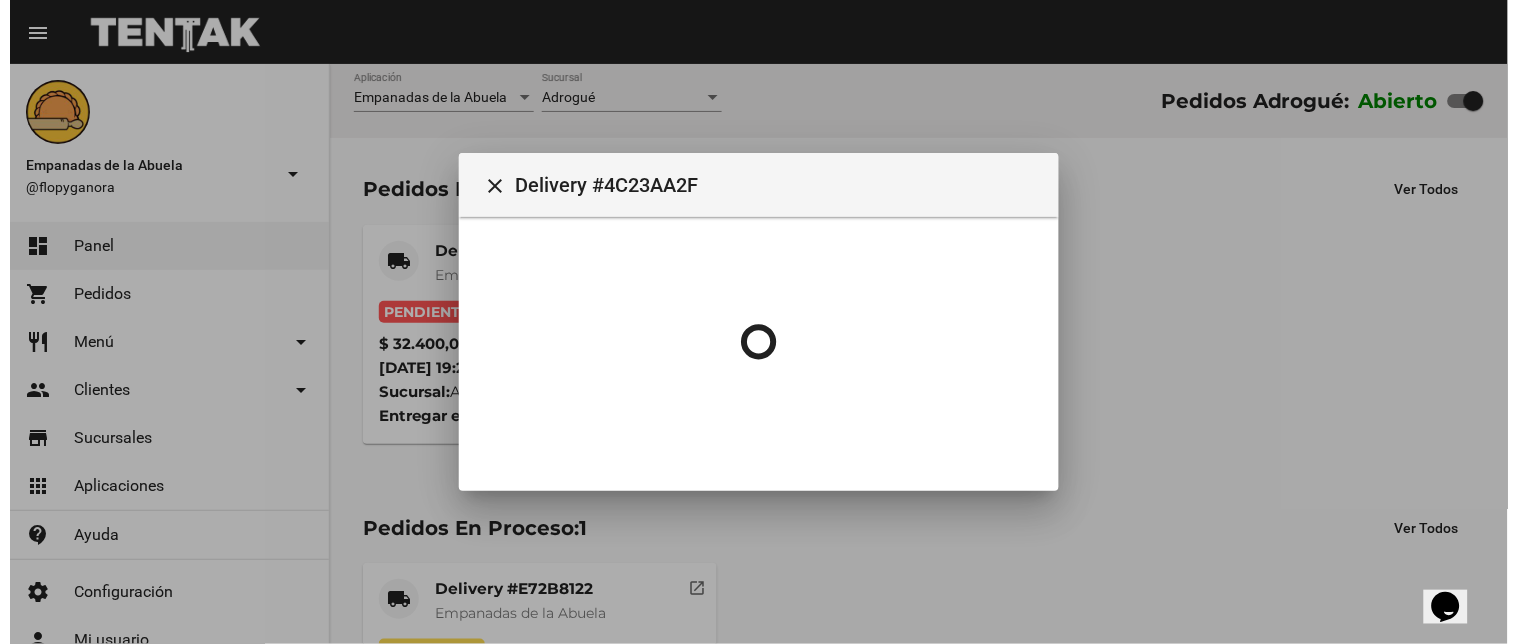 scroll, scrollTop: 0, scrollLeft: 0, axis: both 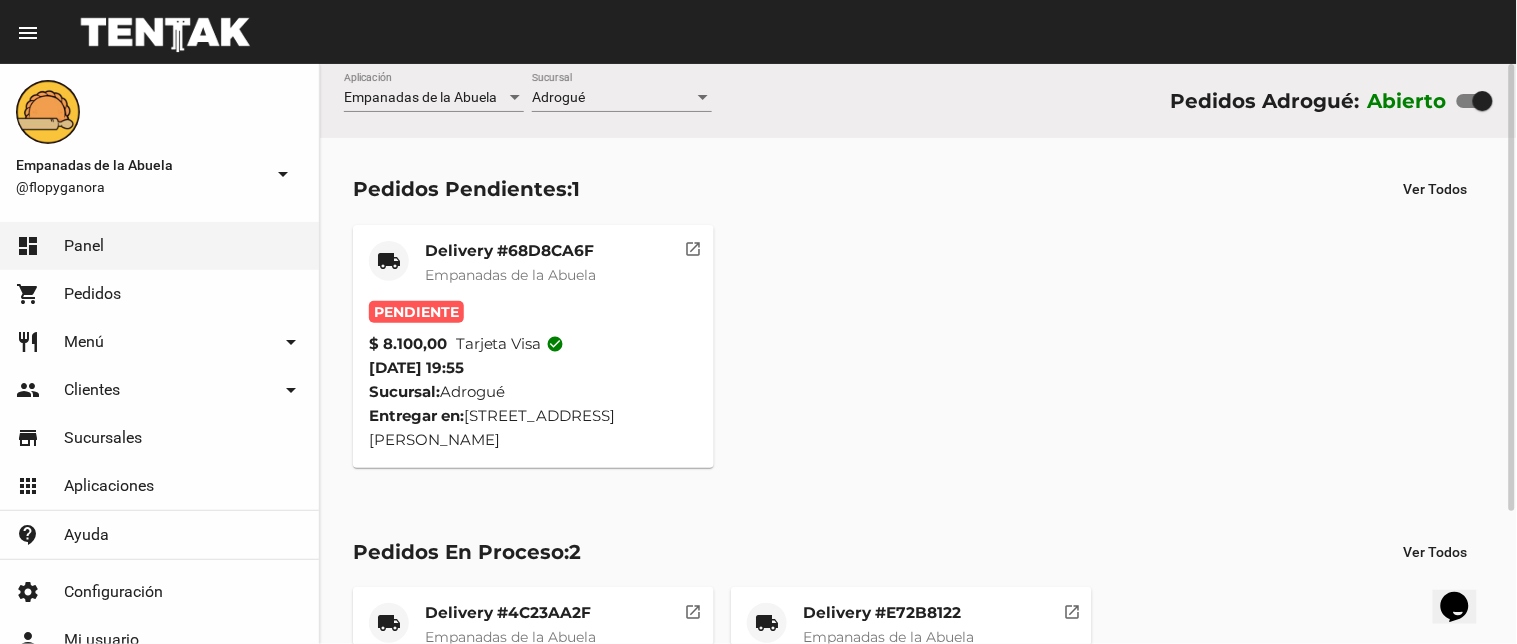 click on "Empanadas de la Abuela" 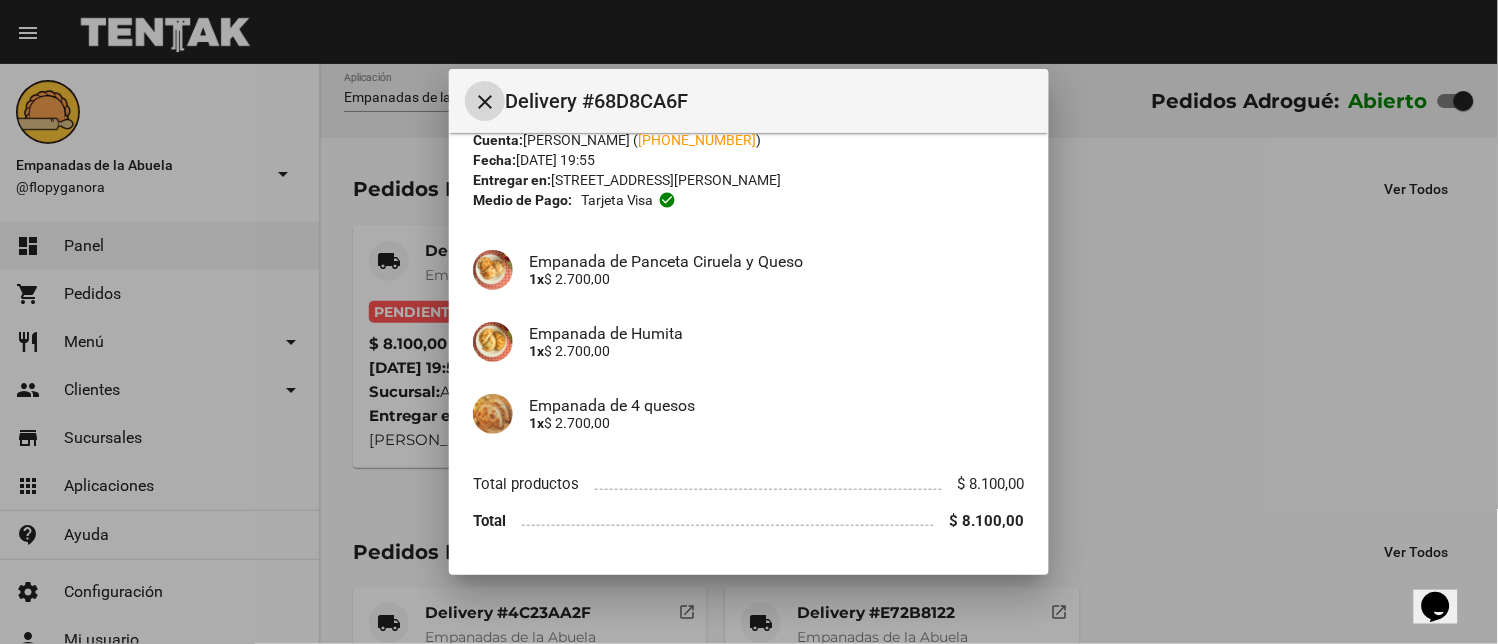 scroll, scrollTop: 122, scrollLeft: 0, axis: vertical 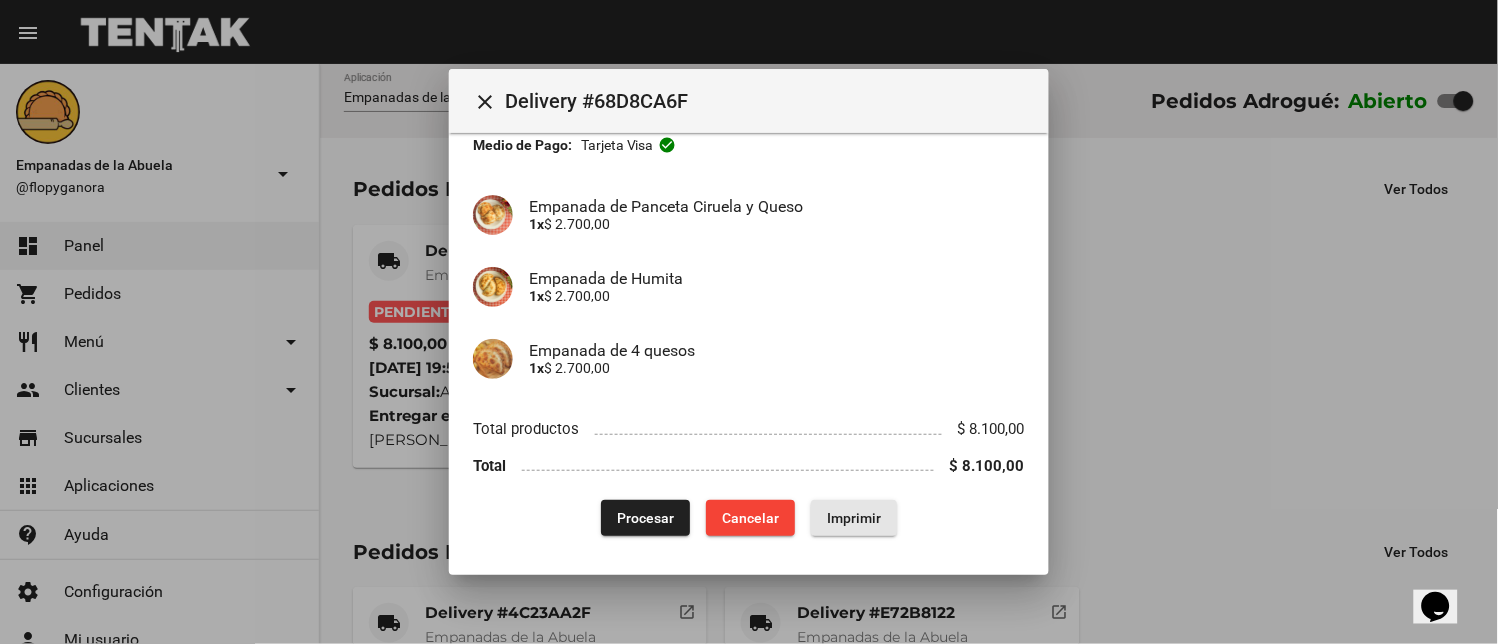 click on "Imprimir" 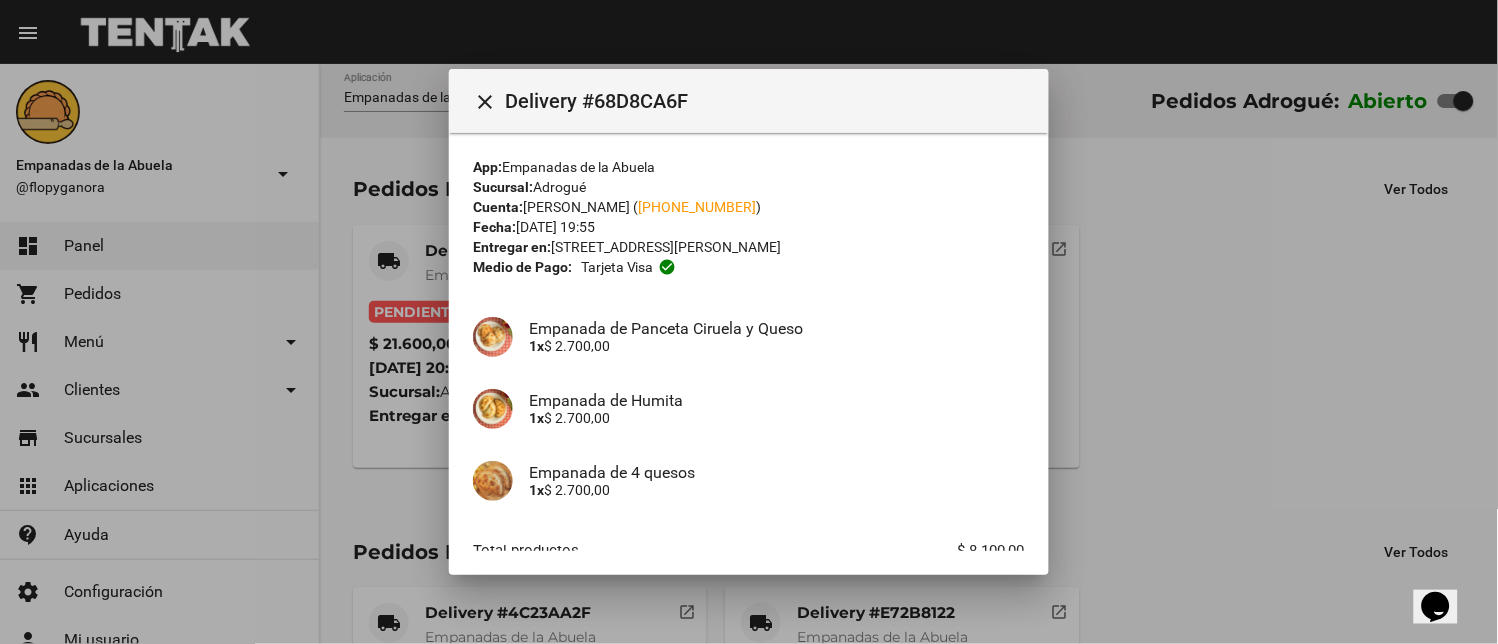 click at bounding box center [749, 322] 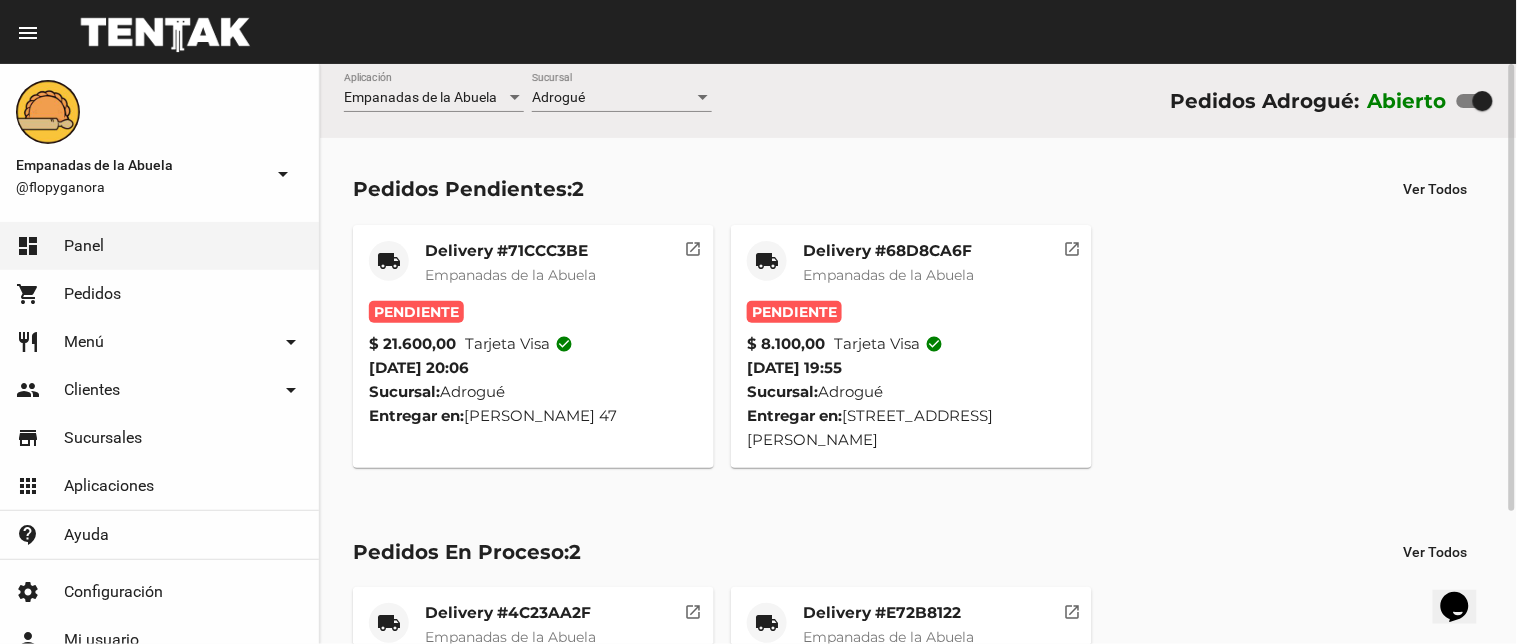 click on "Empanadas de la Abuela" 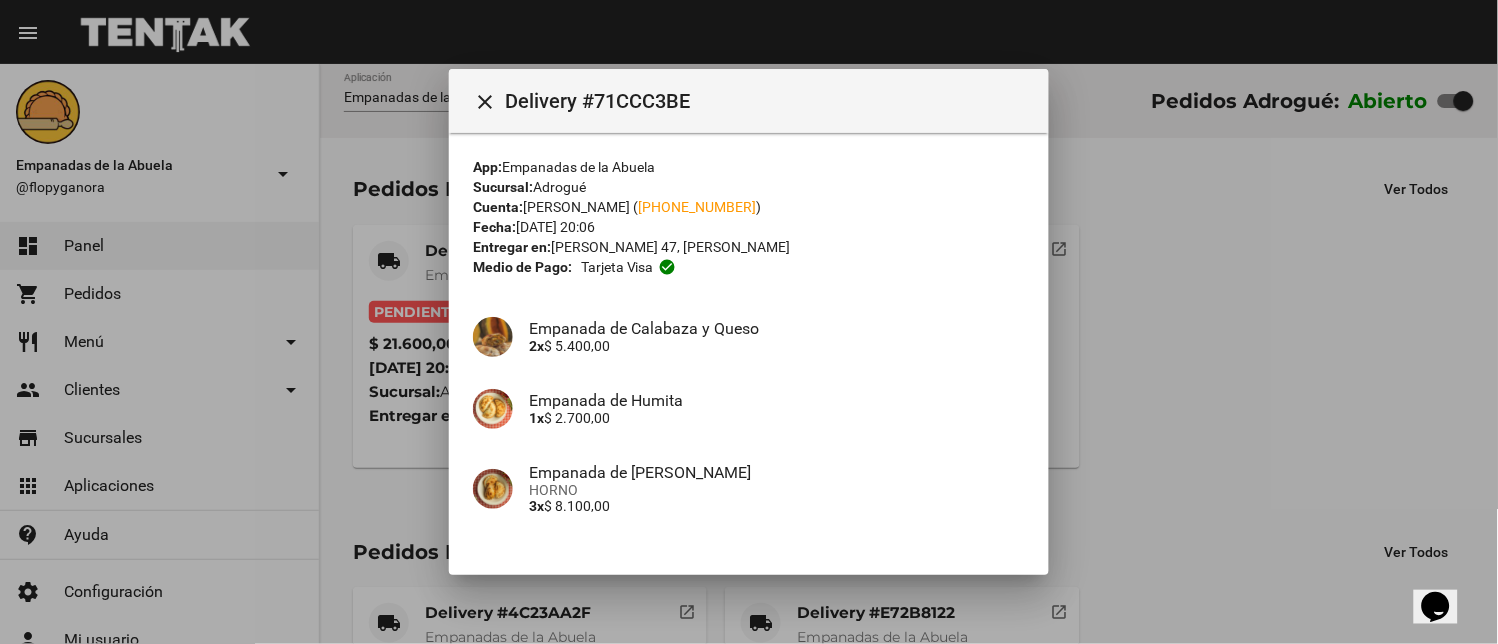 scroll, scrollTop: 225, scrollLeft: 0, axis: vertical 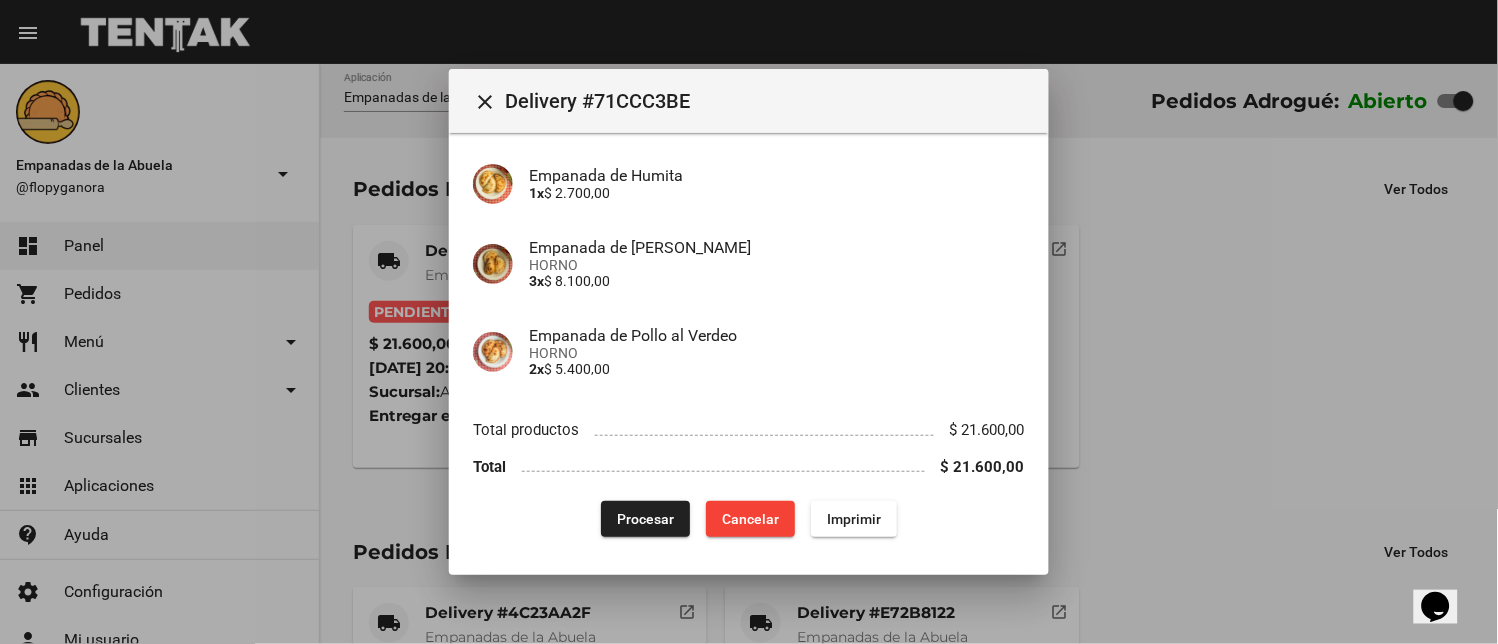 click on "Imprimir" 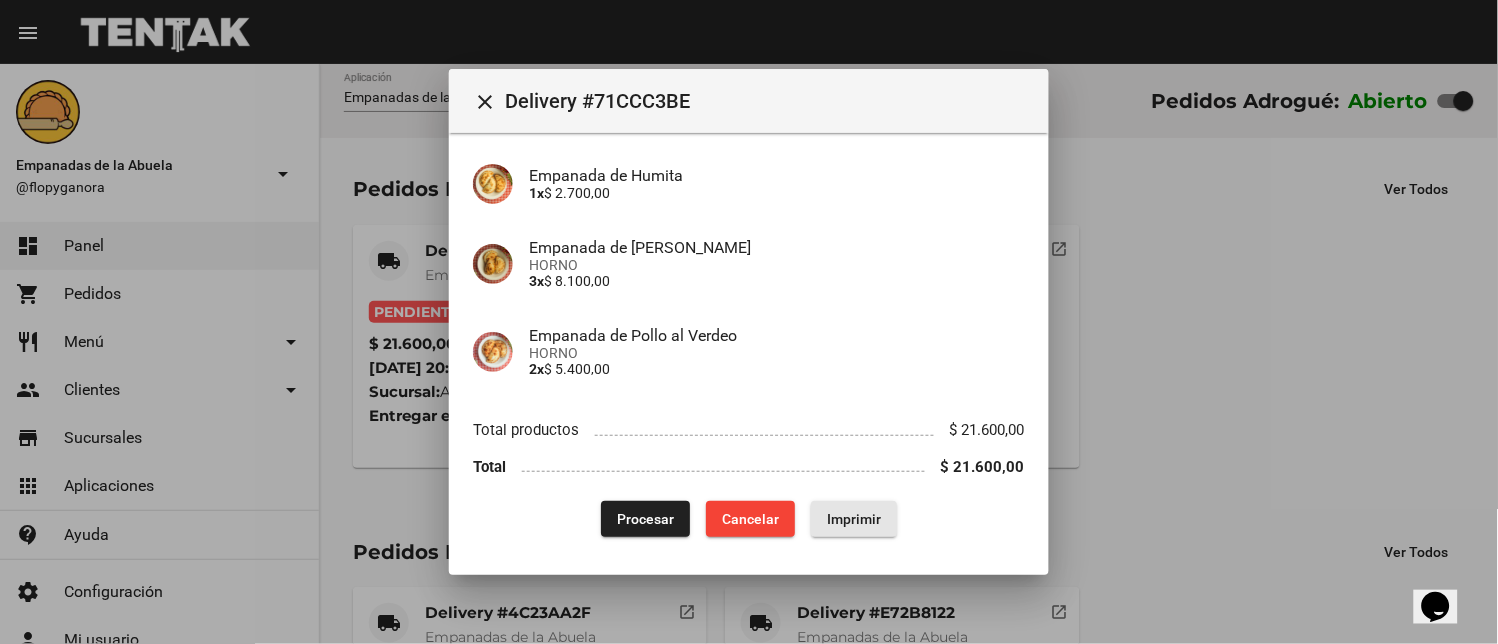 scroll, scrollTop: 56, scrollLeft: 0, axis: vertical 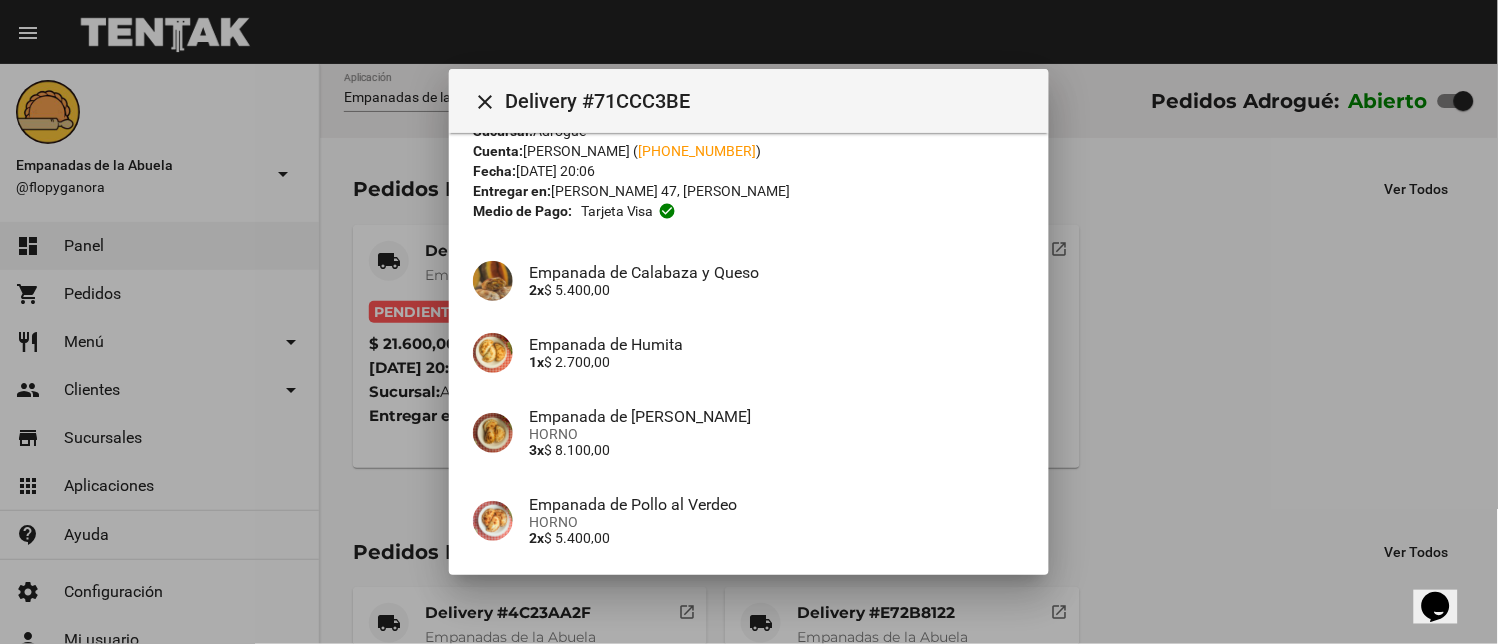 click at bounding box center (749, 322) 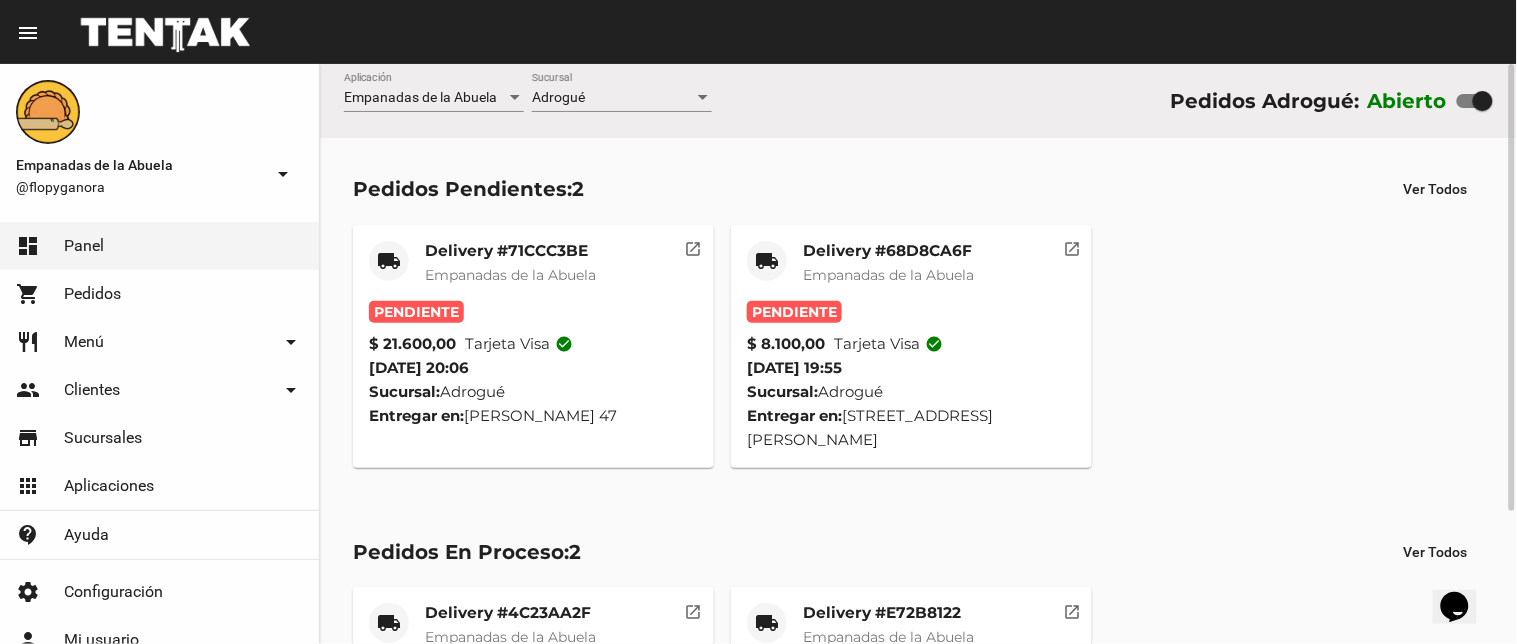 click on "Empanadas de la Abuela" 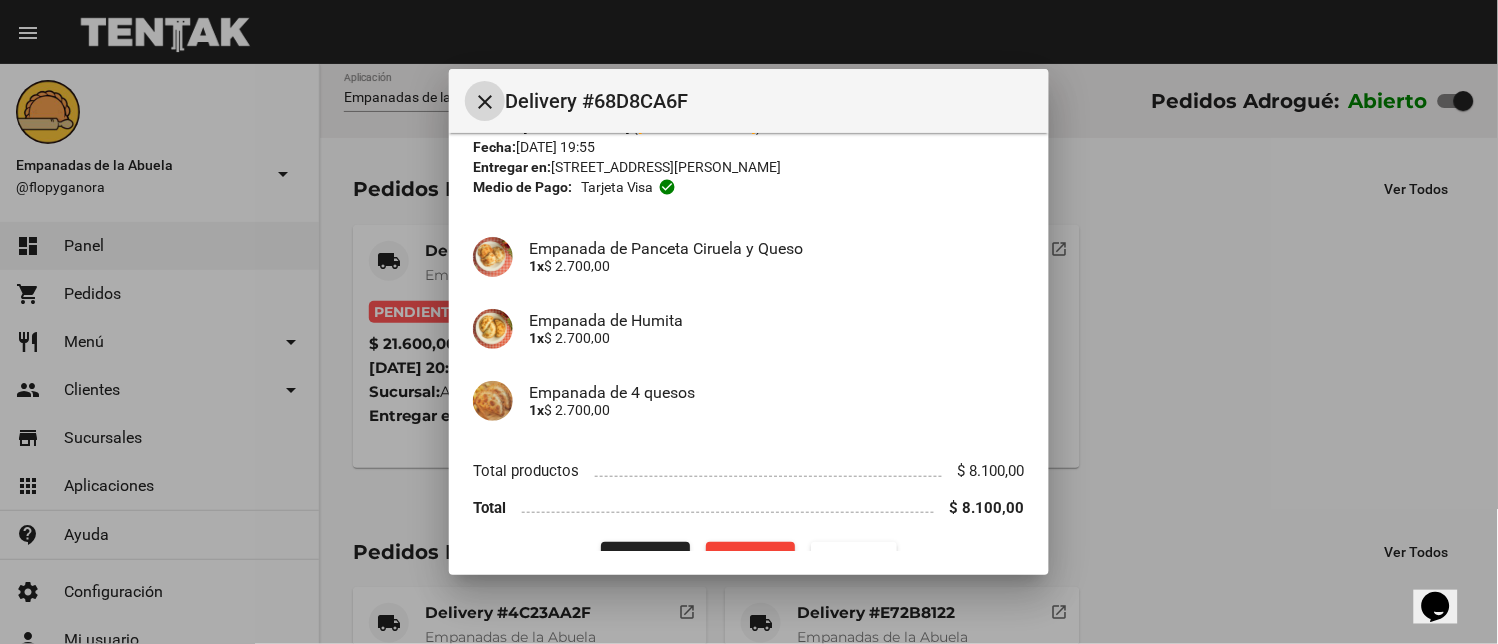 scroll, scrollTop: 122, scrollLeft: 0, axis: vertical 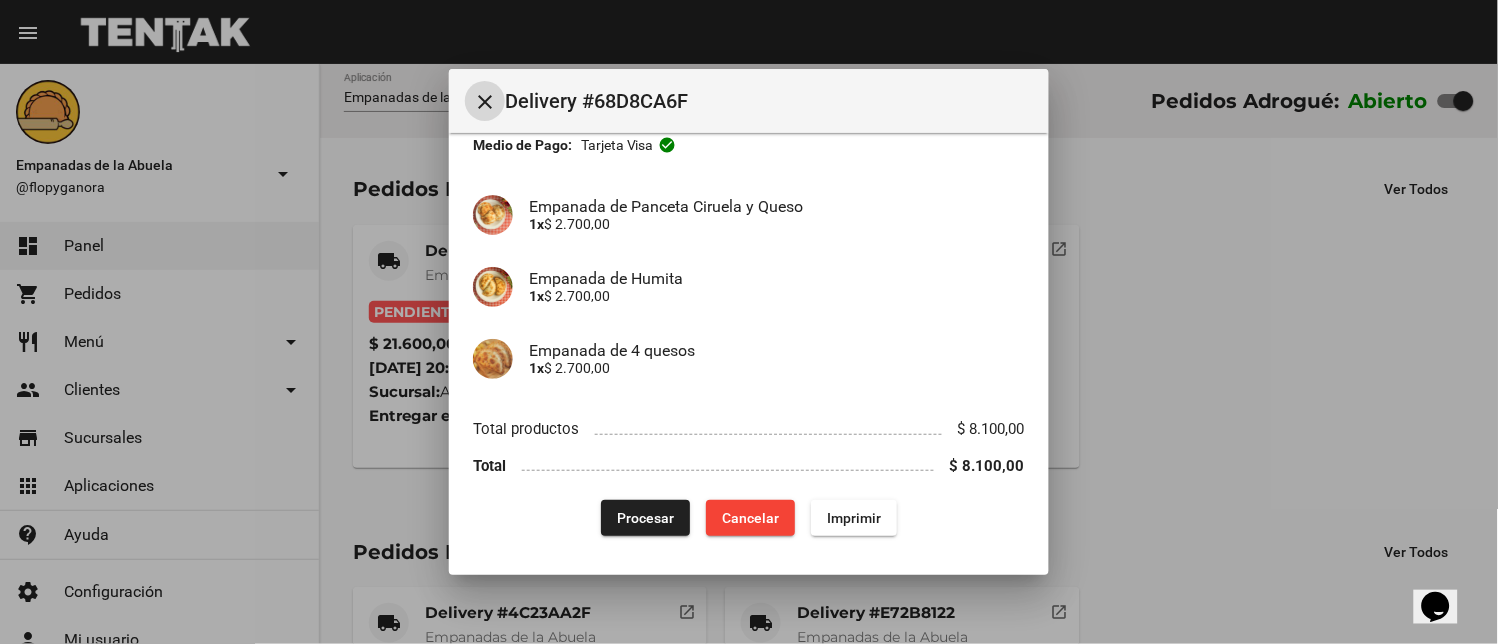 click on "Imprimir" 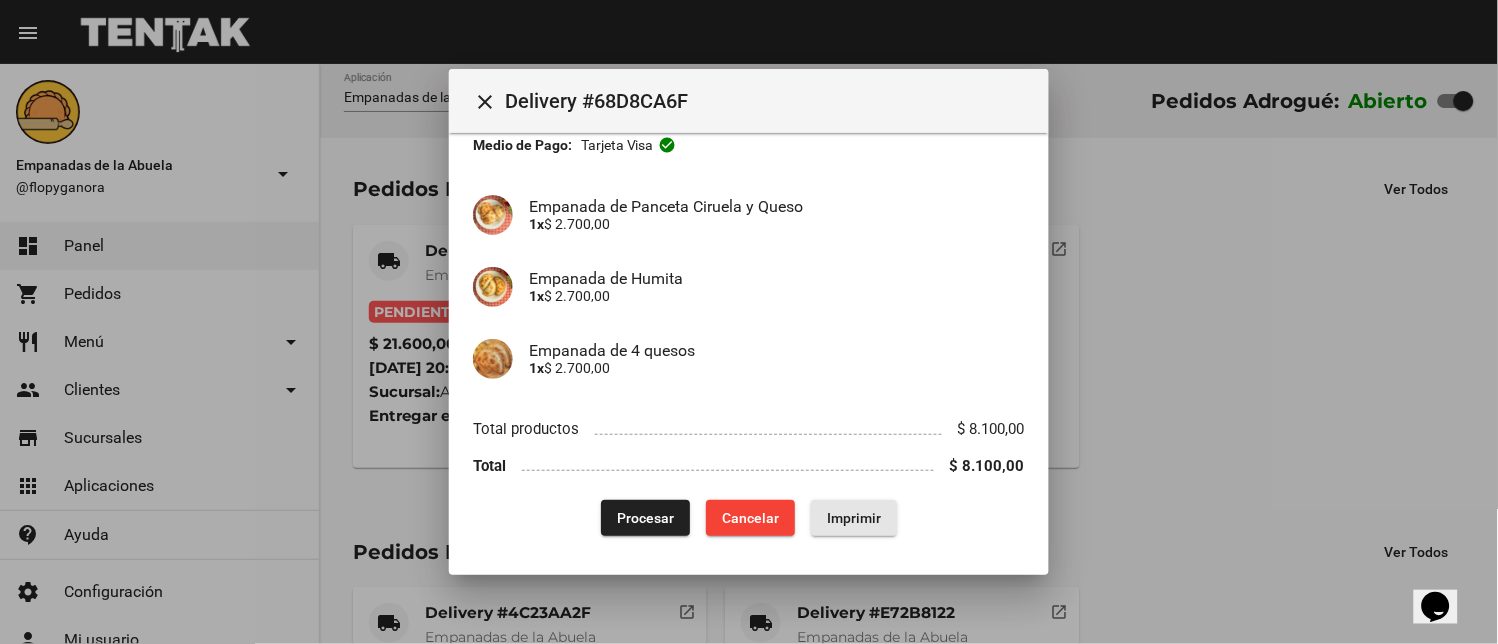scroll, scrollTop: 0, scrollLeft: 0, axis: both 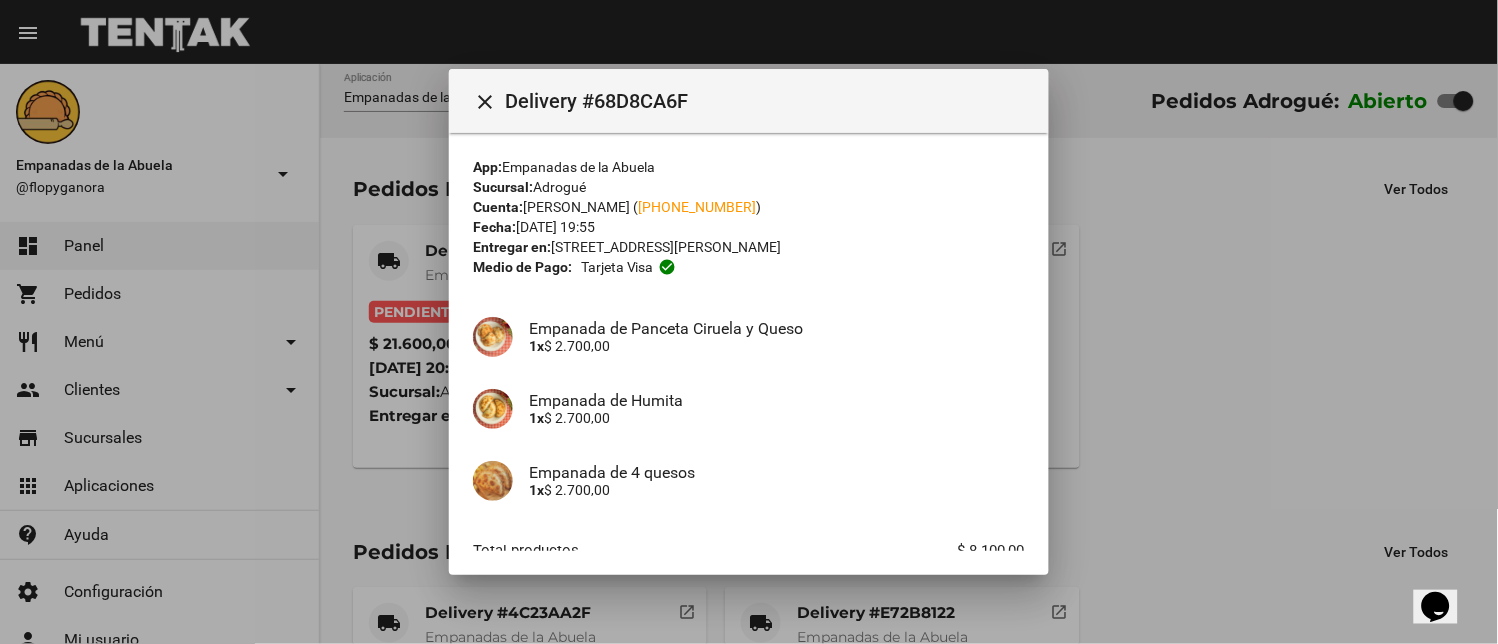 click at bounding box center (749, 322) 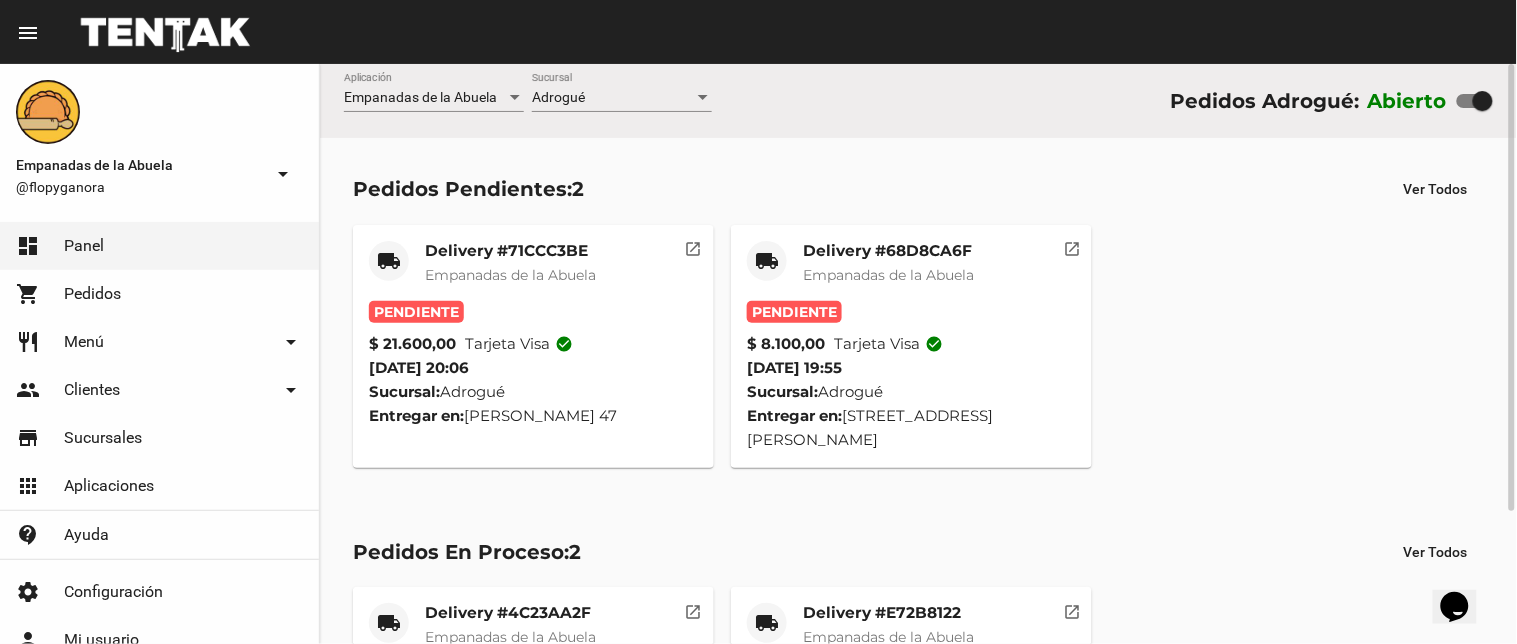 click on "Delivery #71CCC3BE Empanadas de la Abuela" 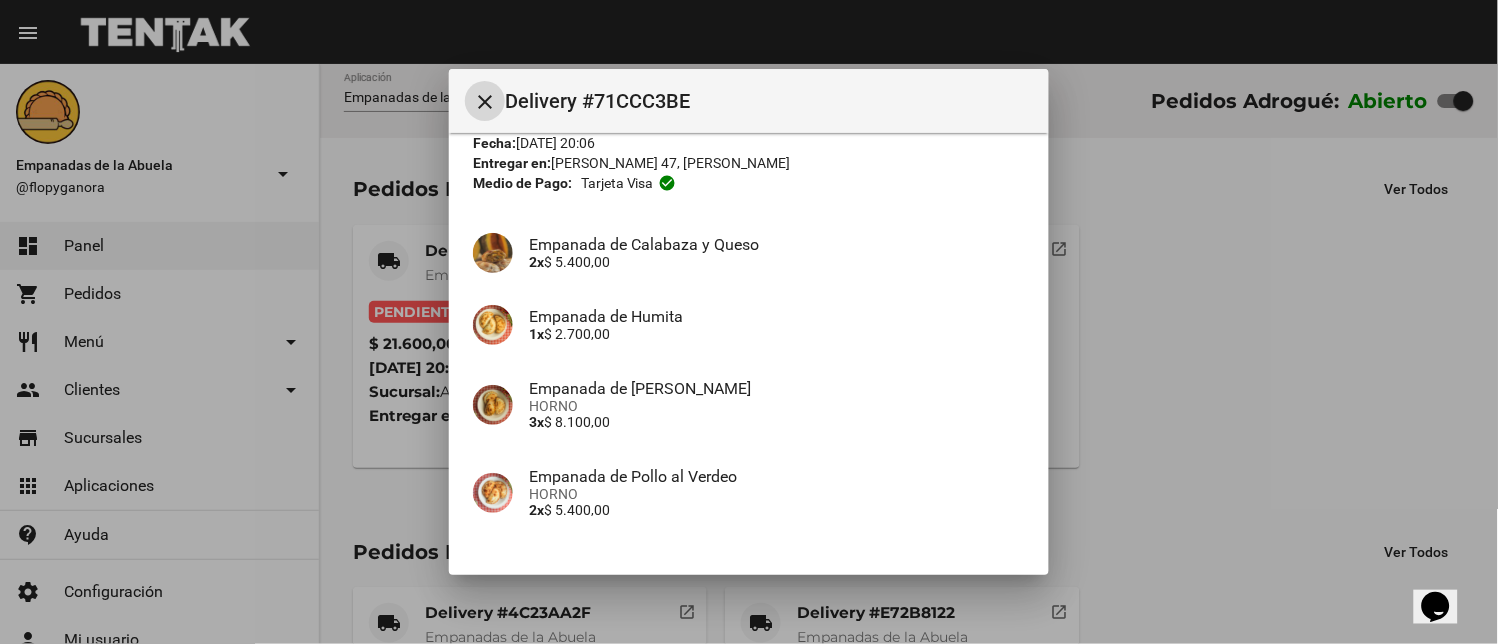 scroll, scrollTop: 225, scrollLeft: 0, axis: vertical 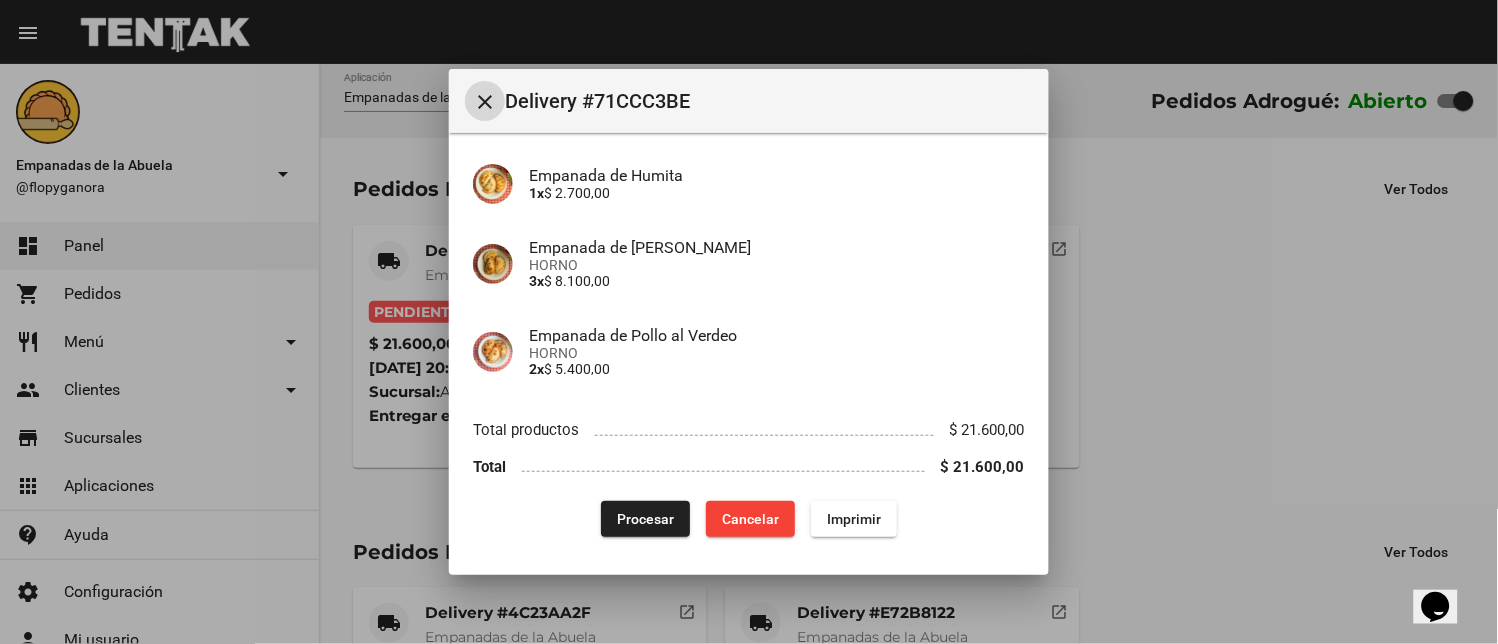 click on "Procesar" 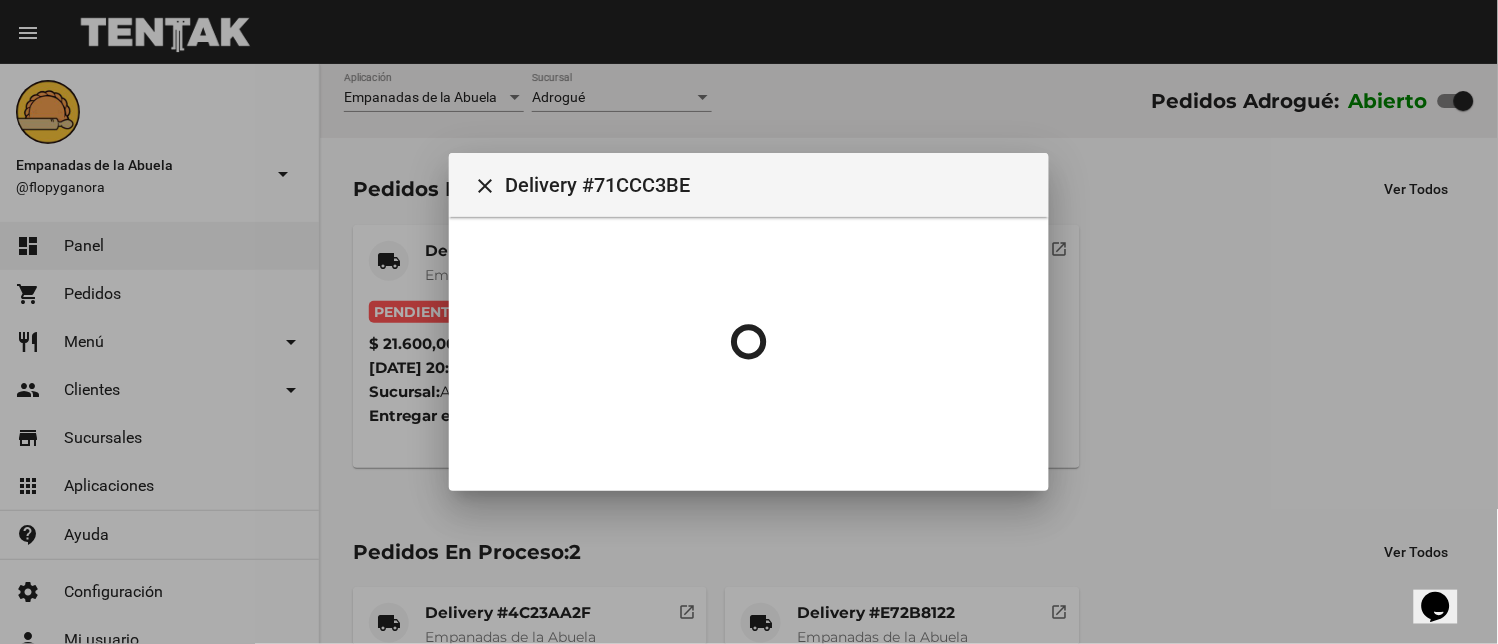 scroll, scrollTop: 0, scrollLeft: 0, axis: both 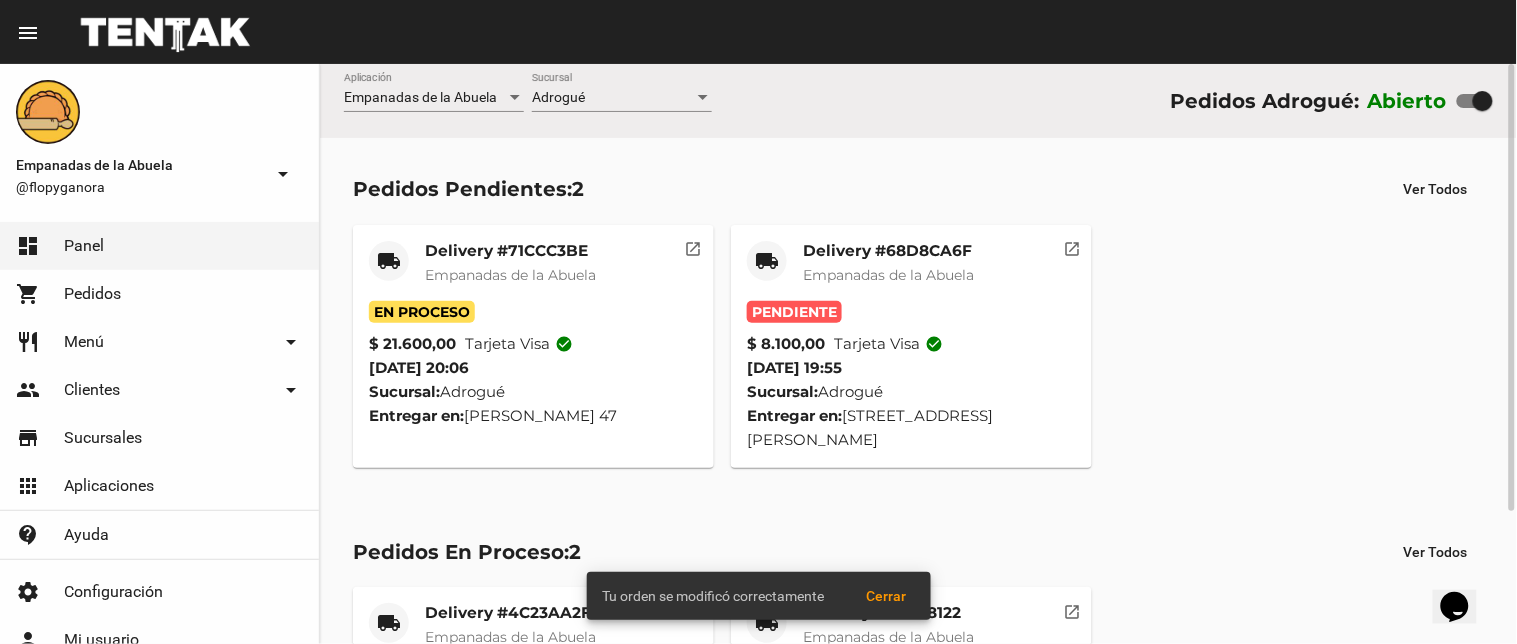click on "Delivery #68D8CA6F" 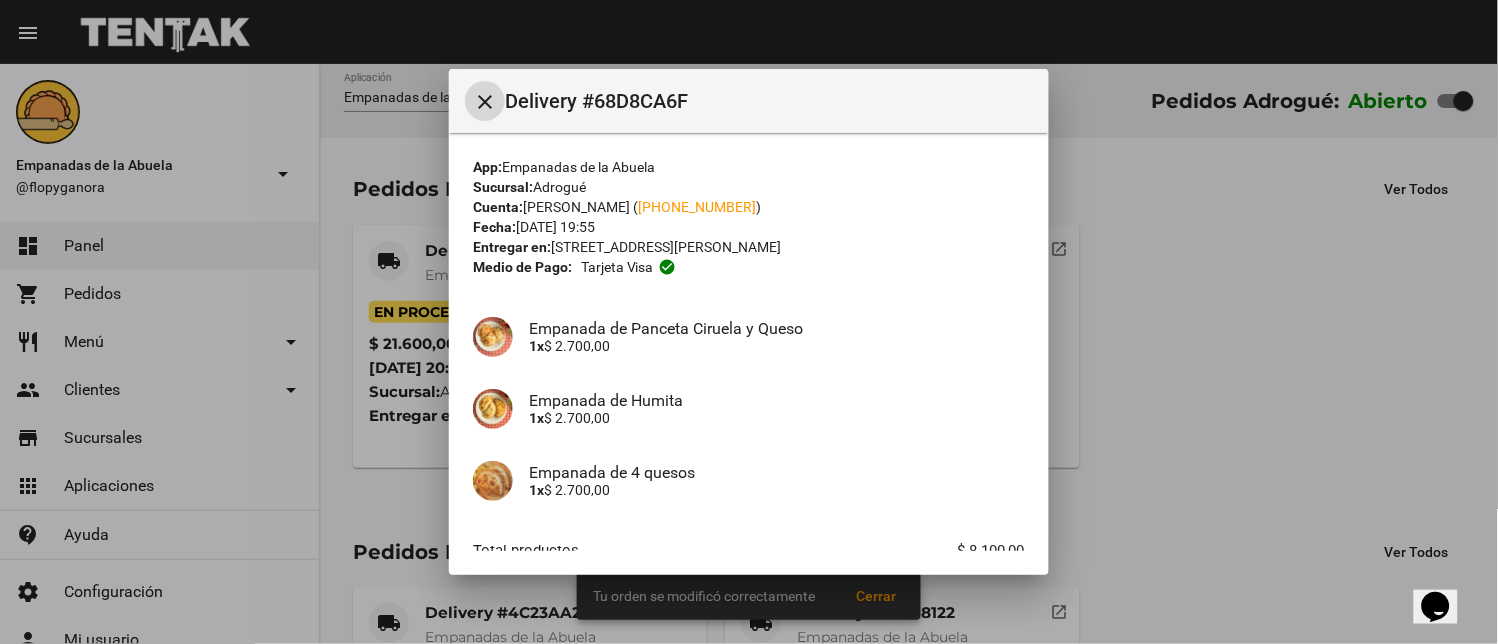 scroll, scrollTop: 122, scrollLeft: 0, axis: vertical 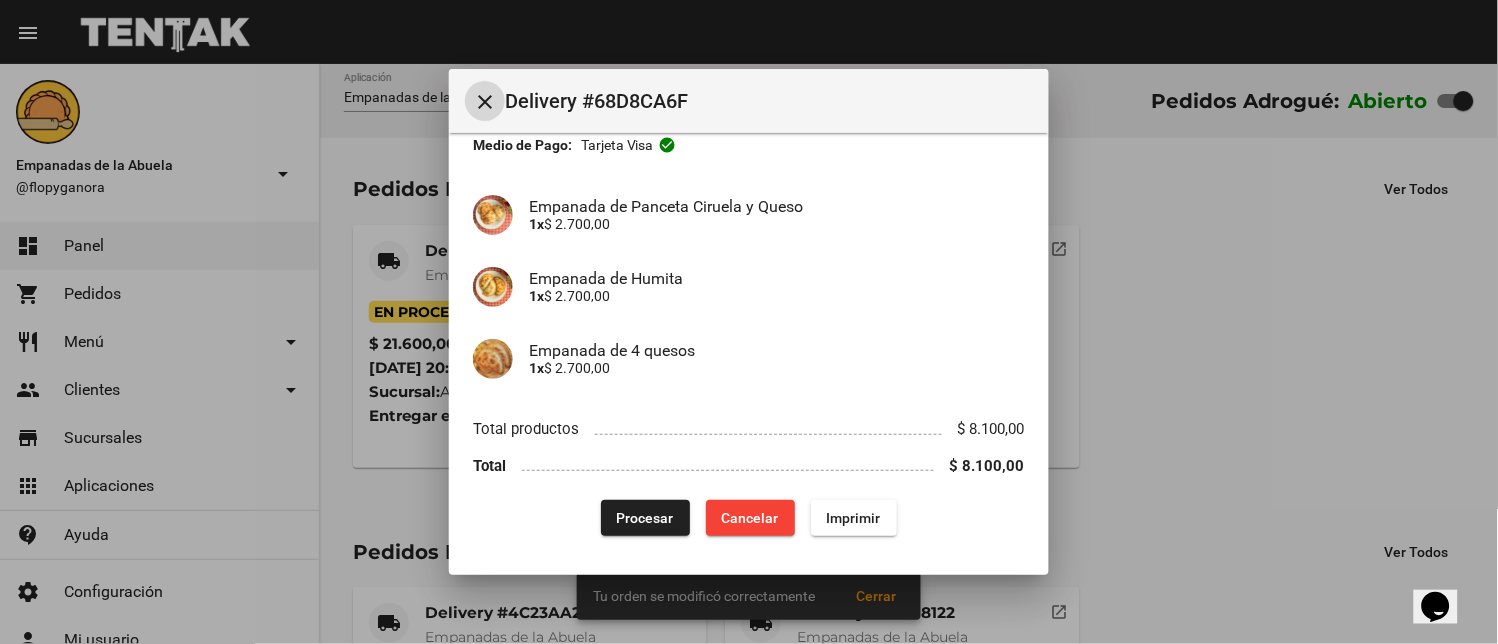 click on "Procesar" 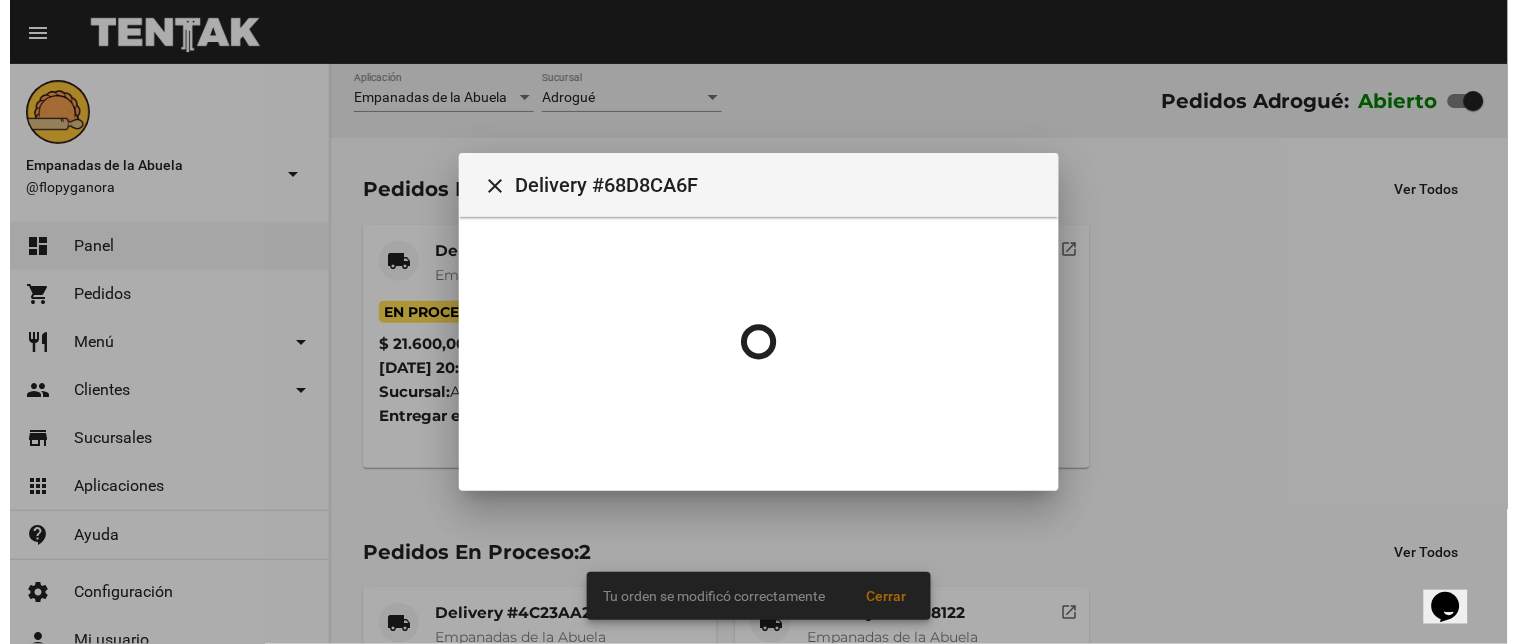scroll, scrollTop: 0, scrollLeft: 0, axis: both 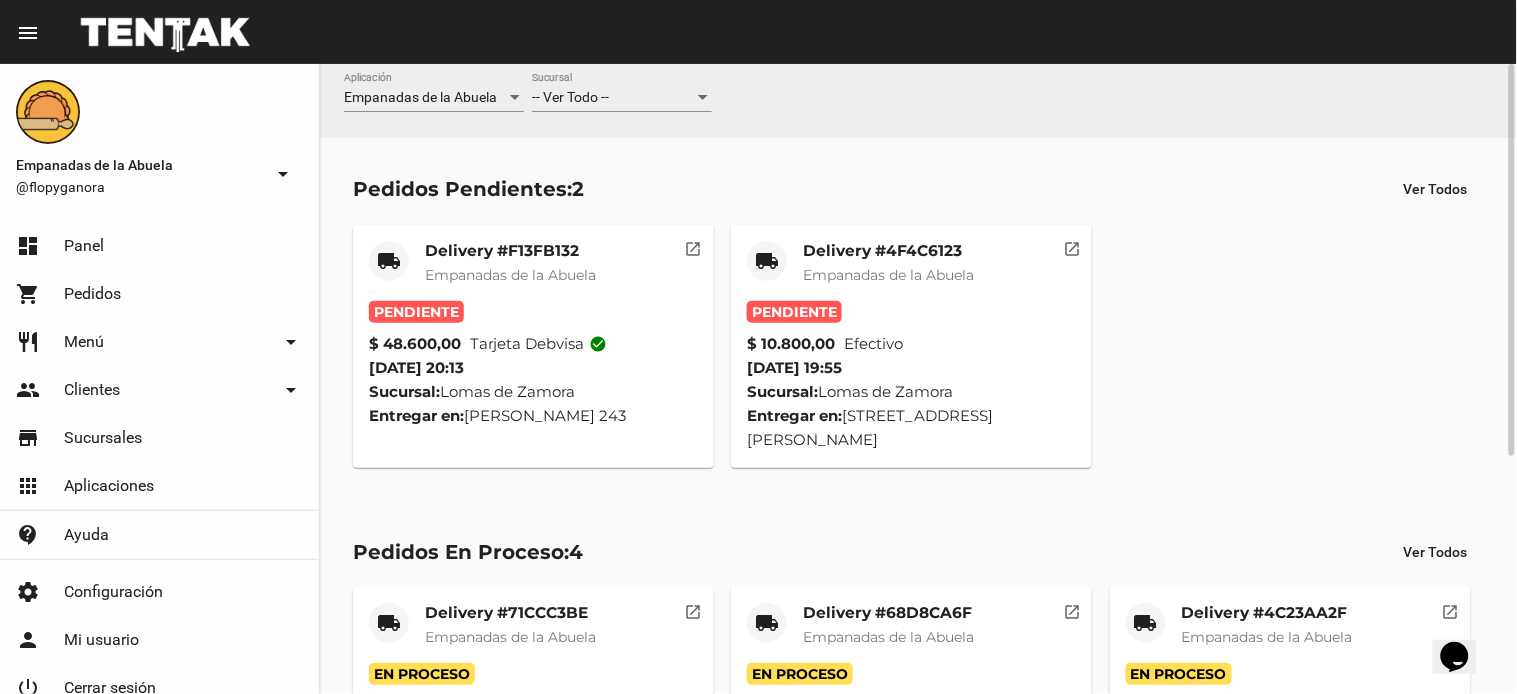click on "-- Ver Todo --" at bounding box center (570, 97) 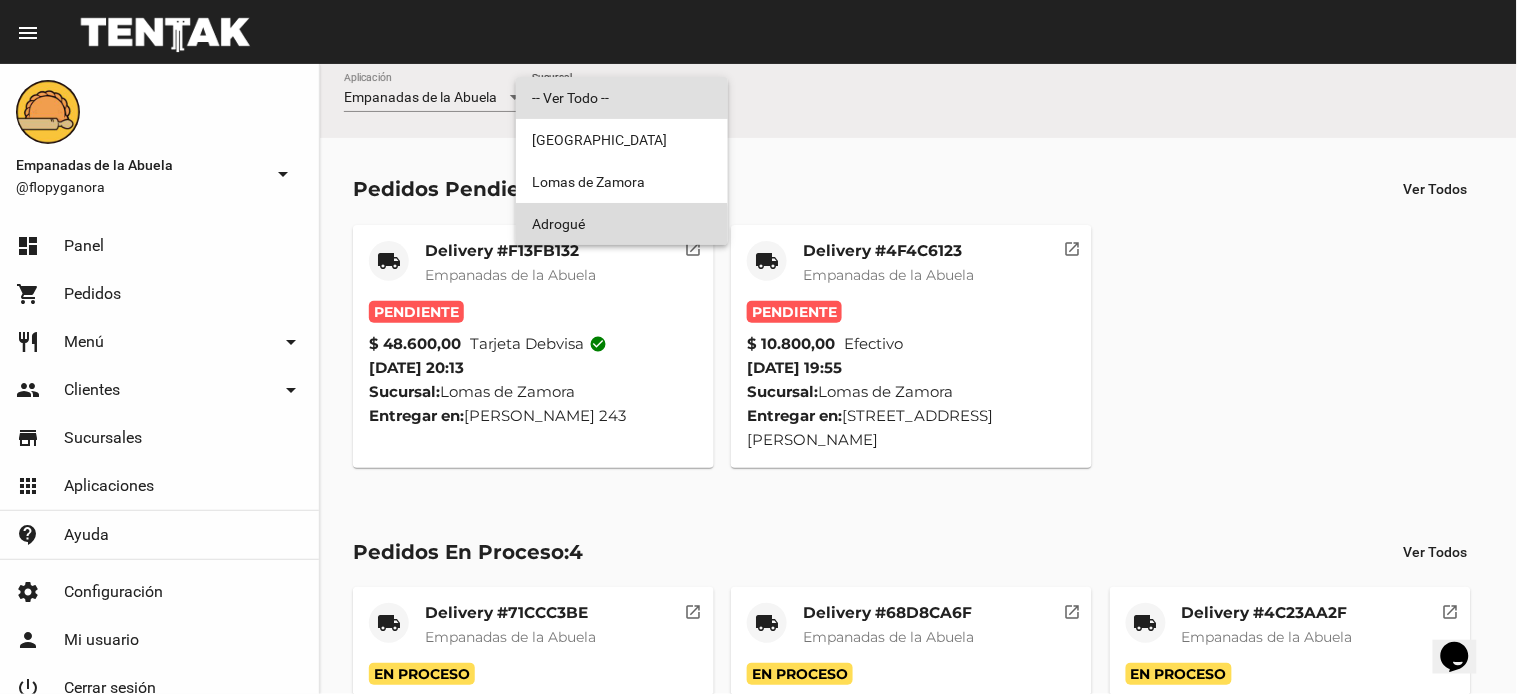 click on "Adrogué" at bounding box center [622, 224] 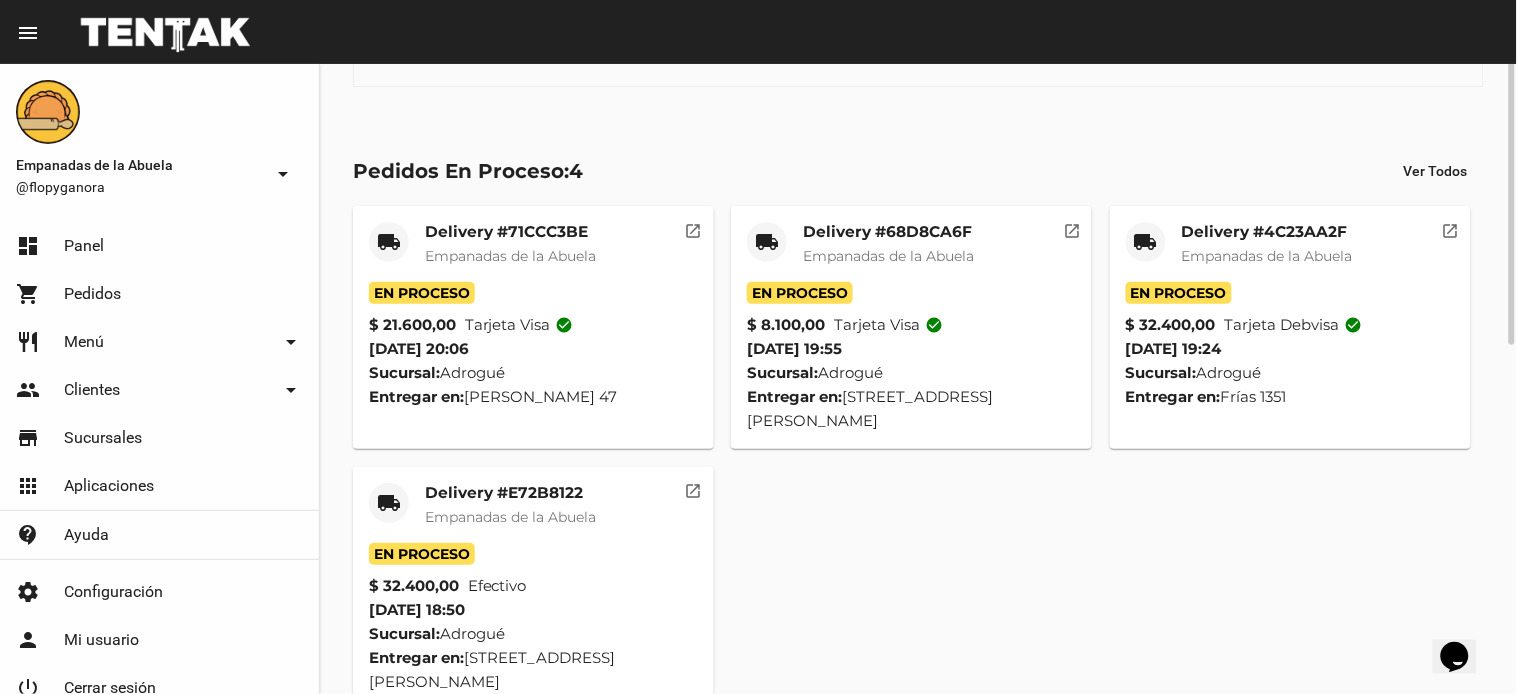 scroll, scrollTop: 0, scrollLeft: 0, axis: both 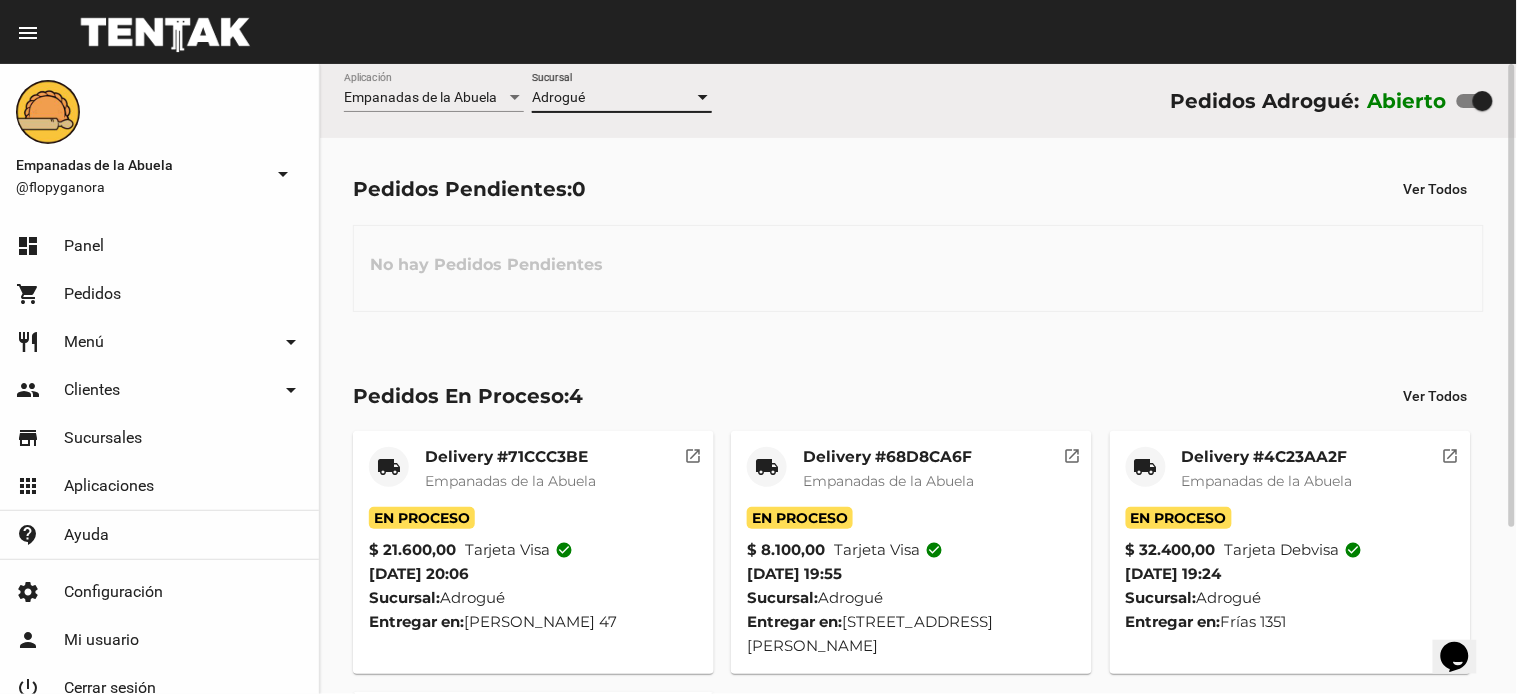 drag, startPoint x: 920, startPoint y: 234, endPoint x: 884, endPoint y: 207, distance: 45 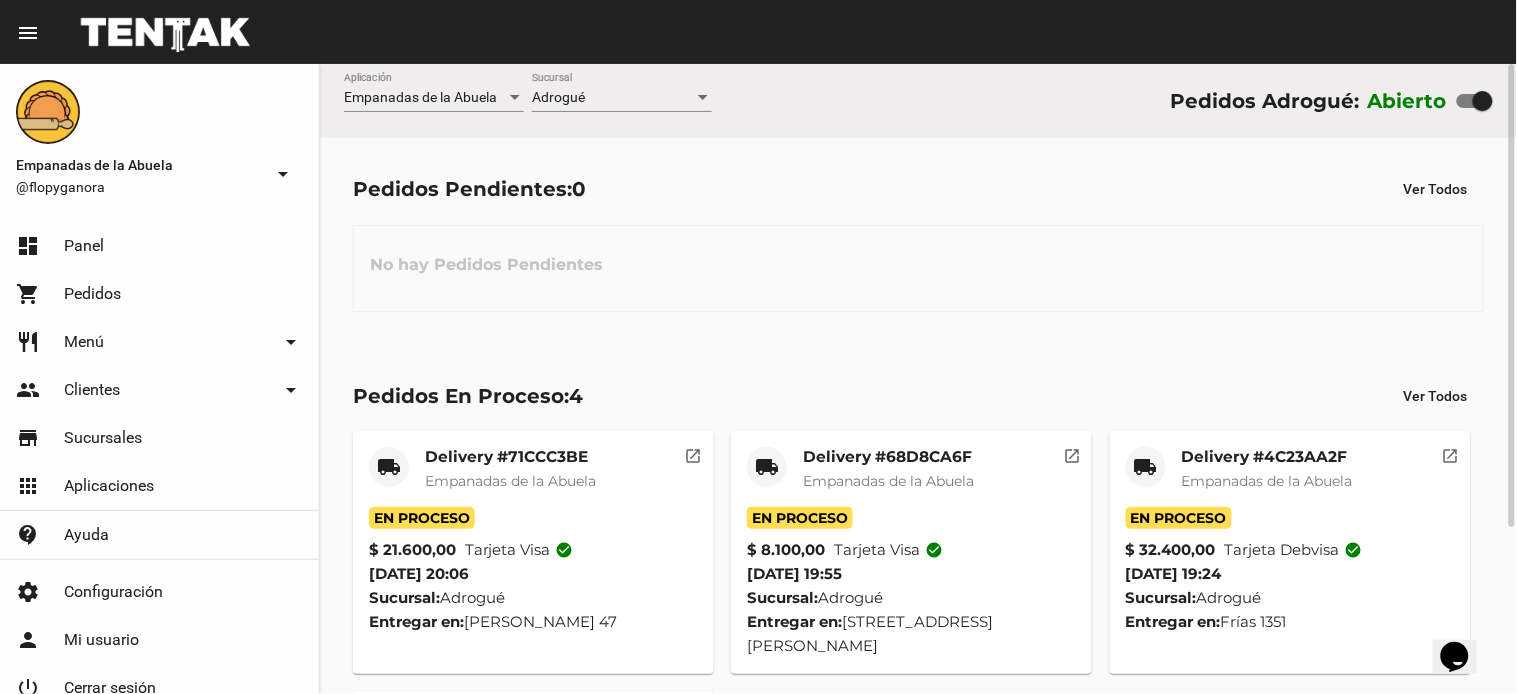 click on "Adrogué Sucursal" 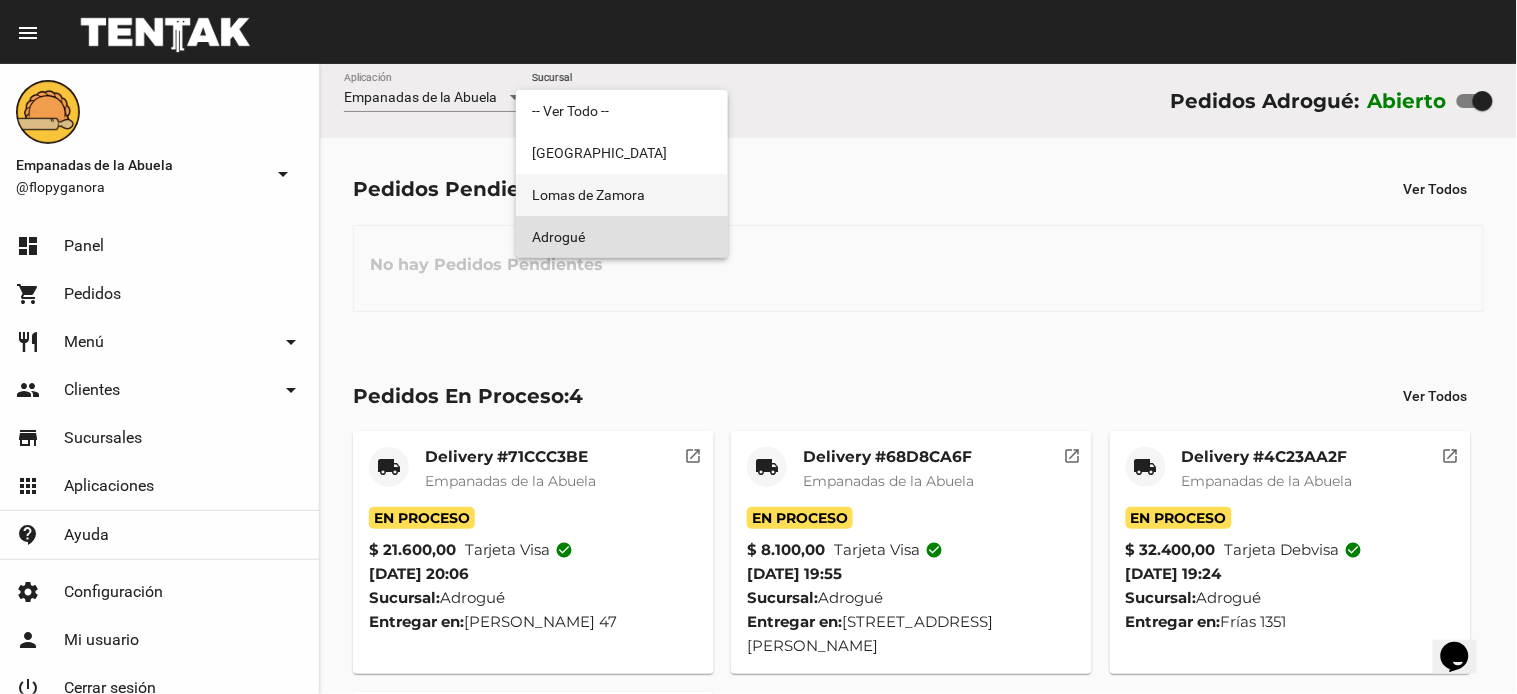 click on "Lomas de Zamora" at bounding box center [622, 195] 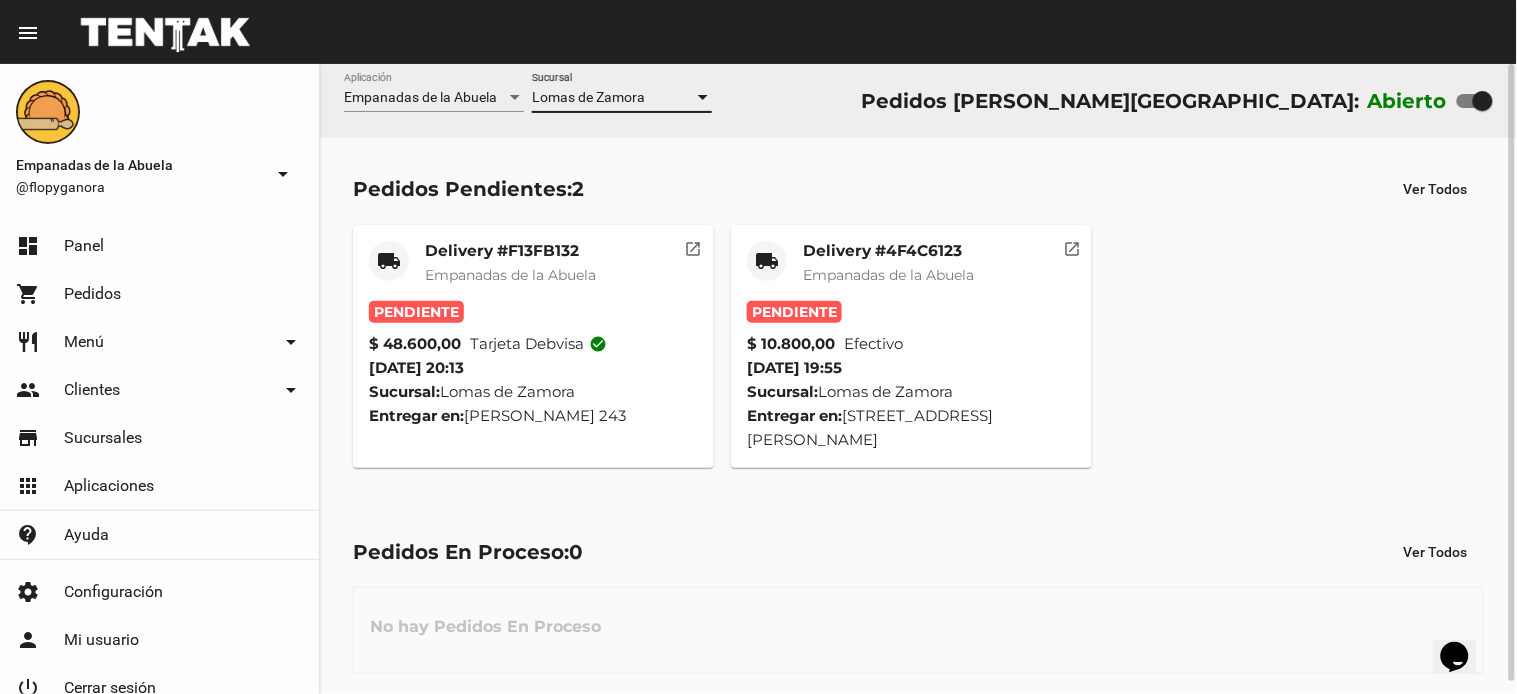 click on "Lomas de Zamora" at bounding box center (588, 97) 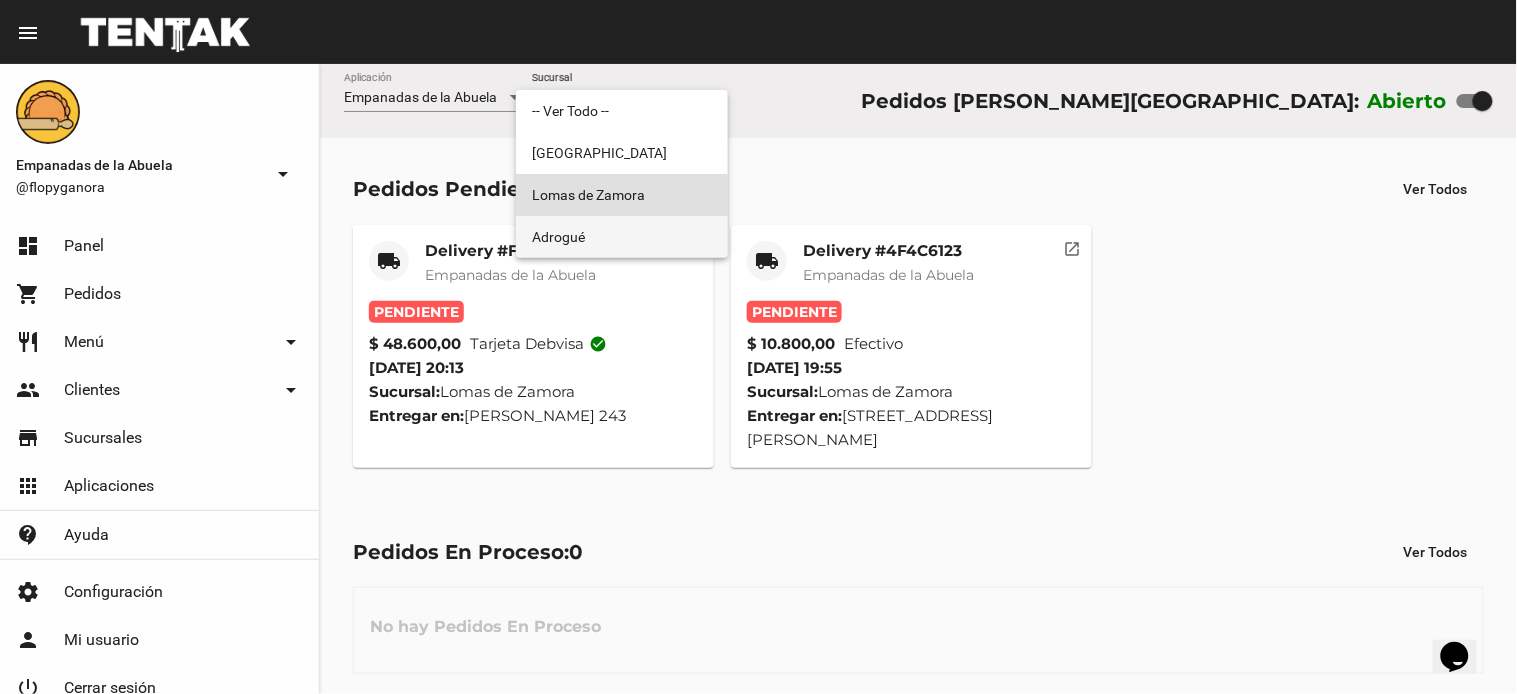 click on "Adrogué" at bounding box center (622, 237) 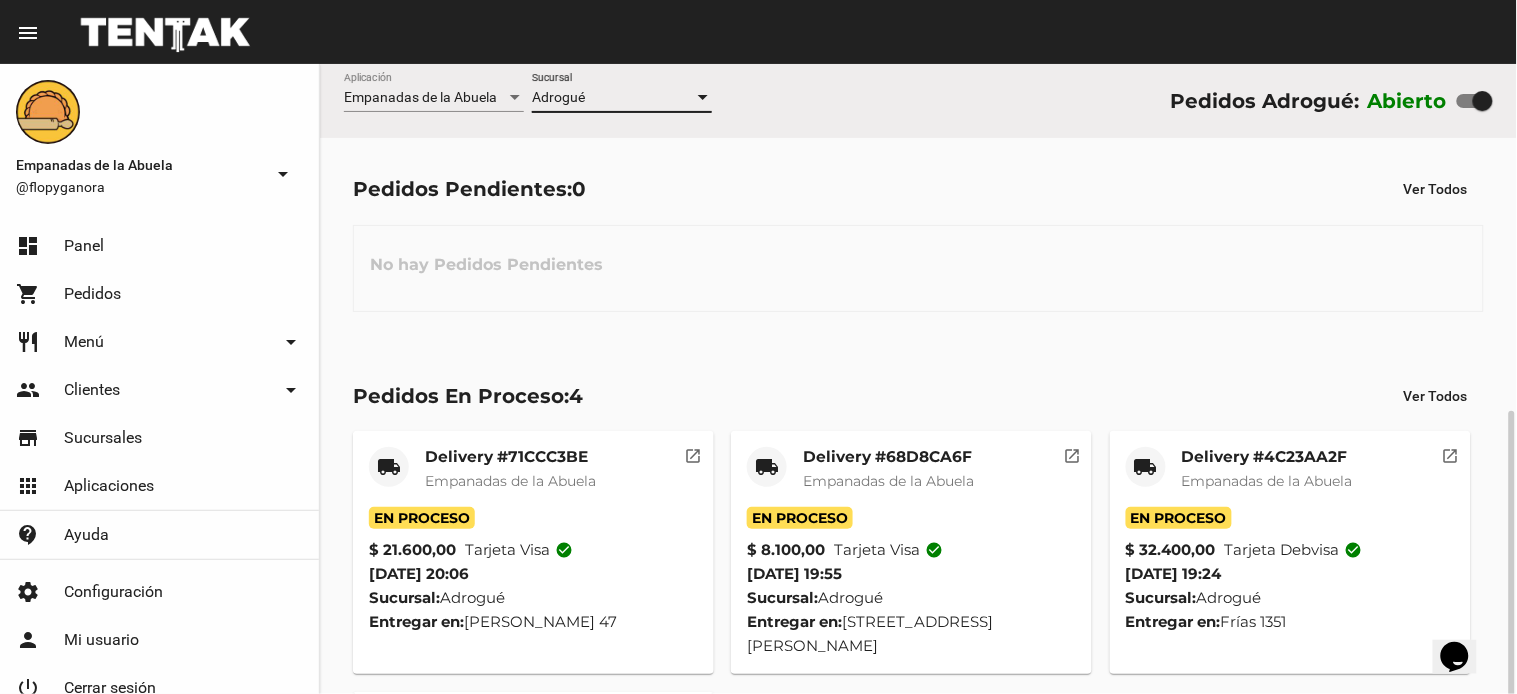 scroll, scrollTop: 225, scrollLeft: 0, axis: vertical 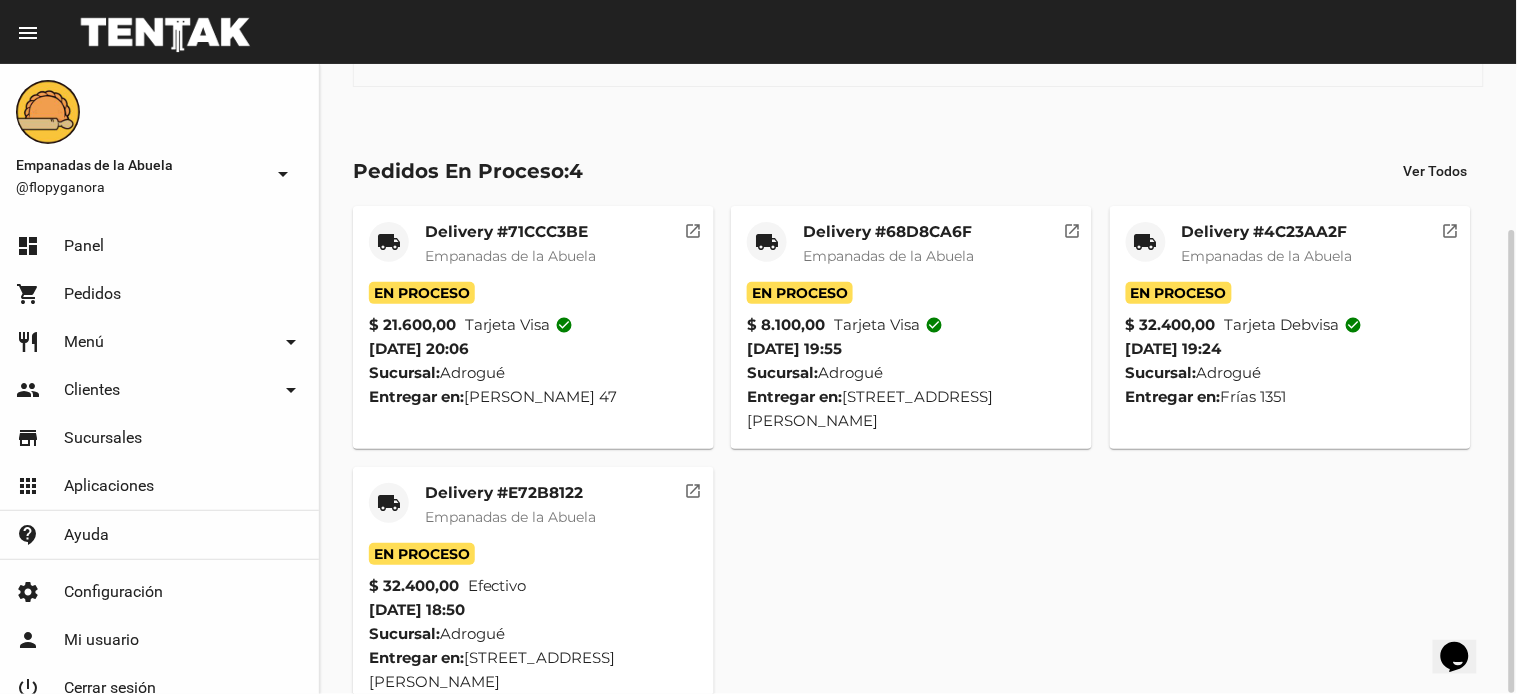 click on "local_shipping" 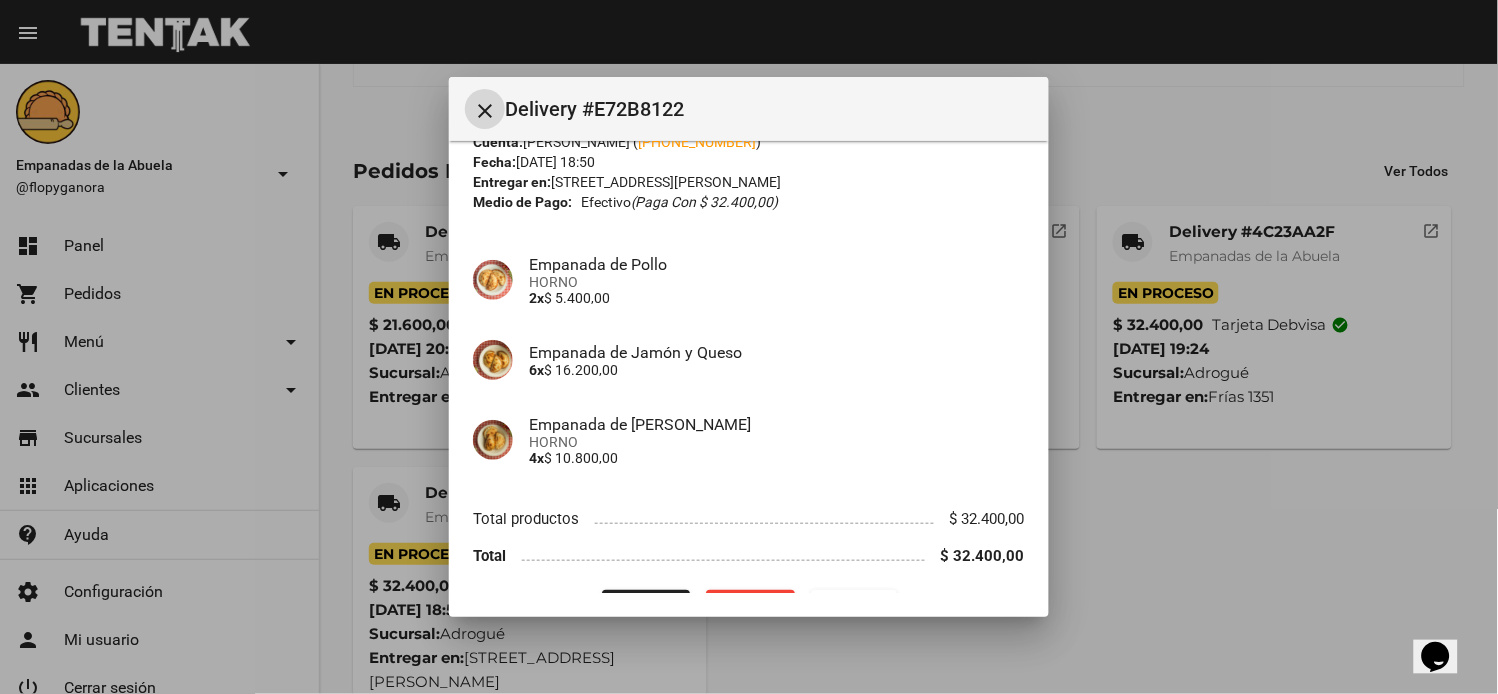 scroll, scrollTop: 121, scrollLeft: 0, axis: vertical 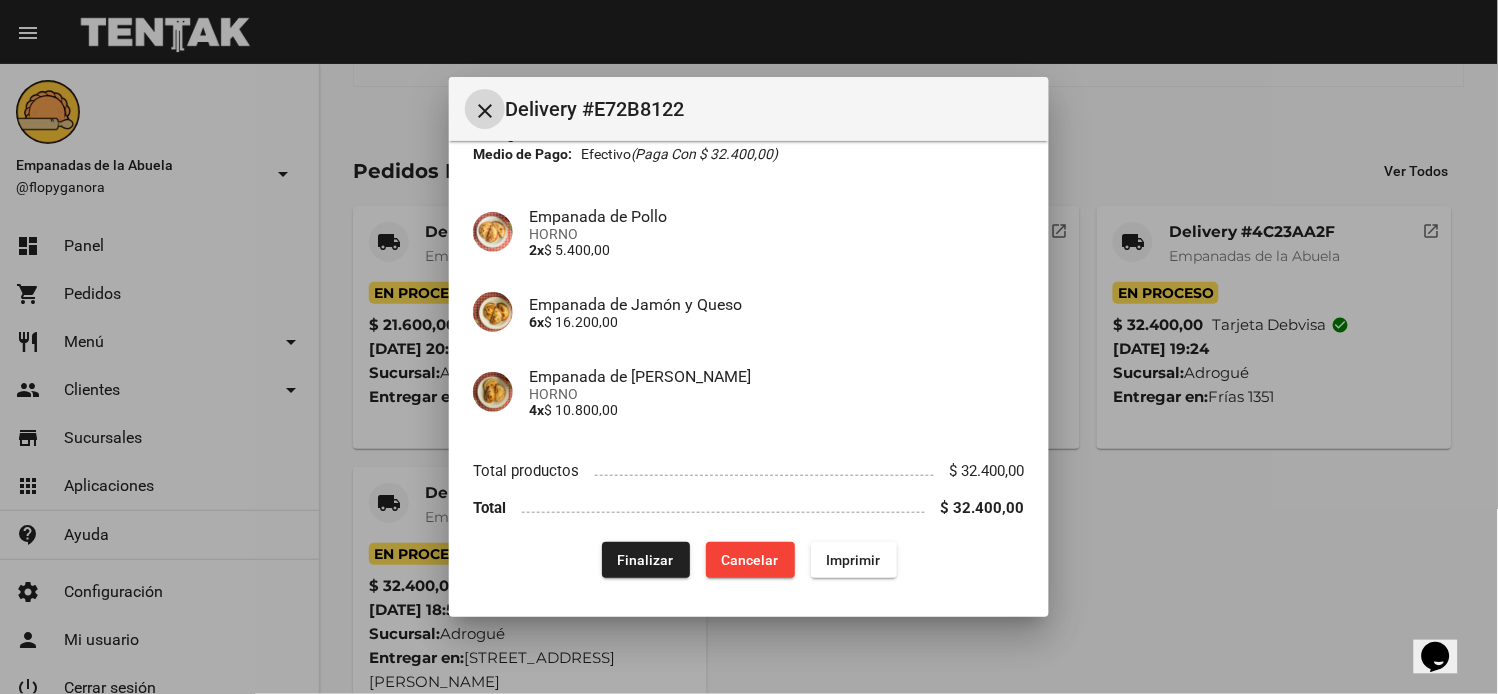click on "Finalizar" 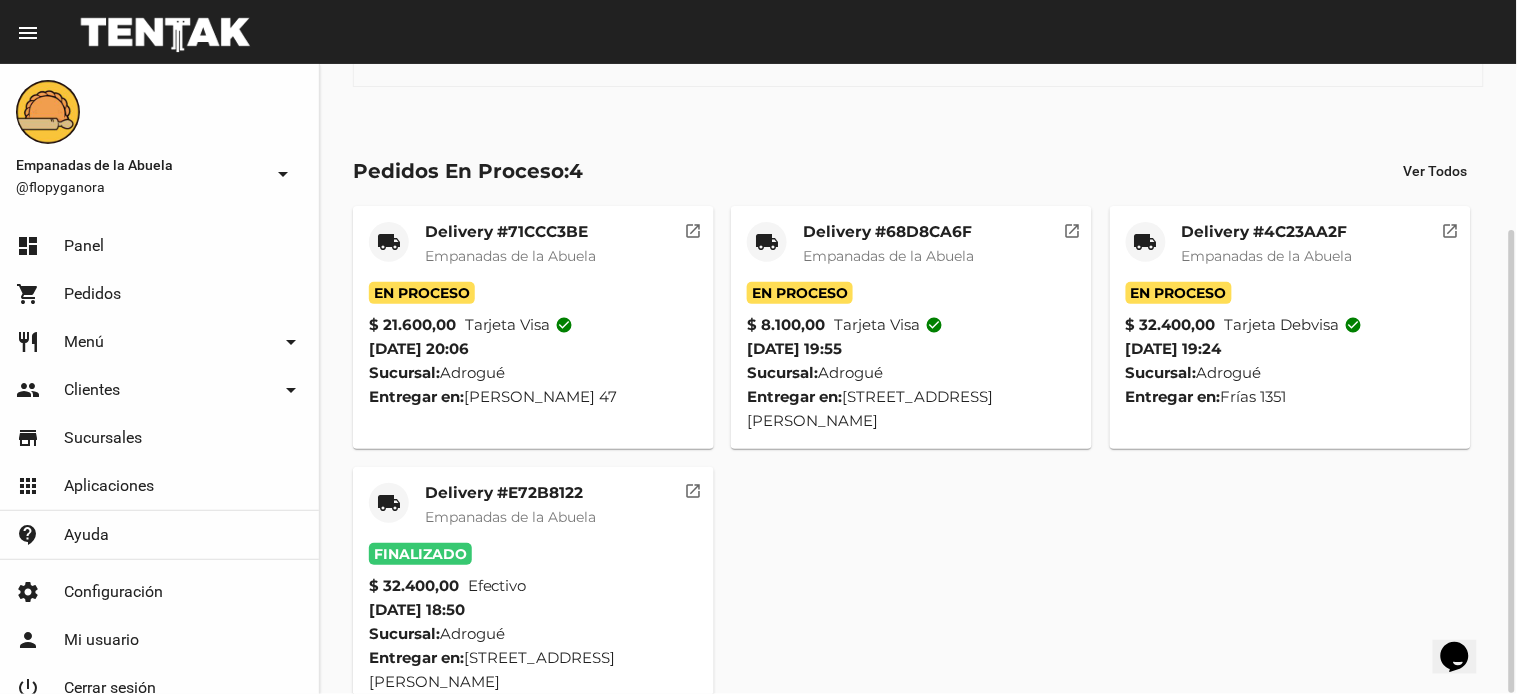 click on "local_shipping" 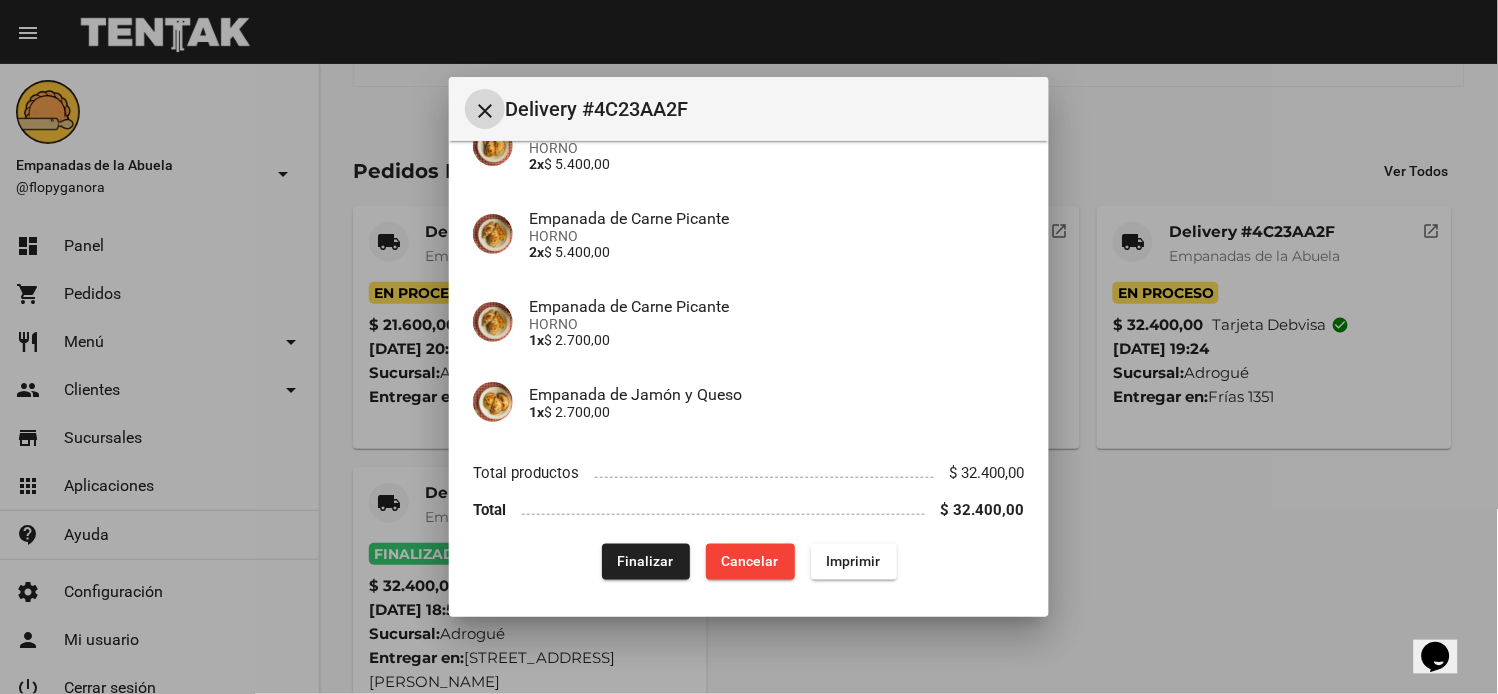 scroll, scrollTop: 513, scrollLeft: 0, axis: vertical 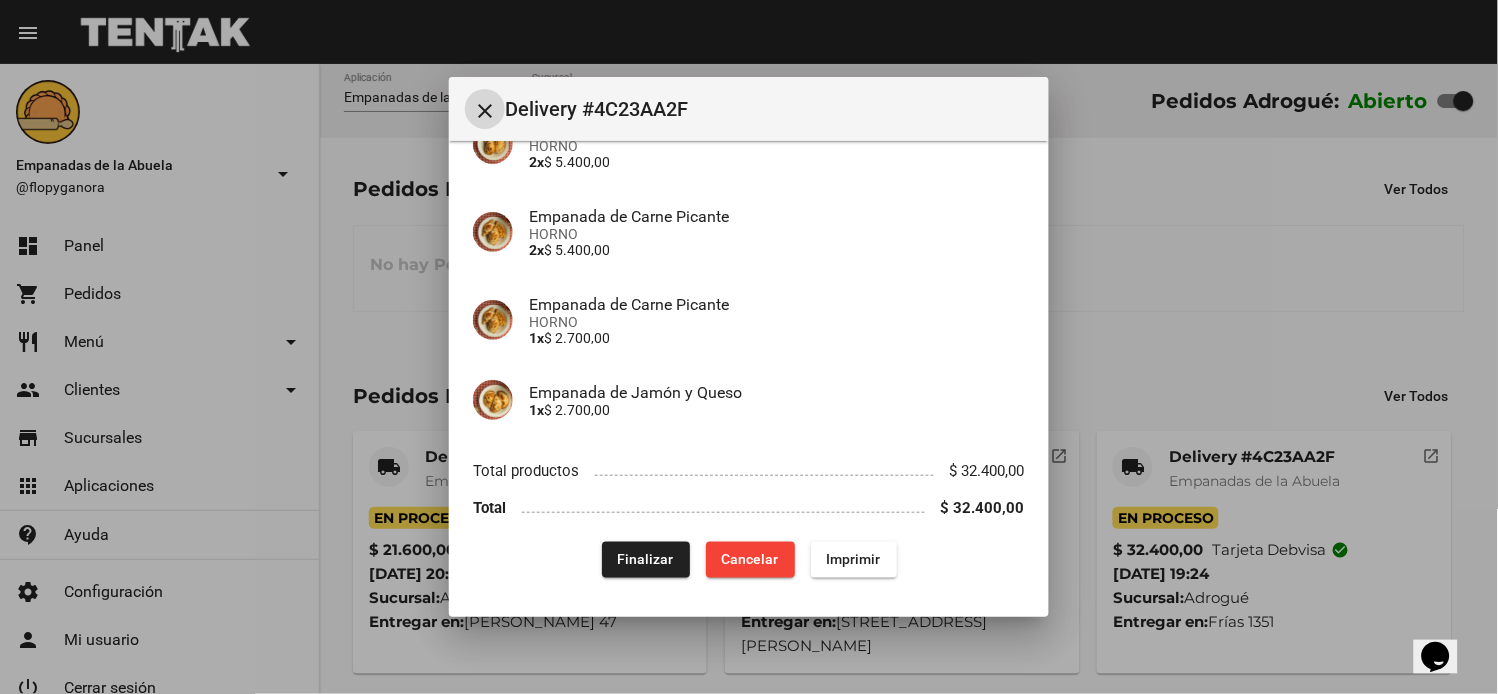 click on "Finalizar" 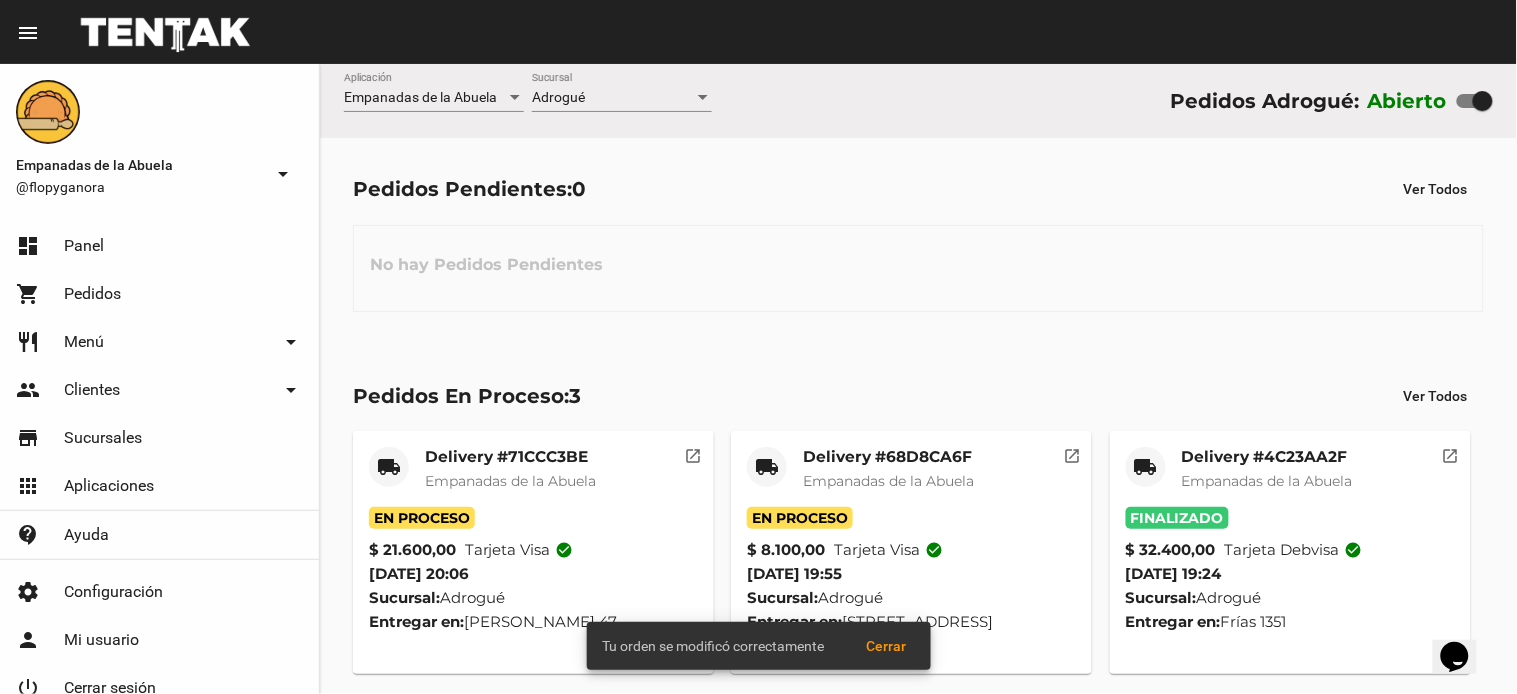 click on "local_shipping" 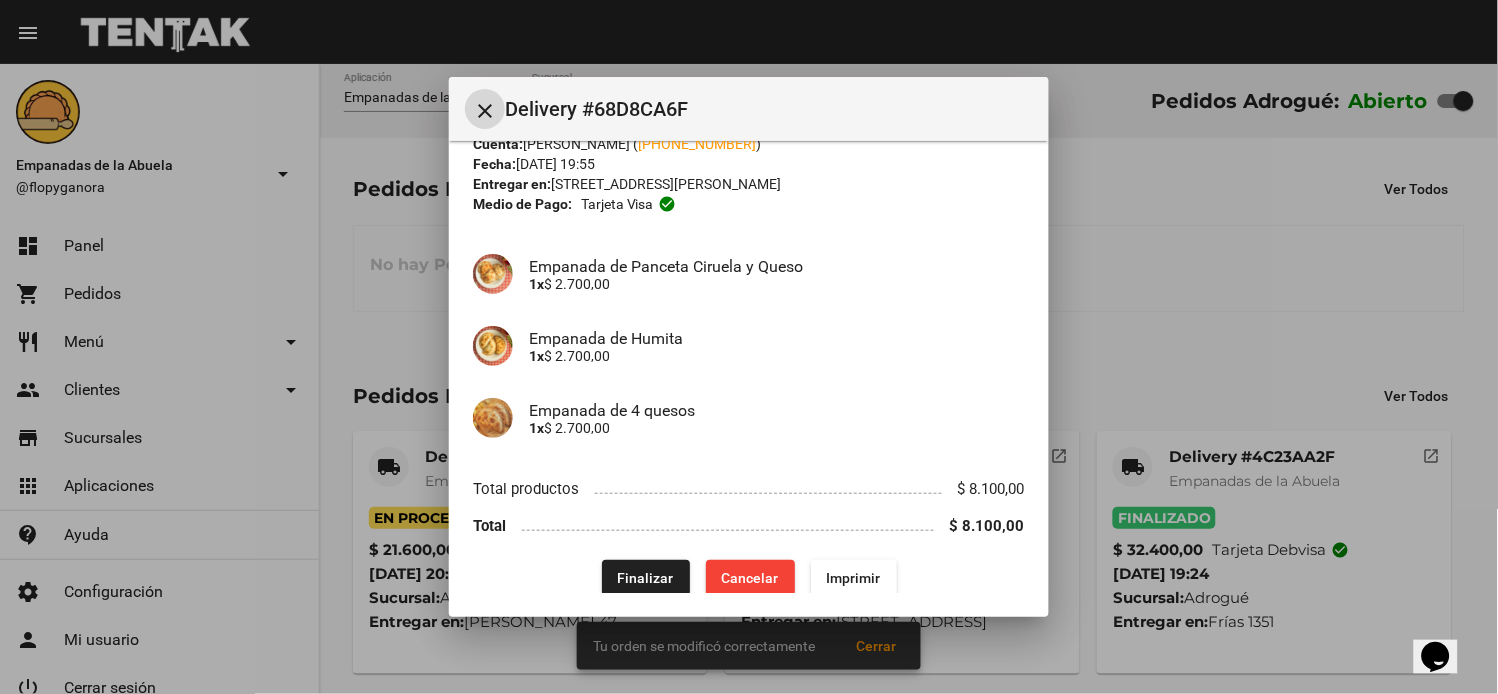 scroll, scrollTop: 90, scrollLeft: 0, axis: vertical 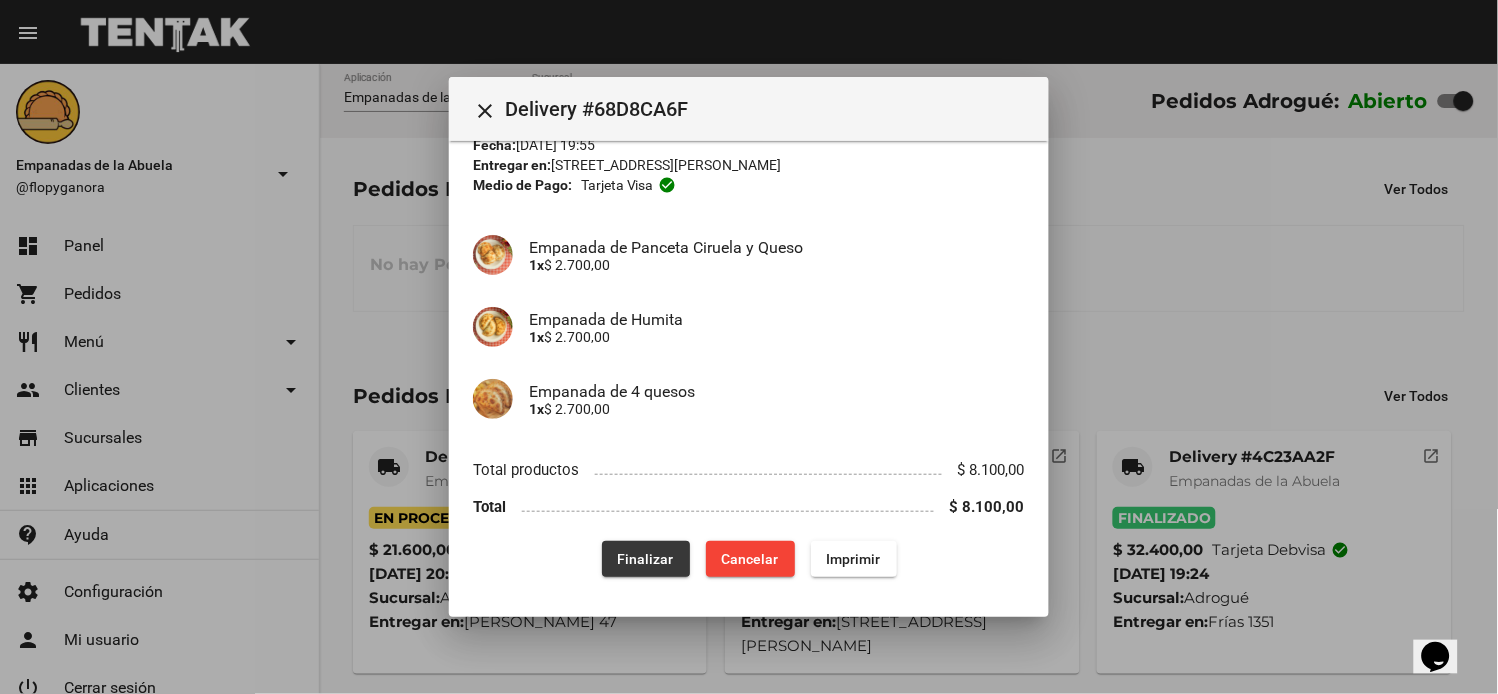 drag, startPoint x: 621, startPoint y: 543, endPoint x: 438, endPoint y: 544, distance: 183.00273 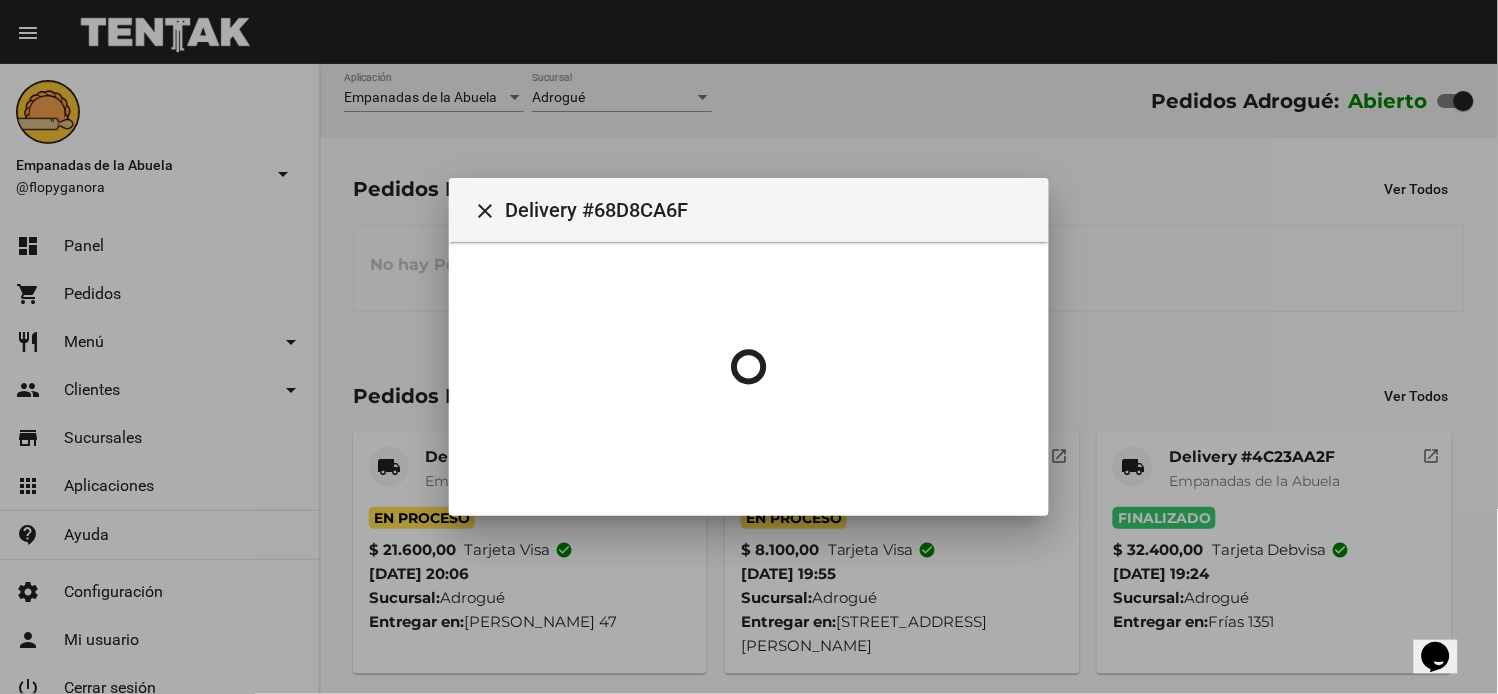 click at bounding box center (749, 347) 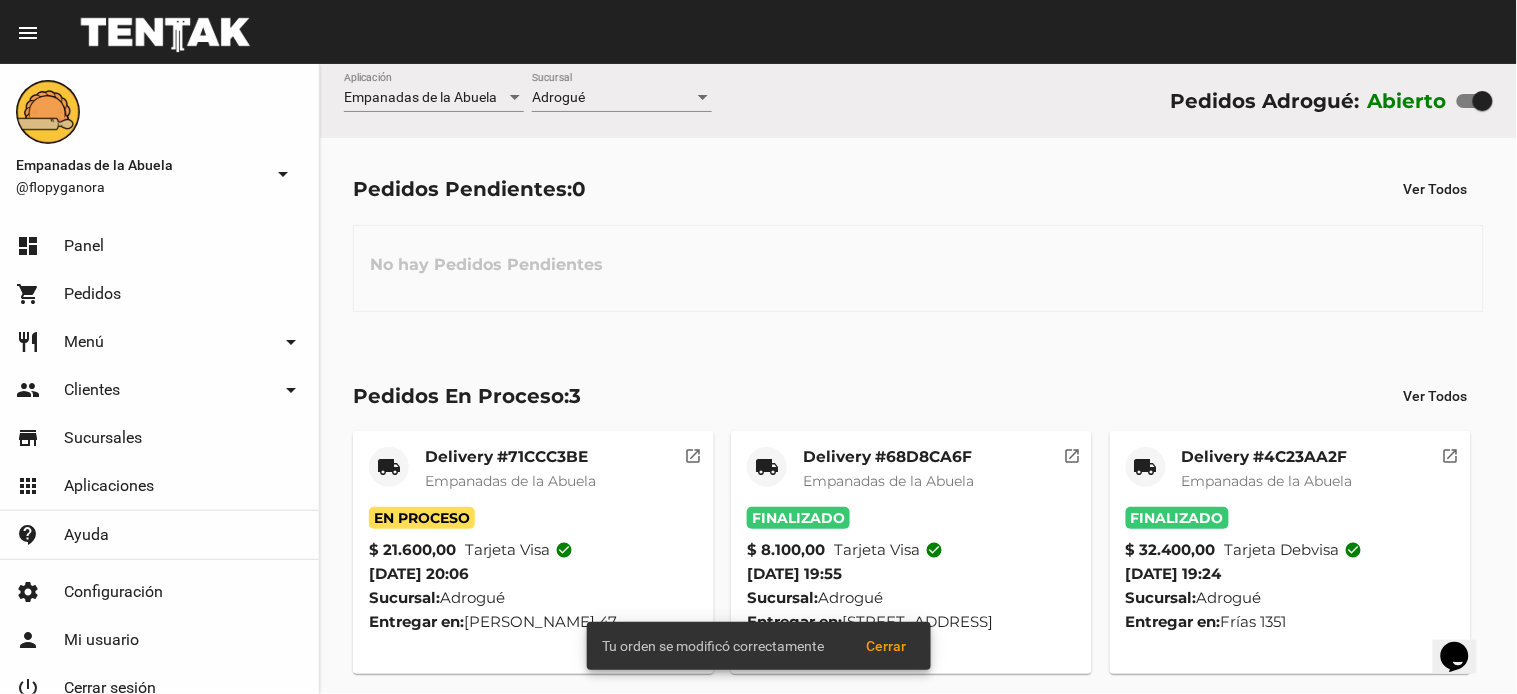 click on "local_shipping" 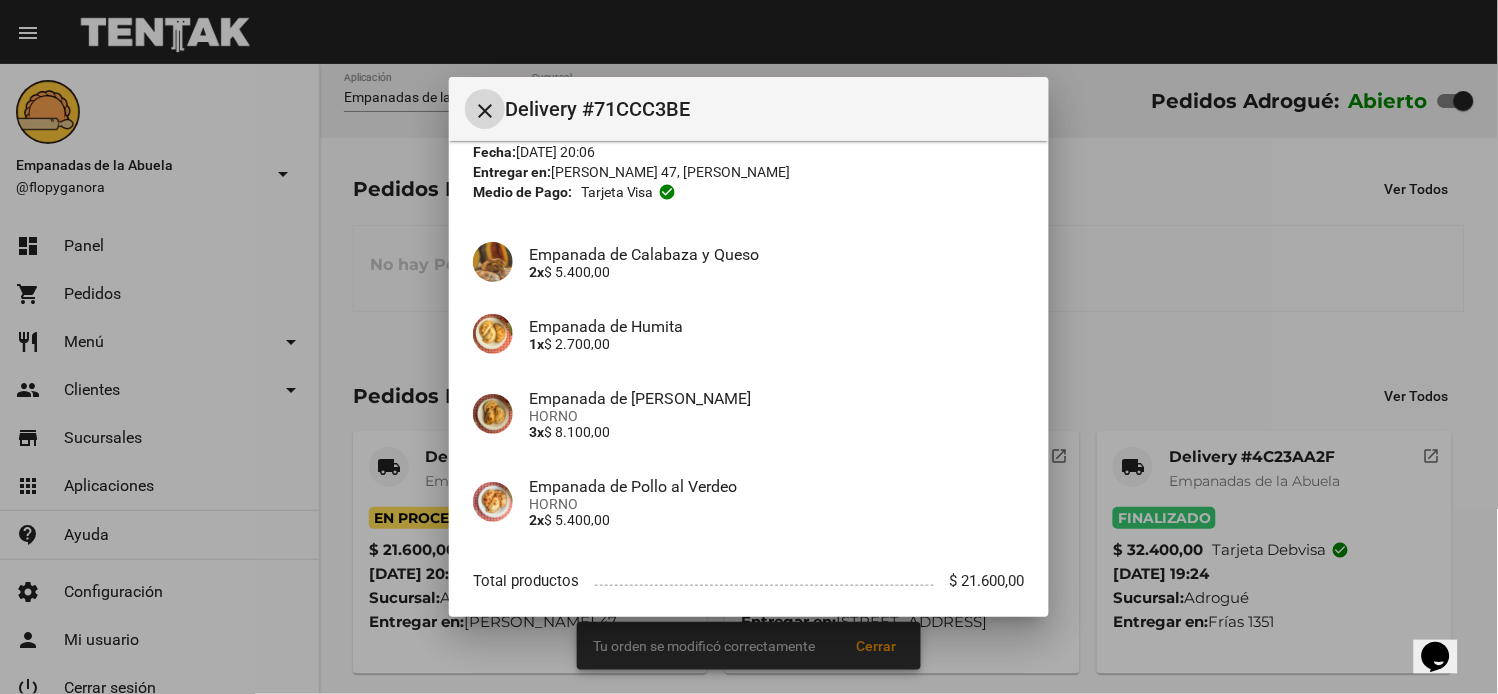 scroll, scrollTop: 193, scrollLeft: 0, axis: vertical 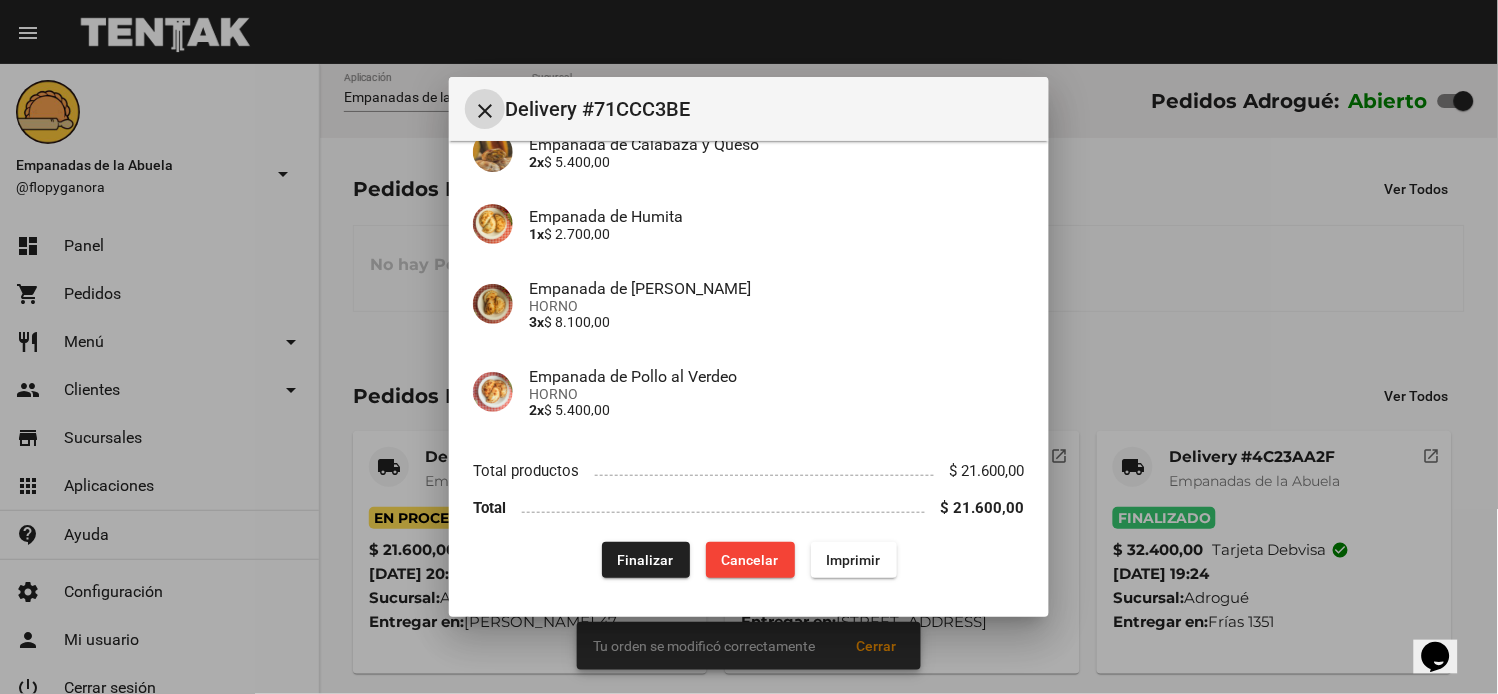 click on "Finalizar" 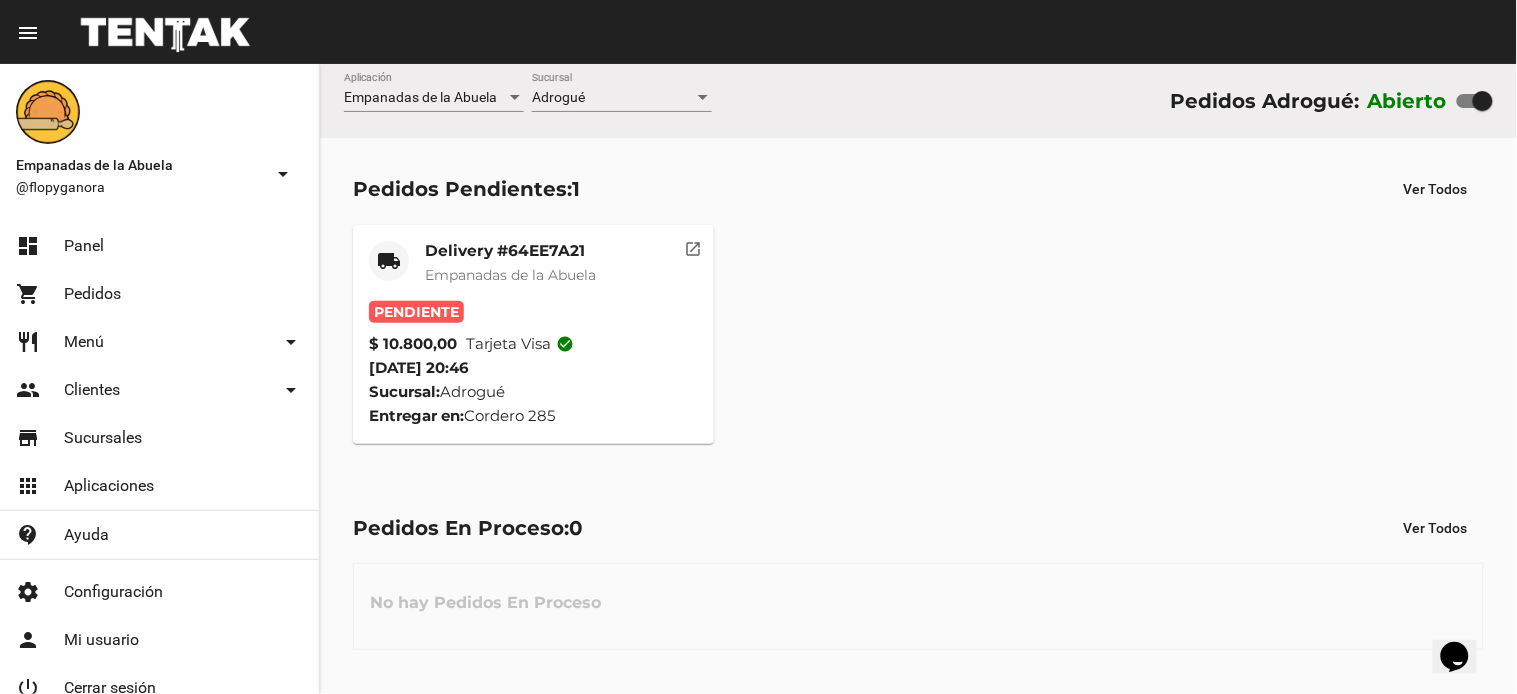 click on "Delivery #64EE7A21 Empanadas de la Abuela" 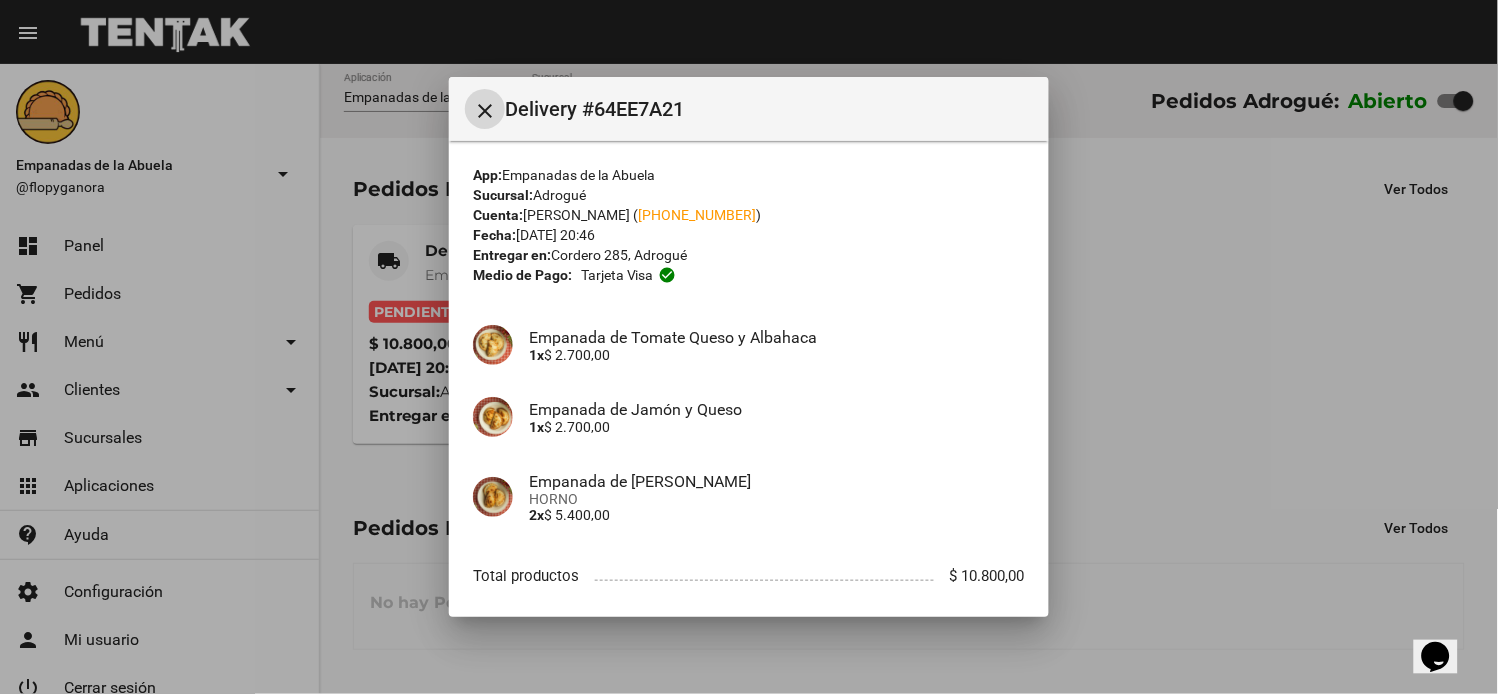 scroll, scrollTop: 105, scrollLeft: 0, axis: vertical 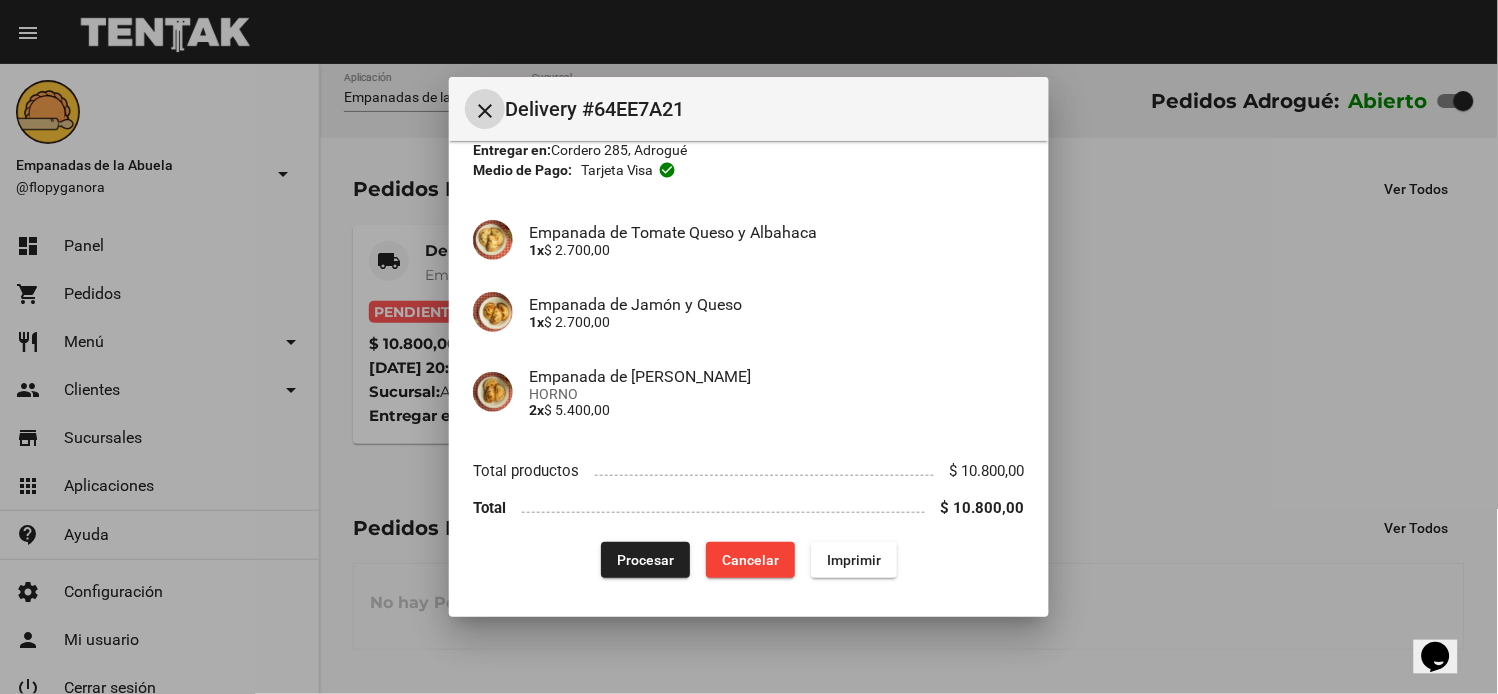 click on "Imprimir" 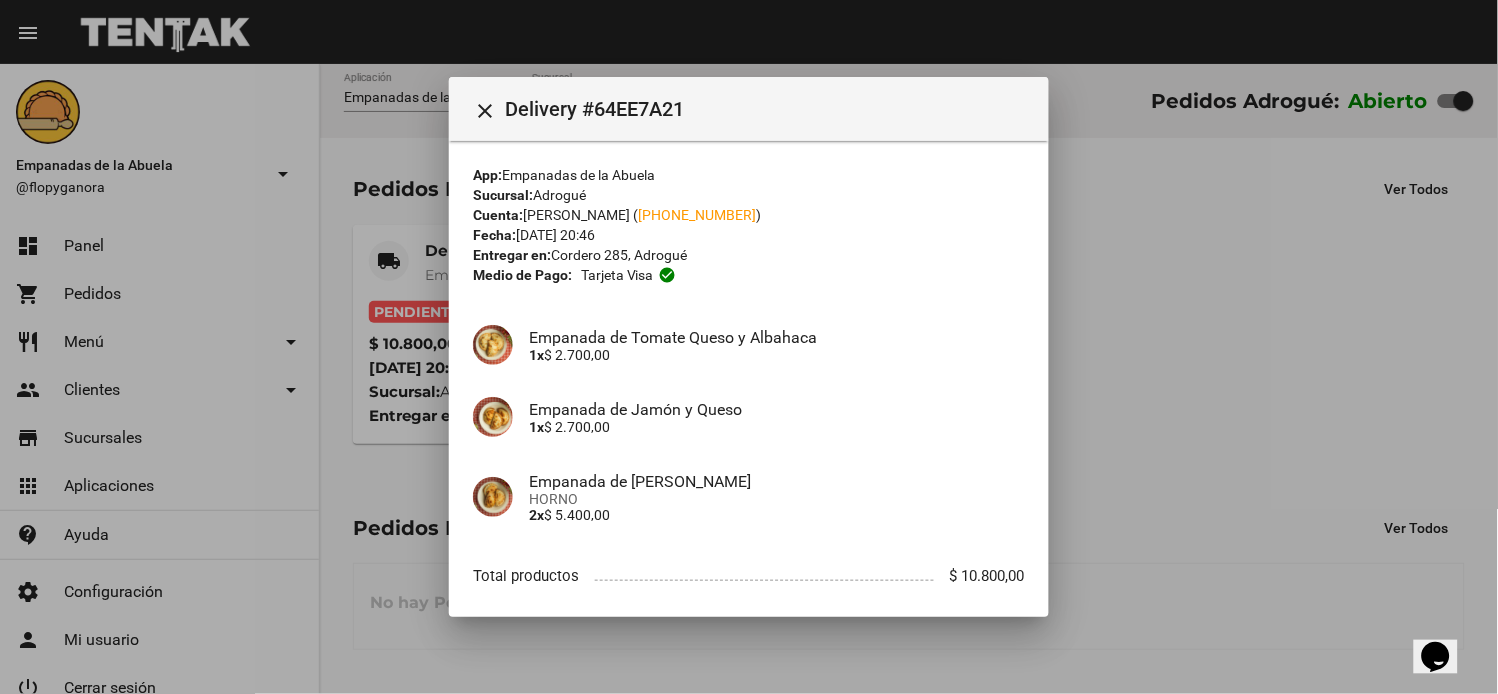 scroll, scrollTop: 105, scrollLeft: 0, axis: vertical 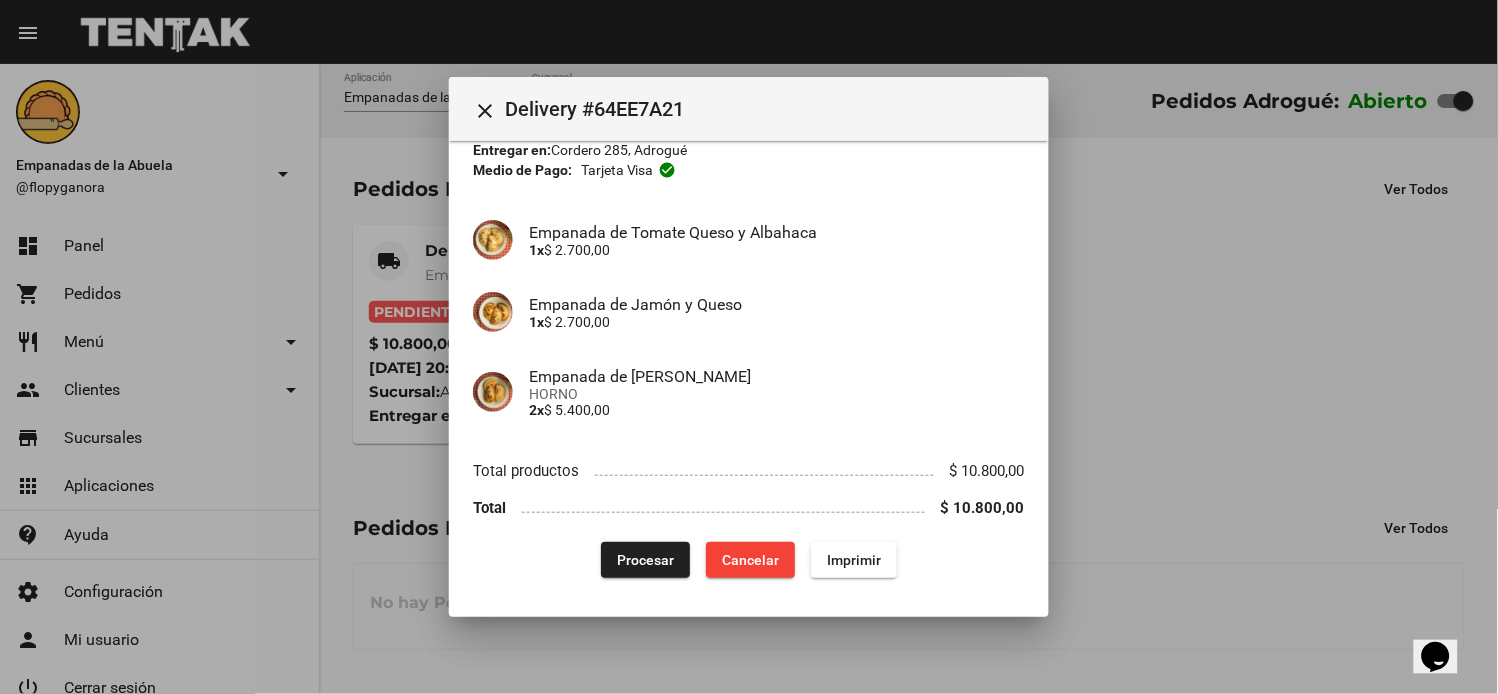click on "Procesar" 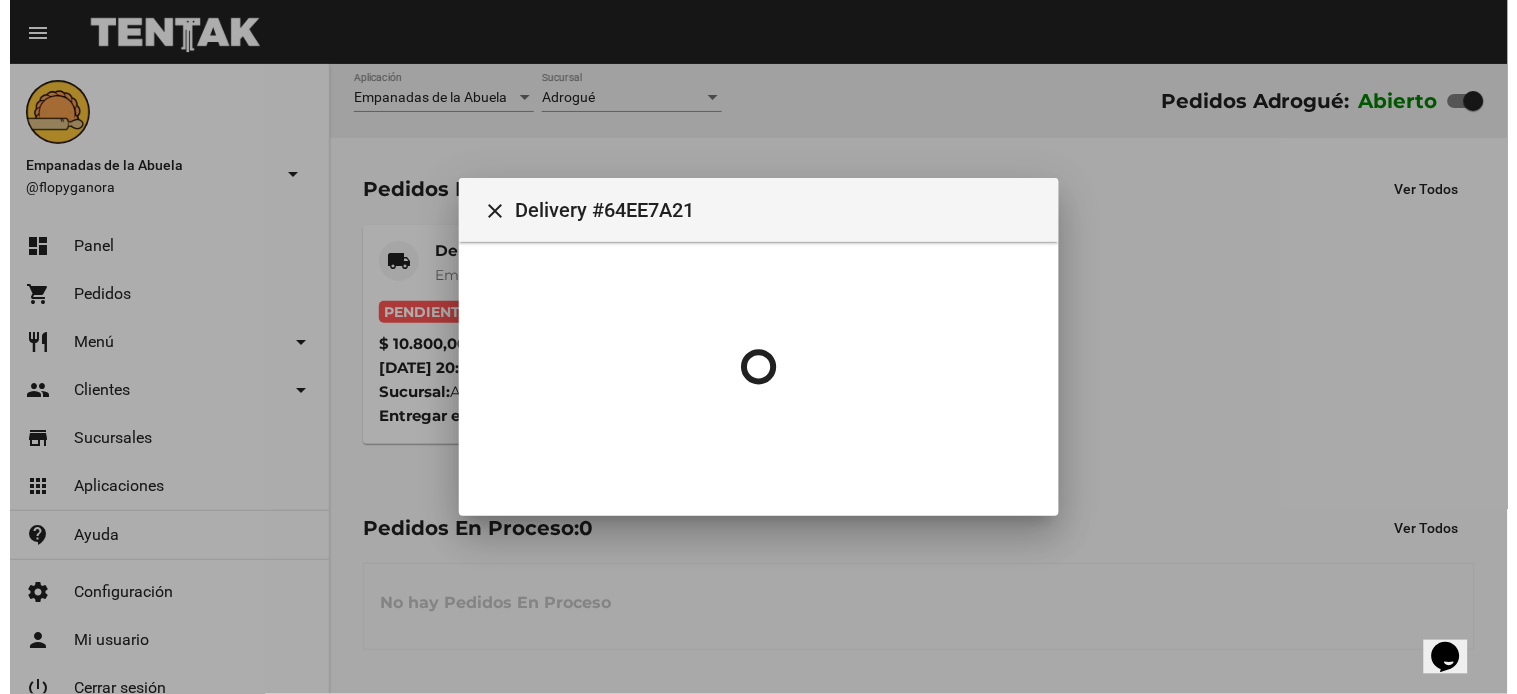 scroll, scrollTop: 0, scrollLeft: 0, axis: both 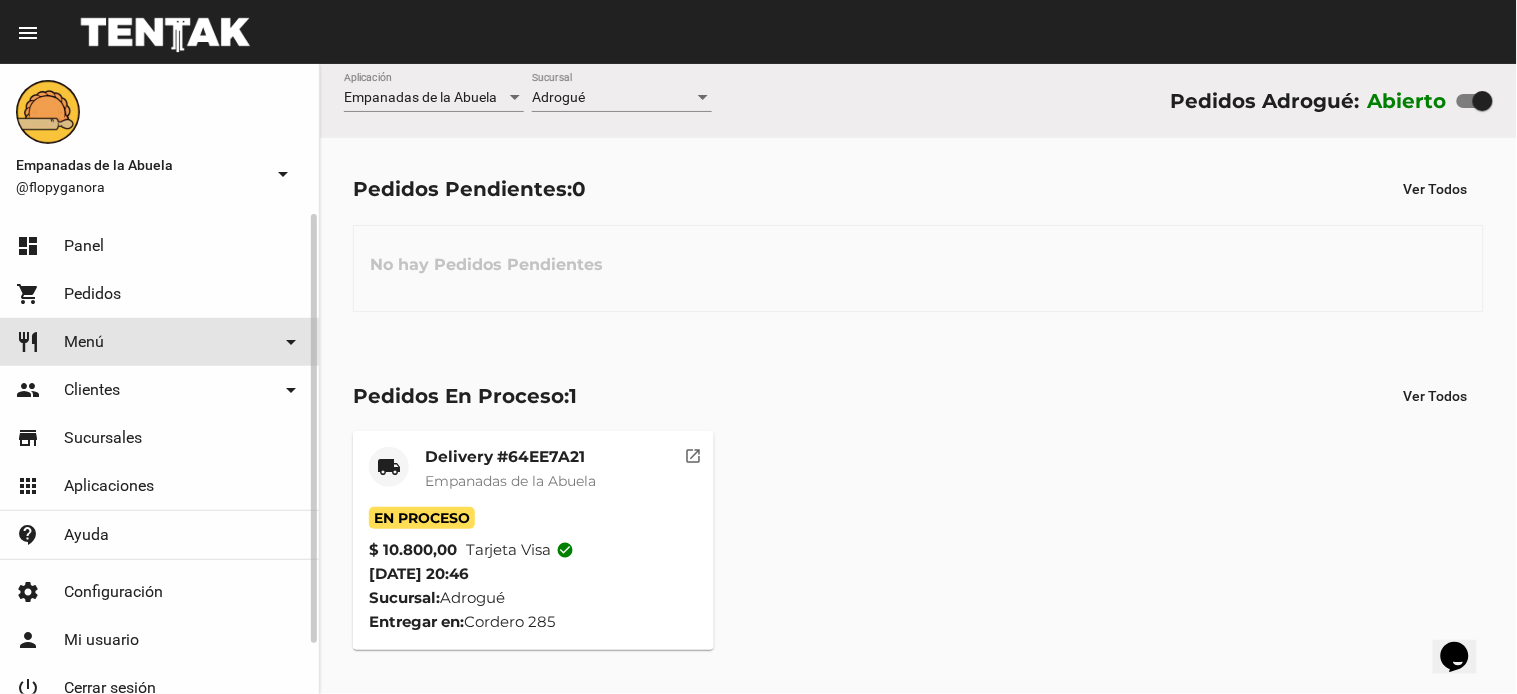 click on "restaurant Menú arrow_drop_down" 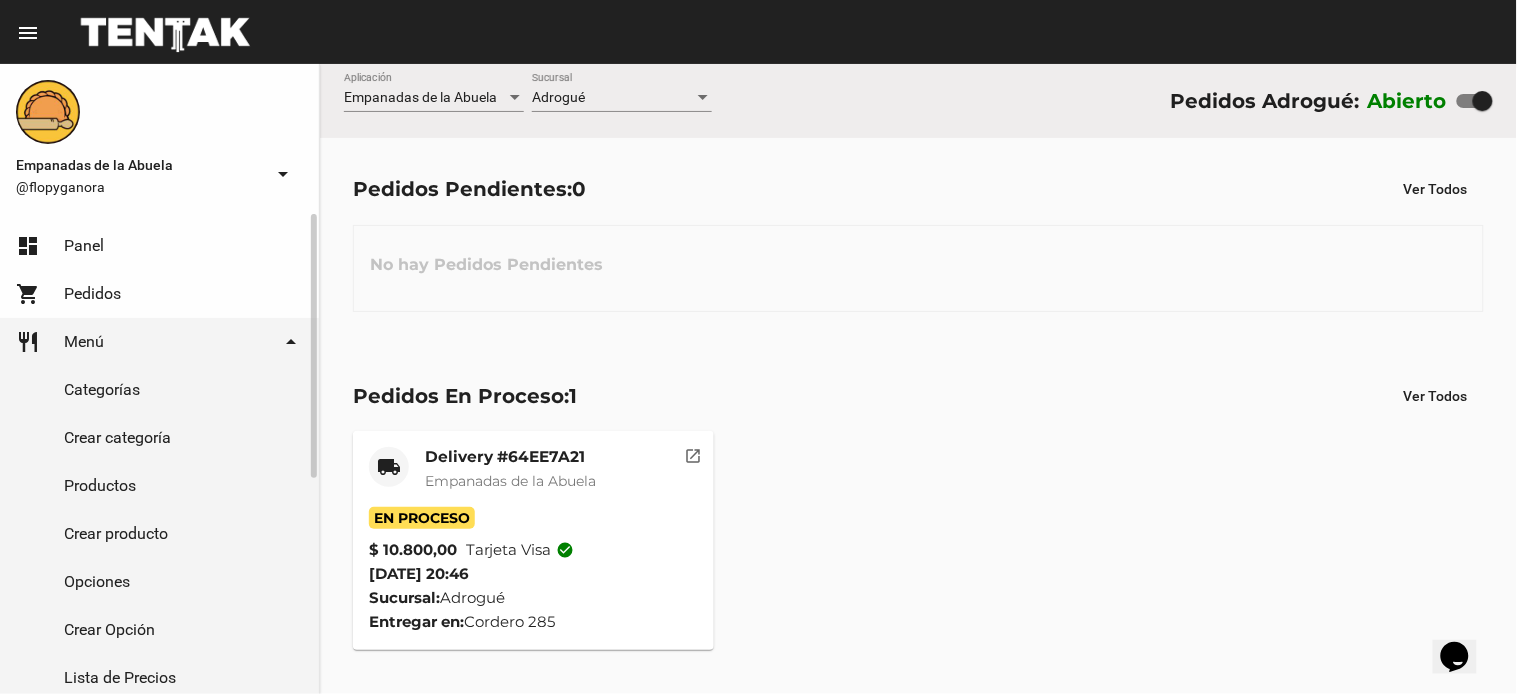 drag, startPoint x: 130, startPoint y: 484, endPoint x: 208, endPoint y: 464, distance: 80.523285 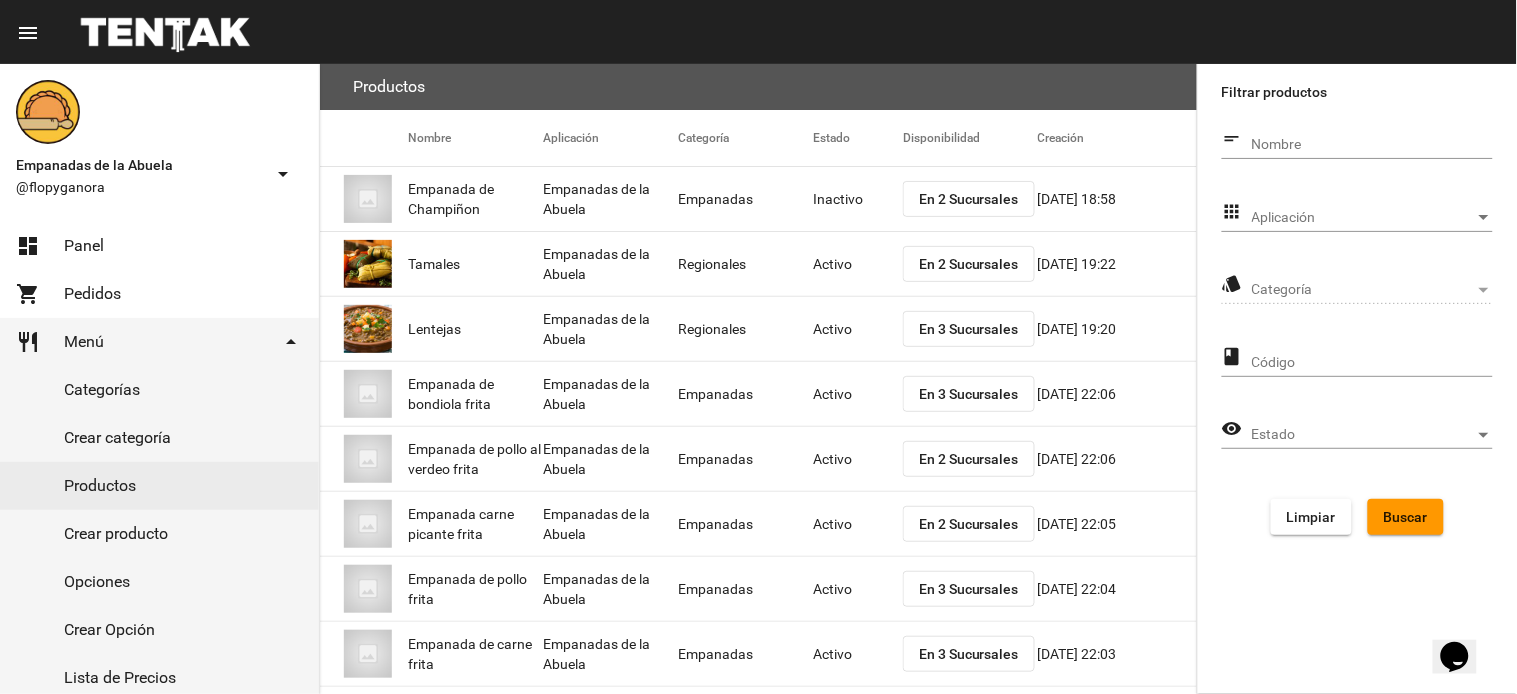 click on "Aplicación" at bounding box center [1363, 218] 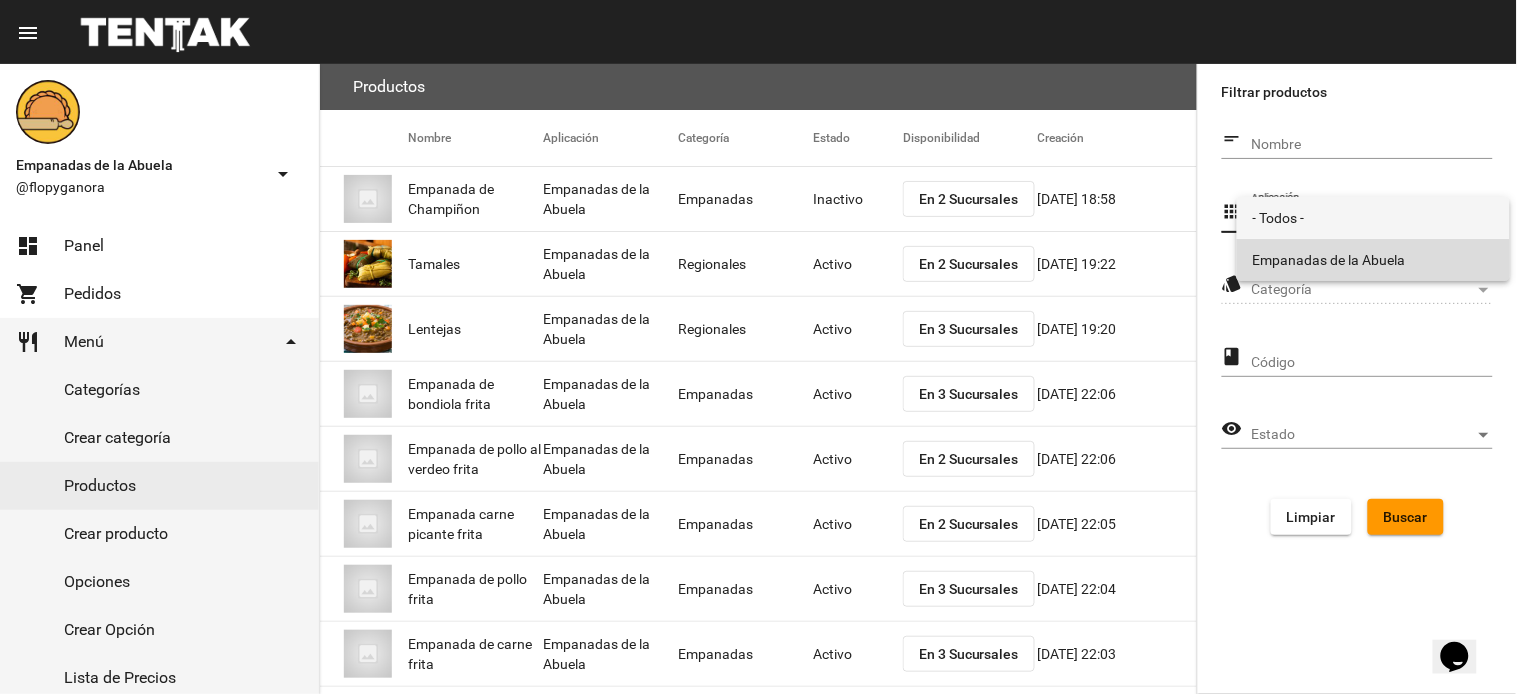click on "Empanadas de la Abuela" at bounding box center (1373, 260) 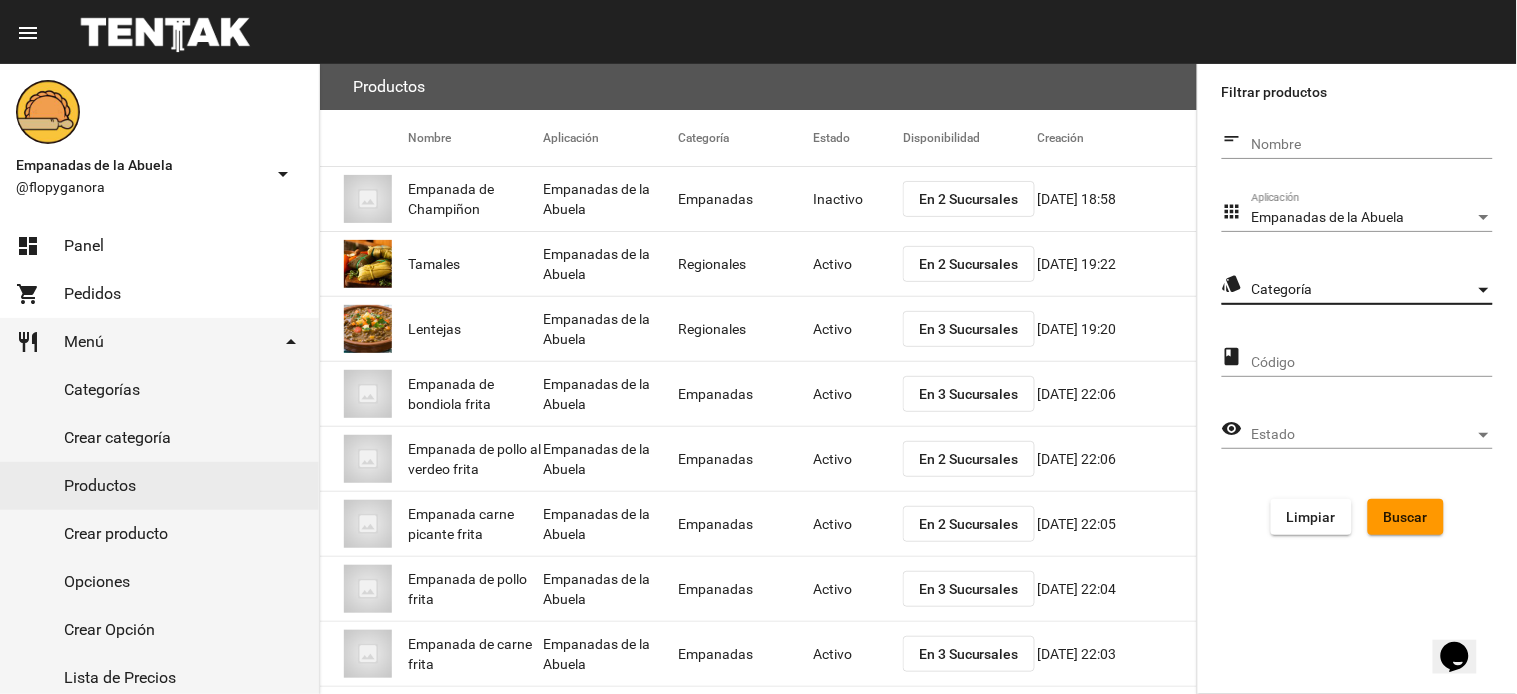 click on "Categoría" at bounding box center [1363, 290] 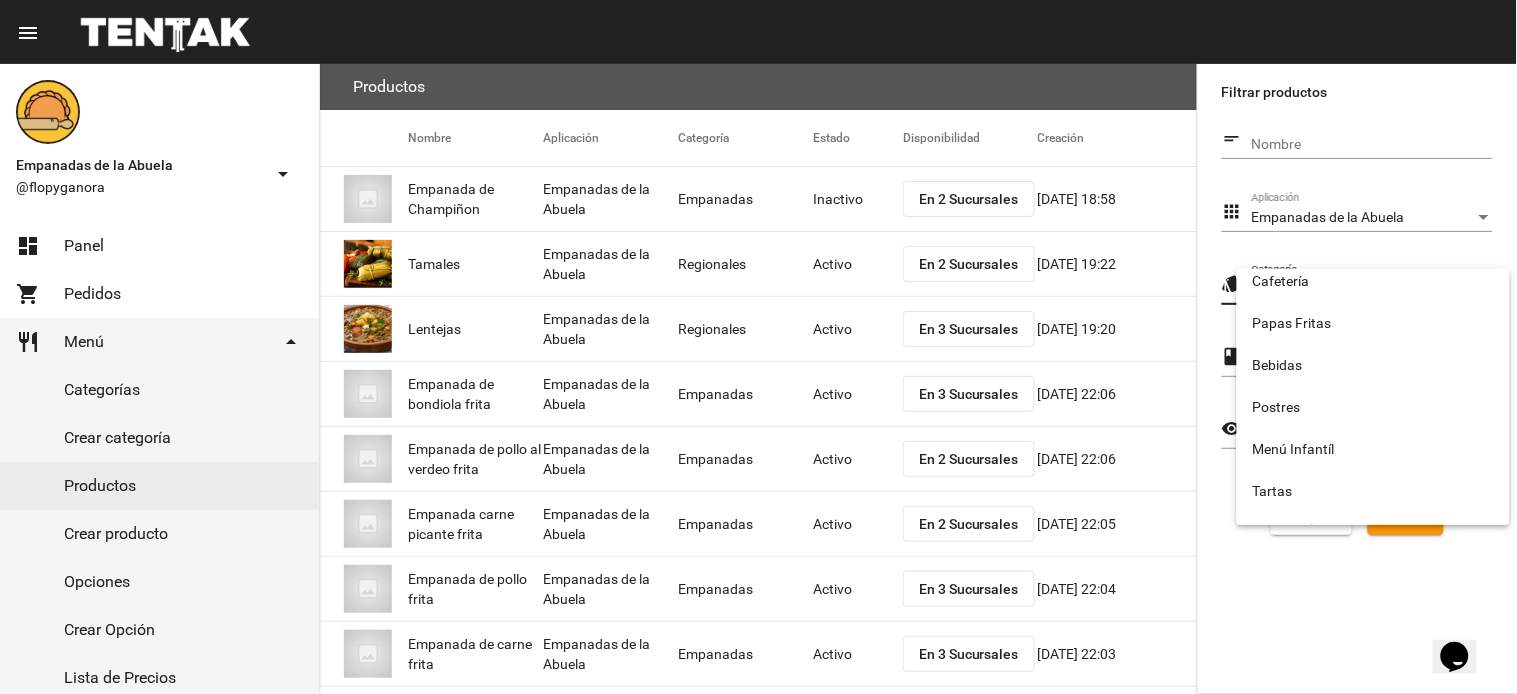 scroll, scrollTop: 332, scrollLeft: 0, axis: vertical 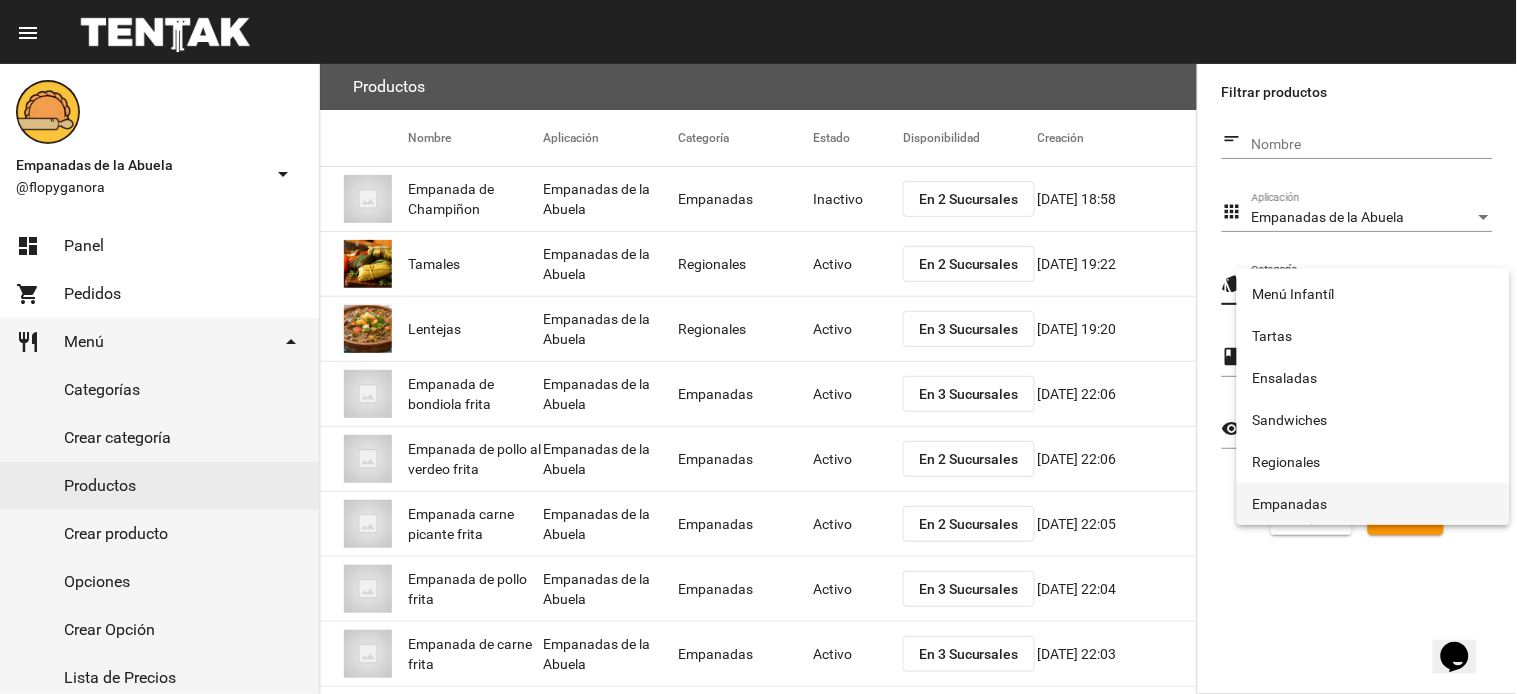 click on "Empanadas" at bounding box center [1373, 504] 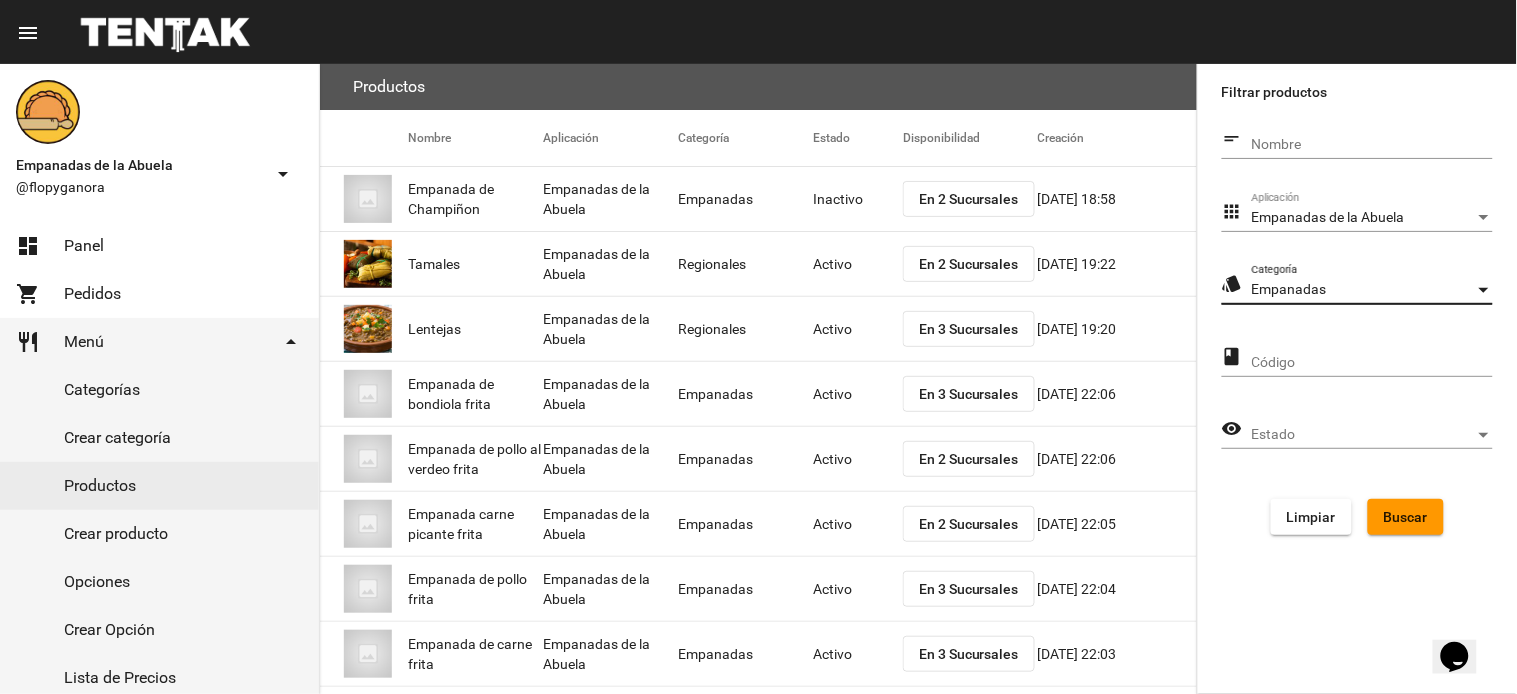 click on "Buscar" 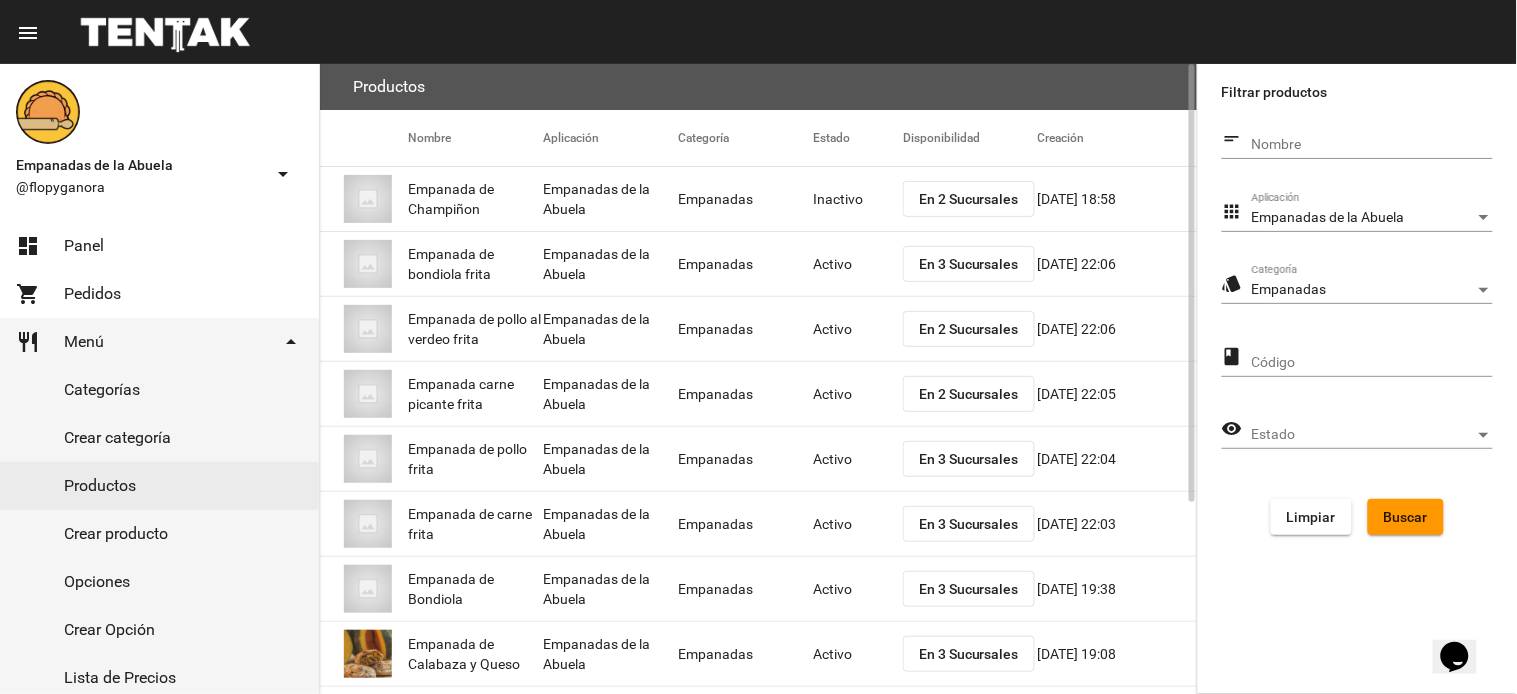 scroll, scrollTop: 200, scrollLeft: 0, axis: vertical 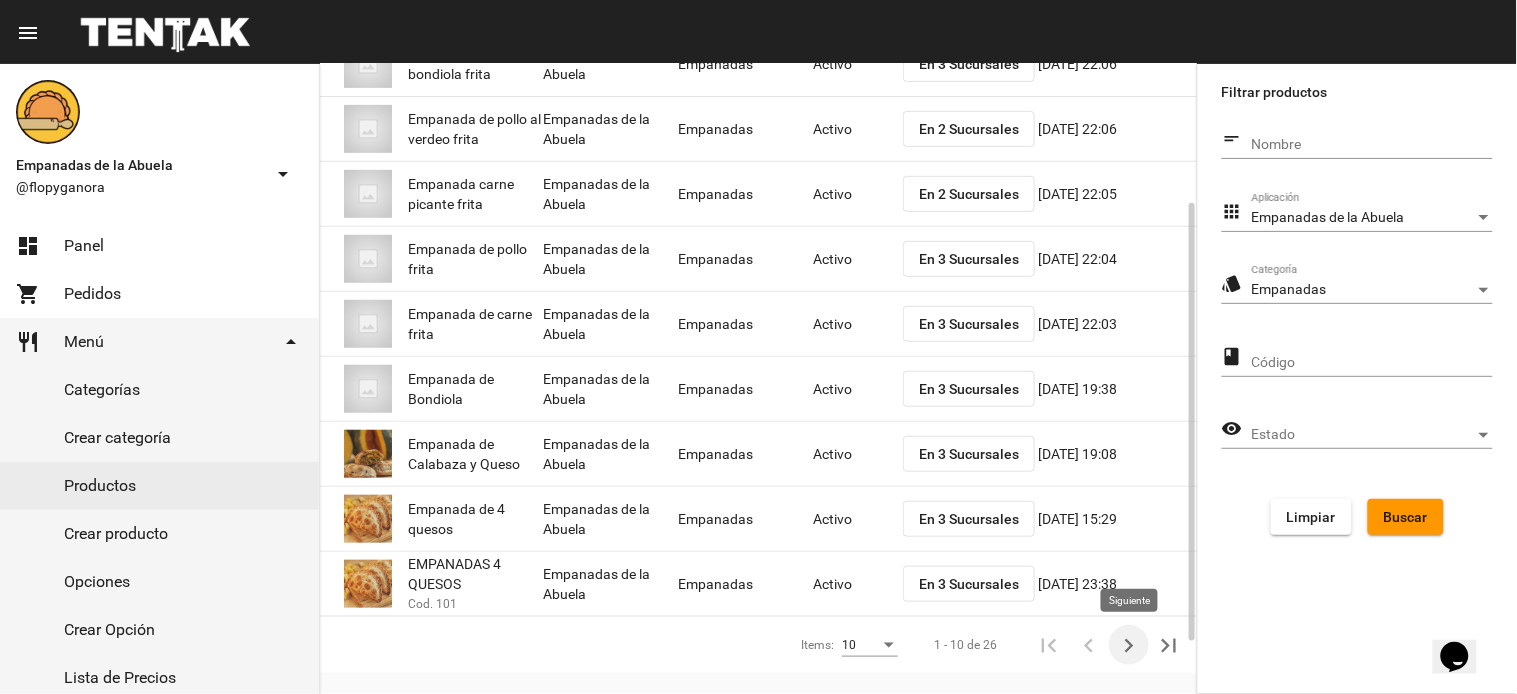 click 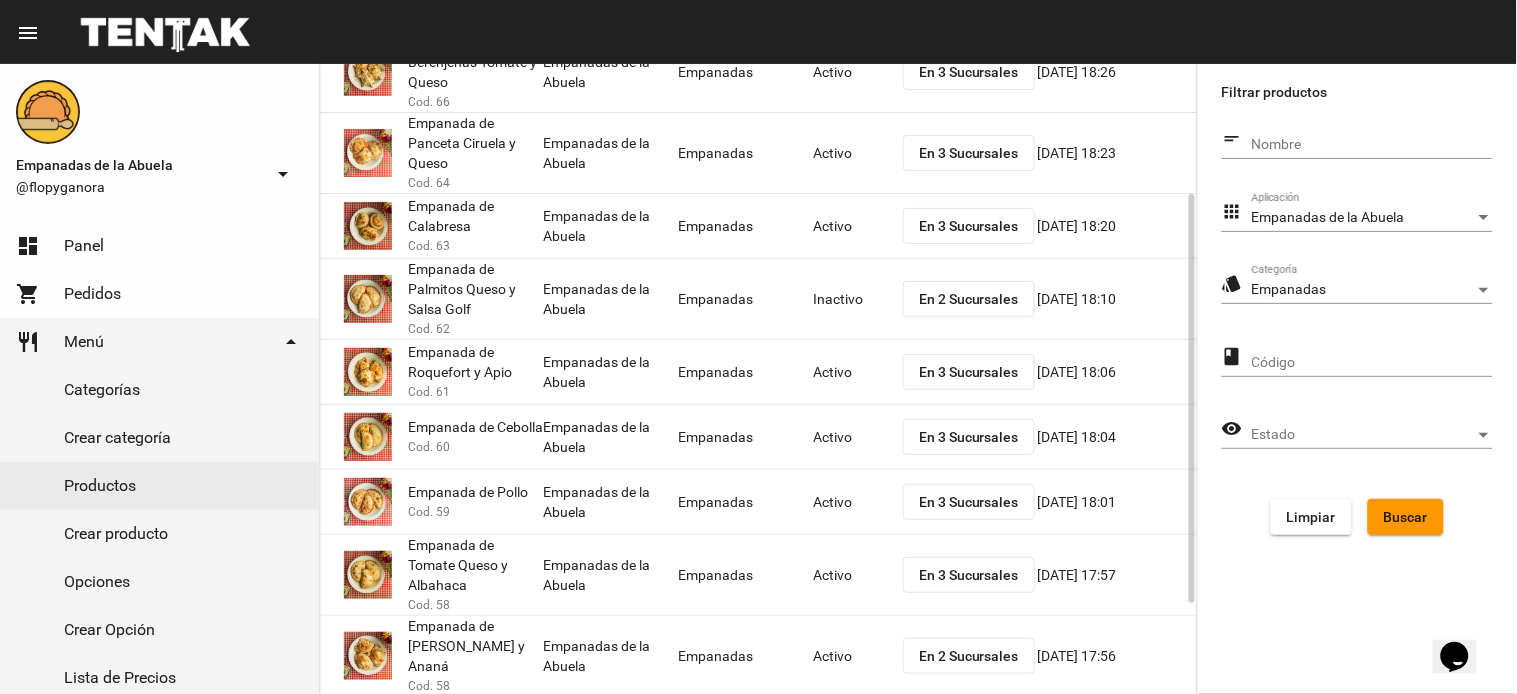 scroll, scrollTop: 0, scrollLeft: 0, axis: both 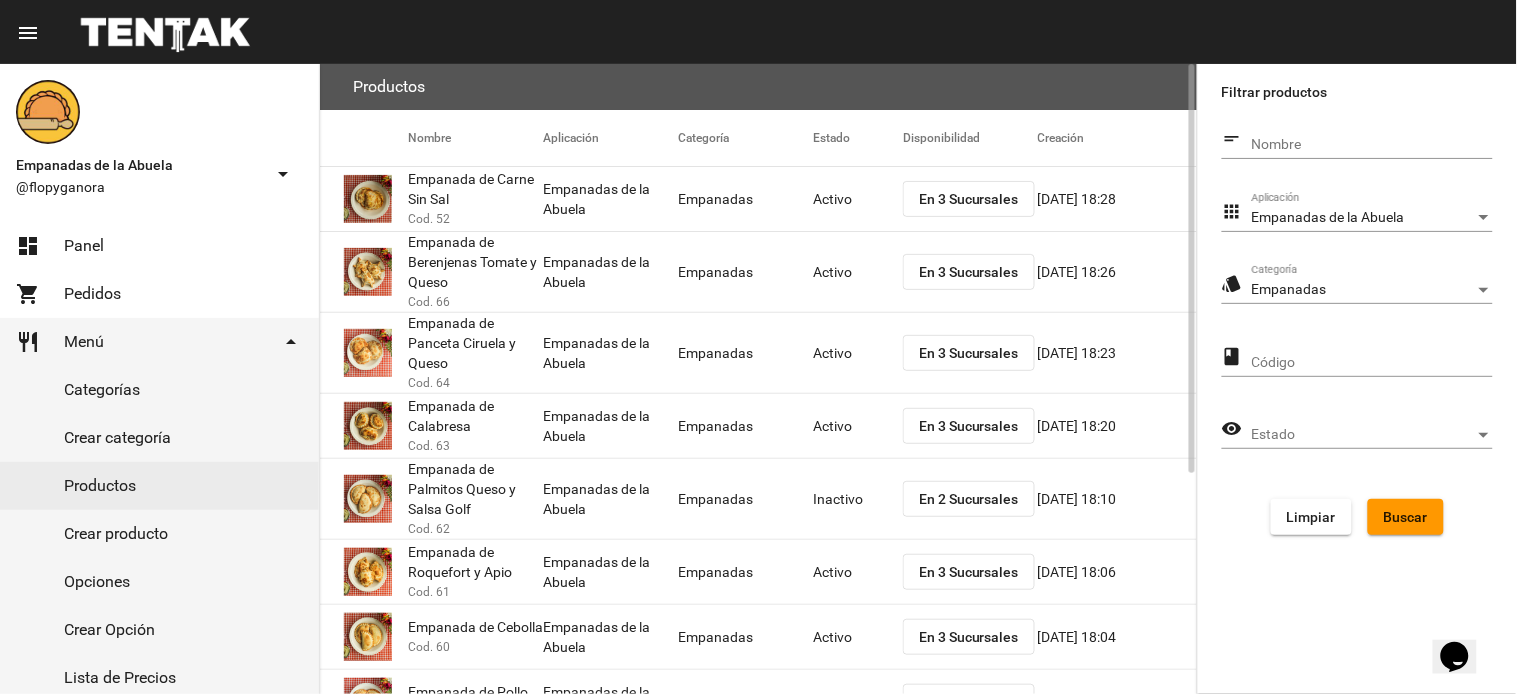 click on "En 3 Sucursales" 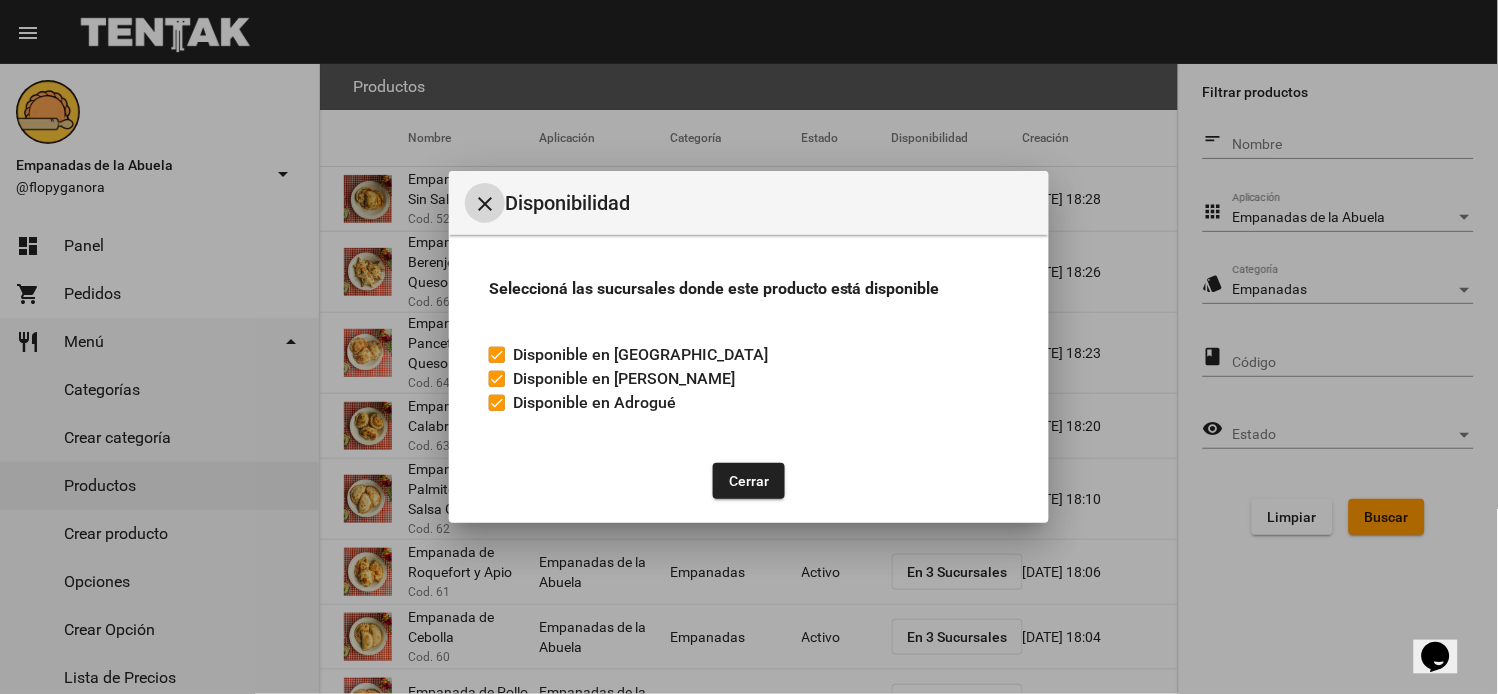 drag, startPoint x: 504, startPoint y: 395, endPoint x: 553, endPoint y: 417, distance: 53.712196 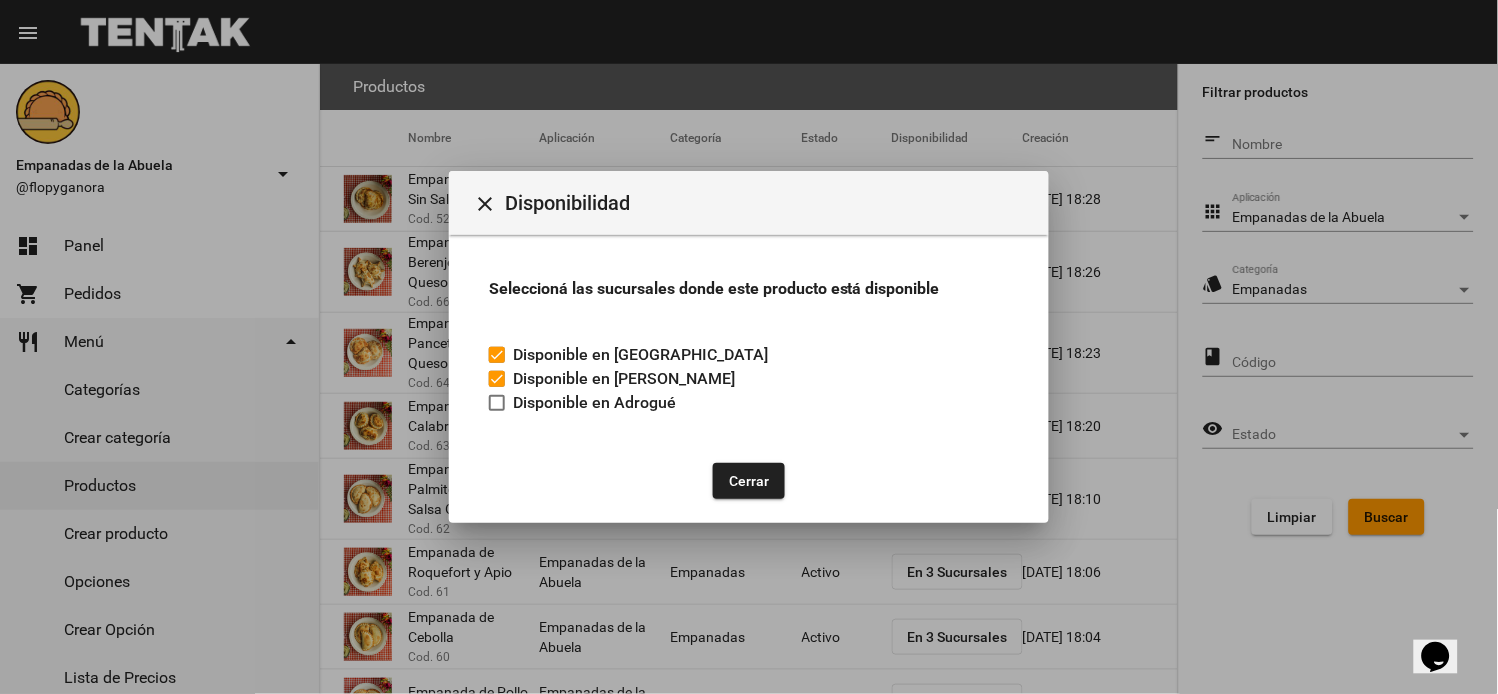 click on "Cerrar" 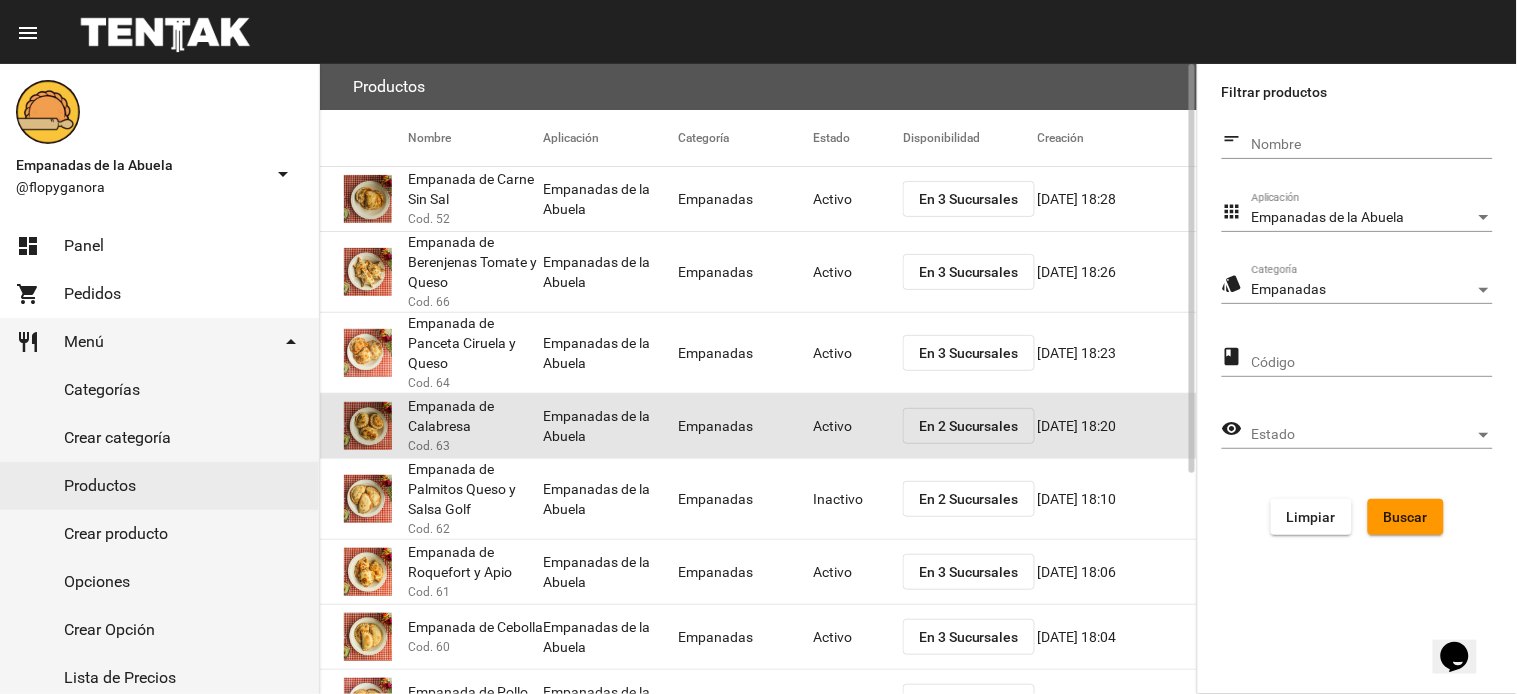 click on "Activo" 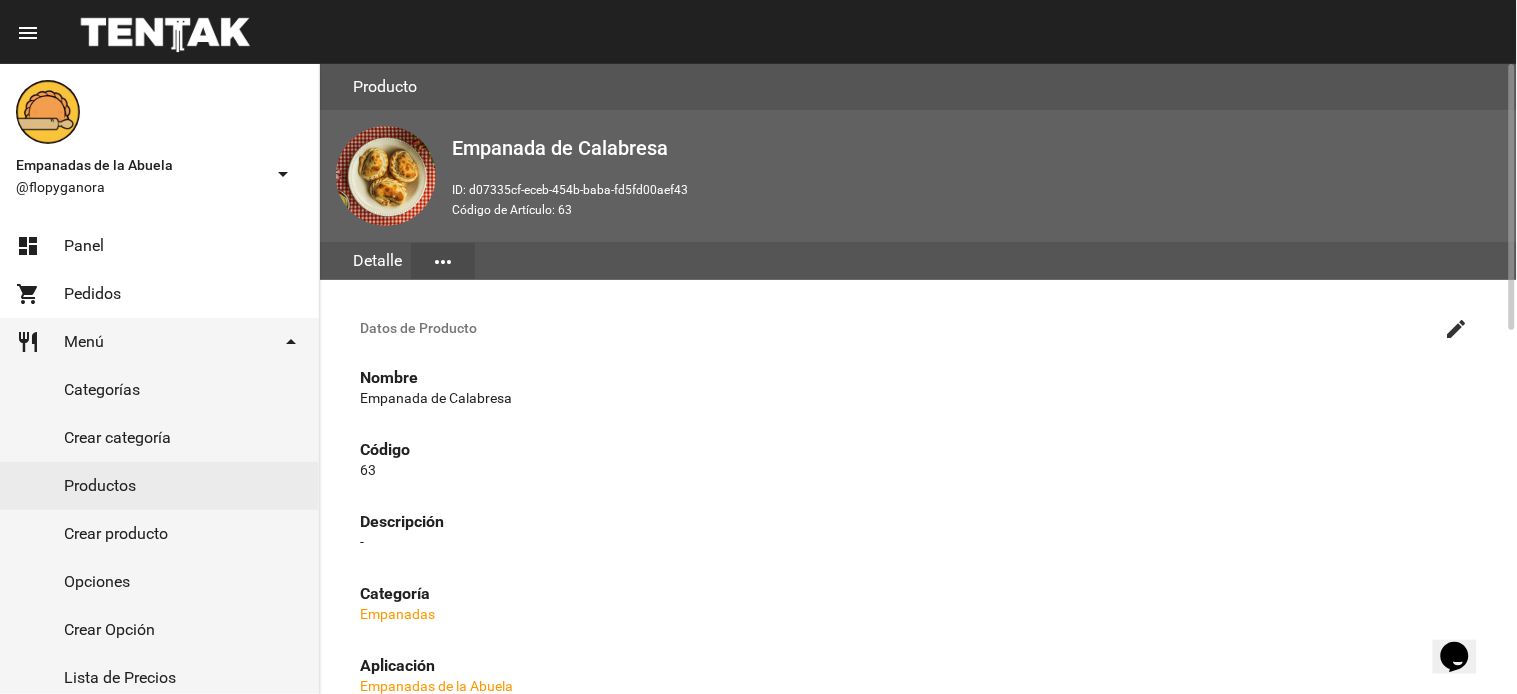 click on "create" 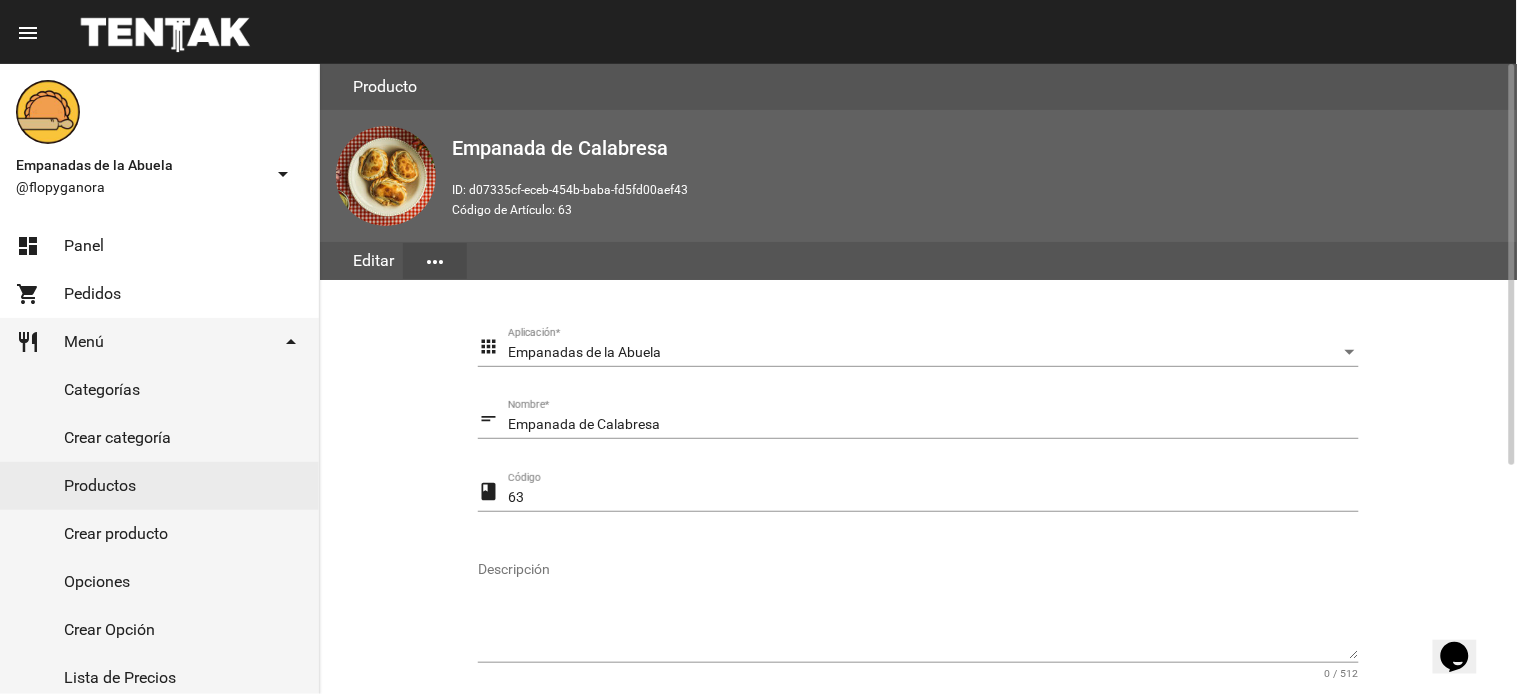 scroll, scrollTop: 358, scrollLeft: 0, axis: vertical 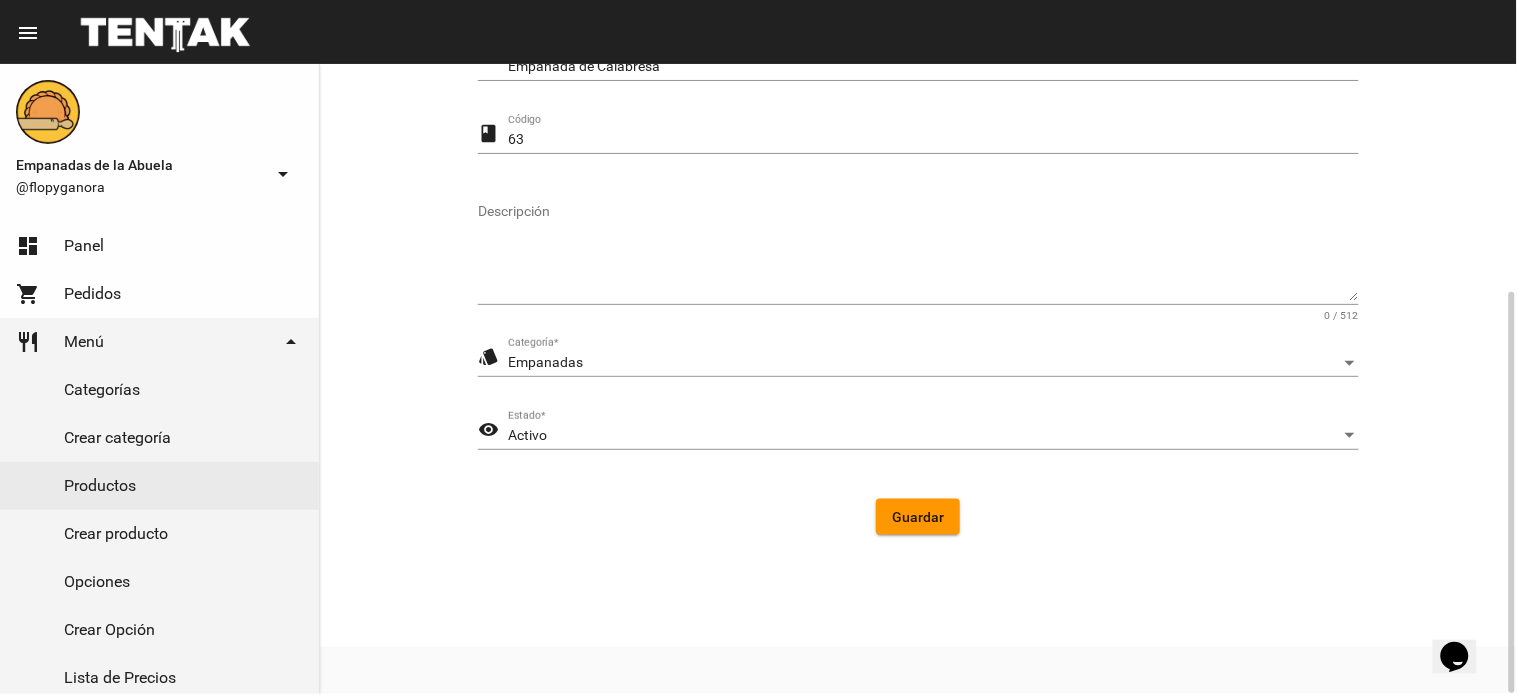 click on "Activo Estado  *" 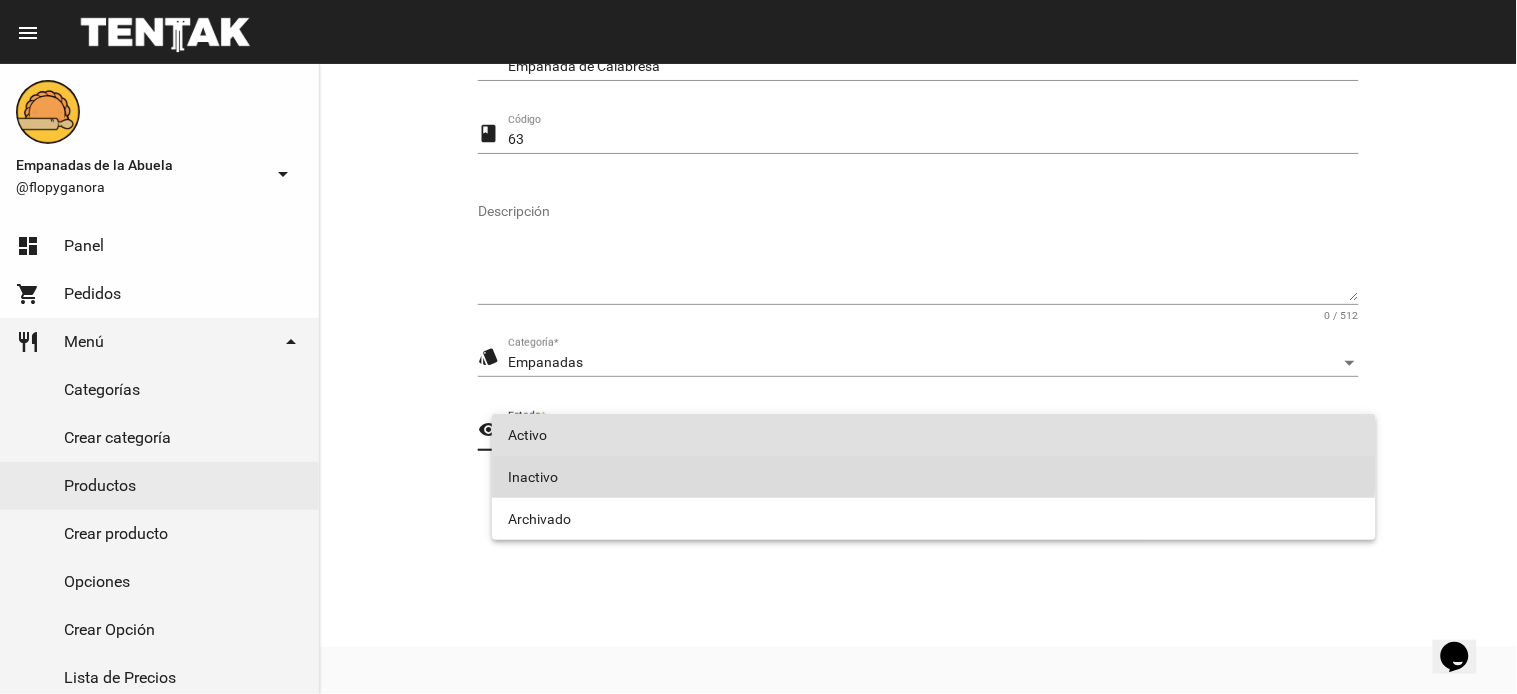 click on "Inactivo" at bounding box center [934, 477] 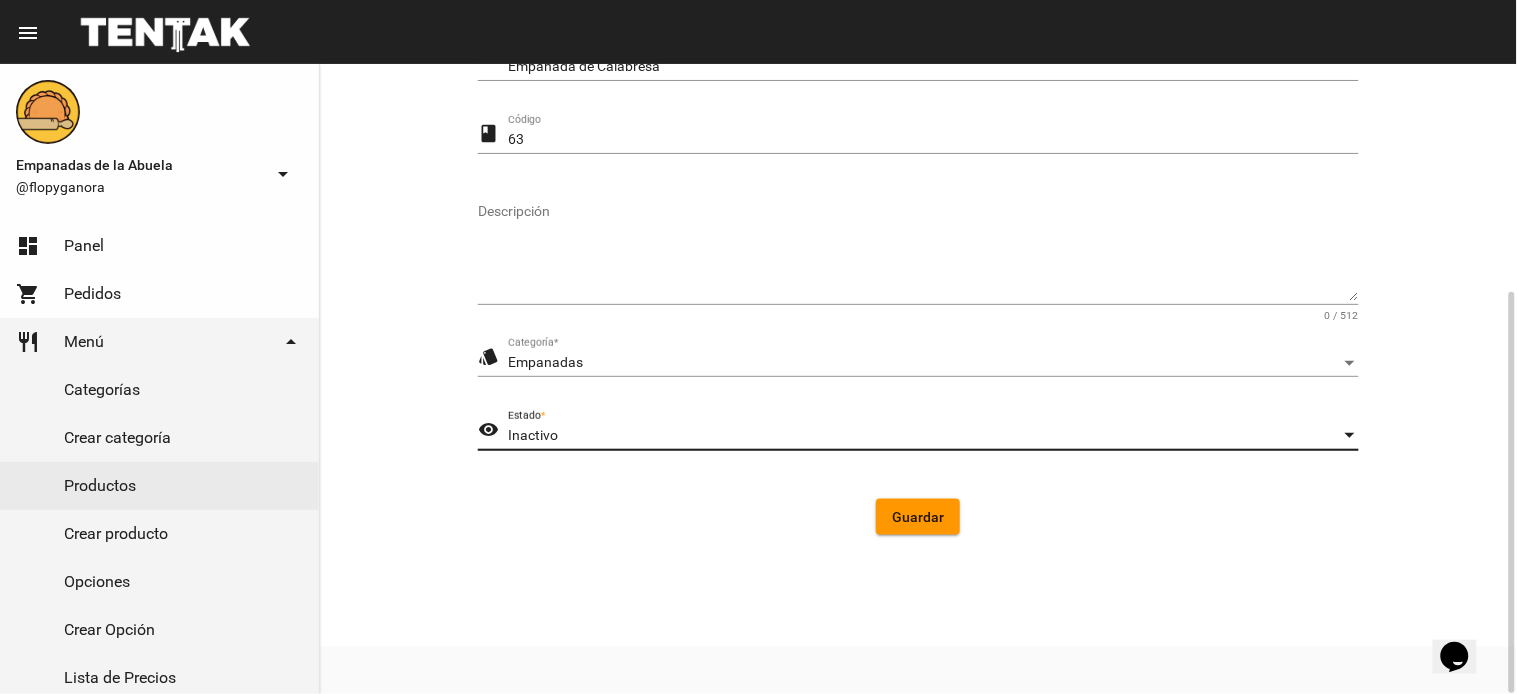click on "Guardar" 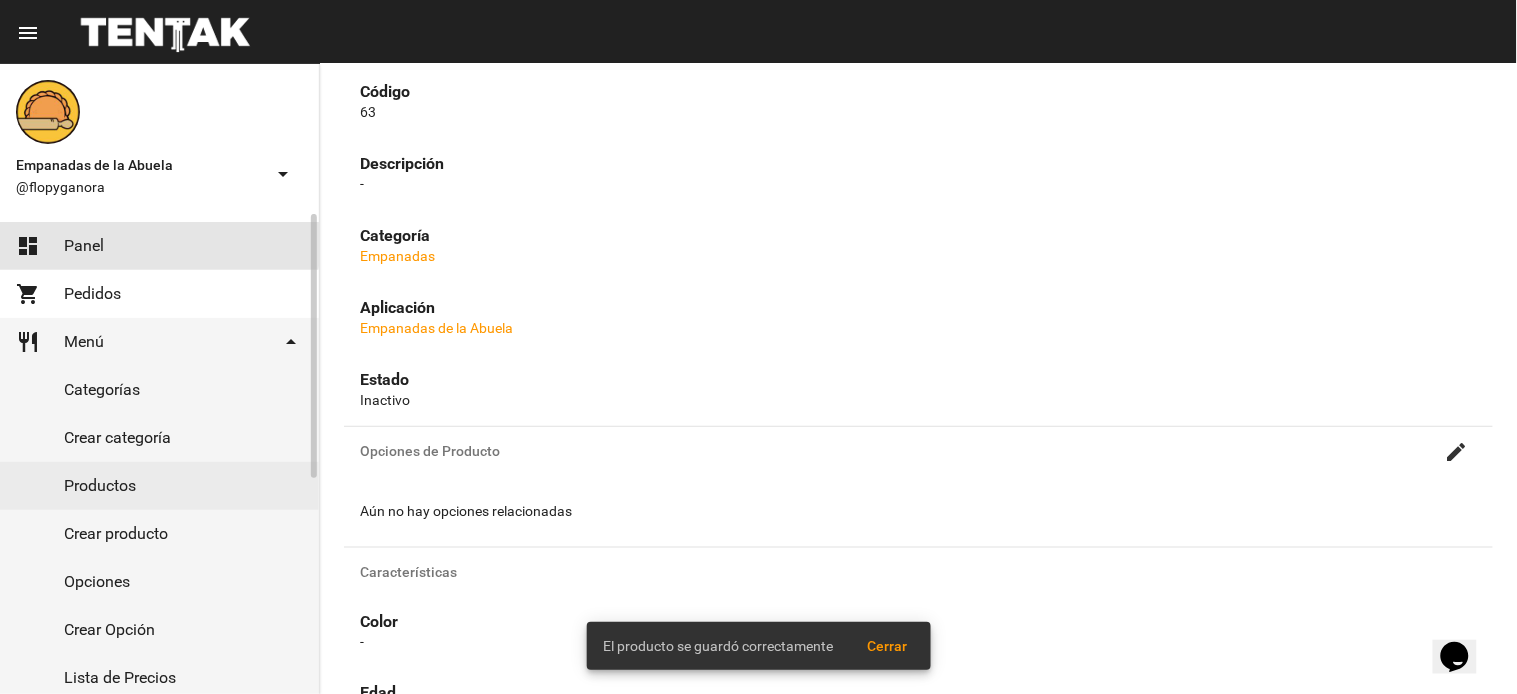 scroll, scrollTop: 0, scrollLeft: 0, axis: both 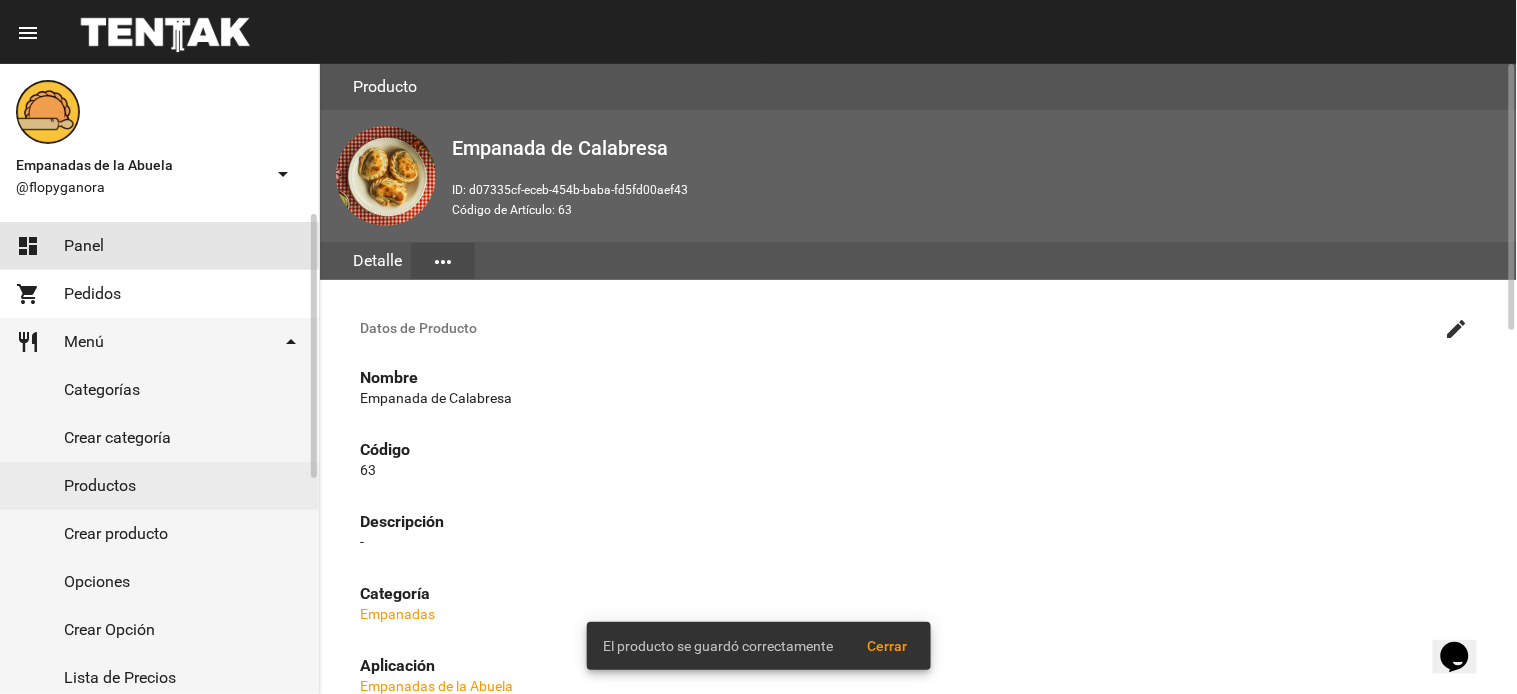 click on "Panel" 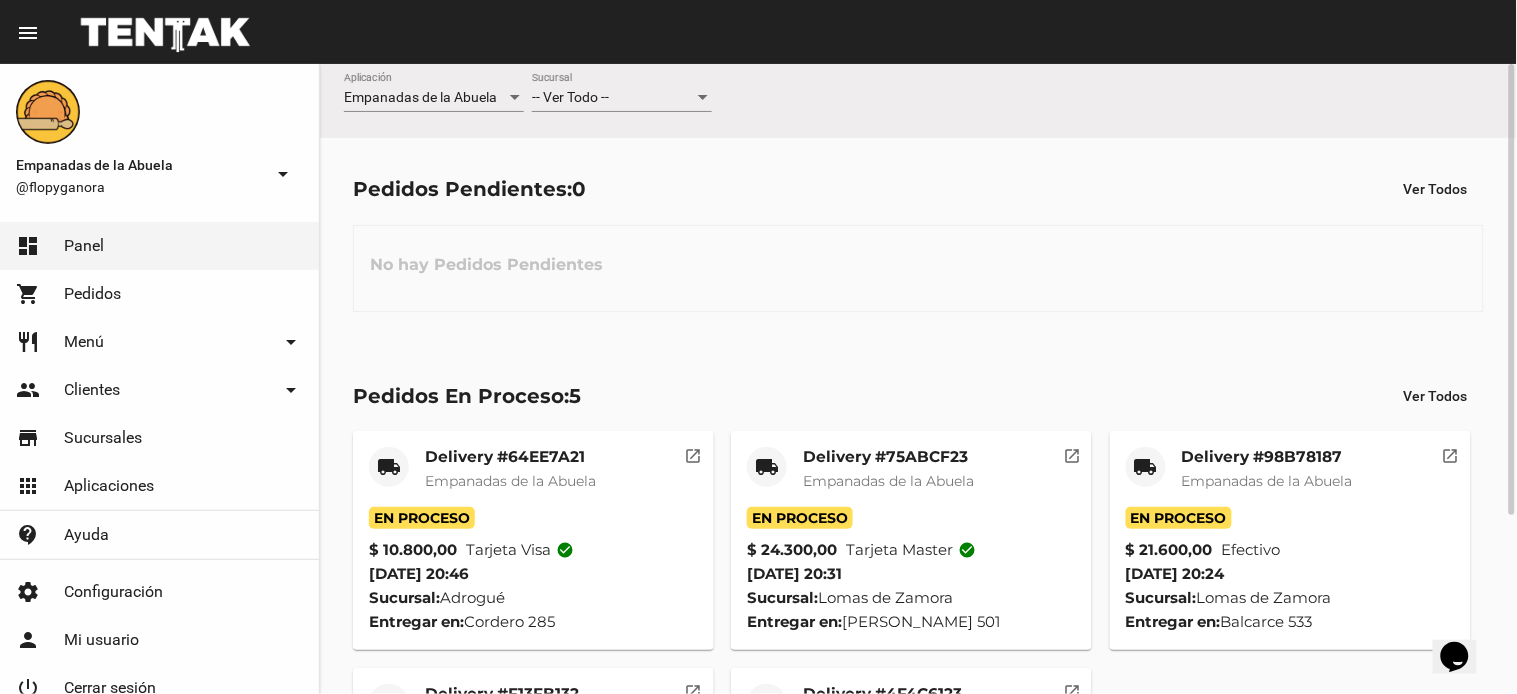 click on "-- Ver Todo --" at bounding box center (613, 98) 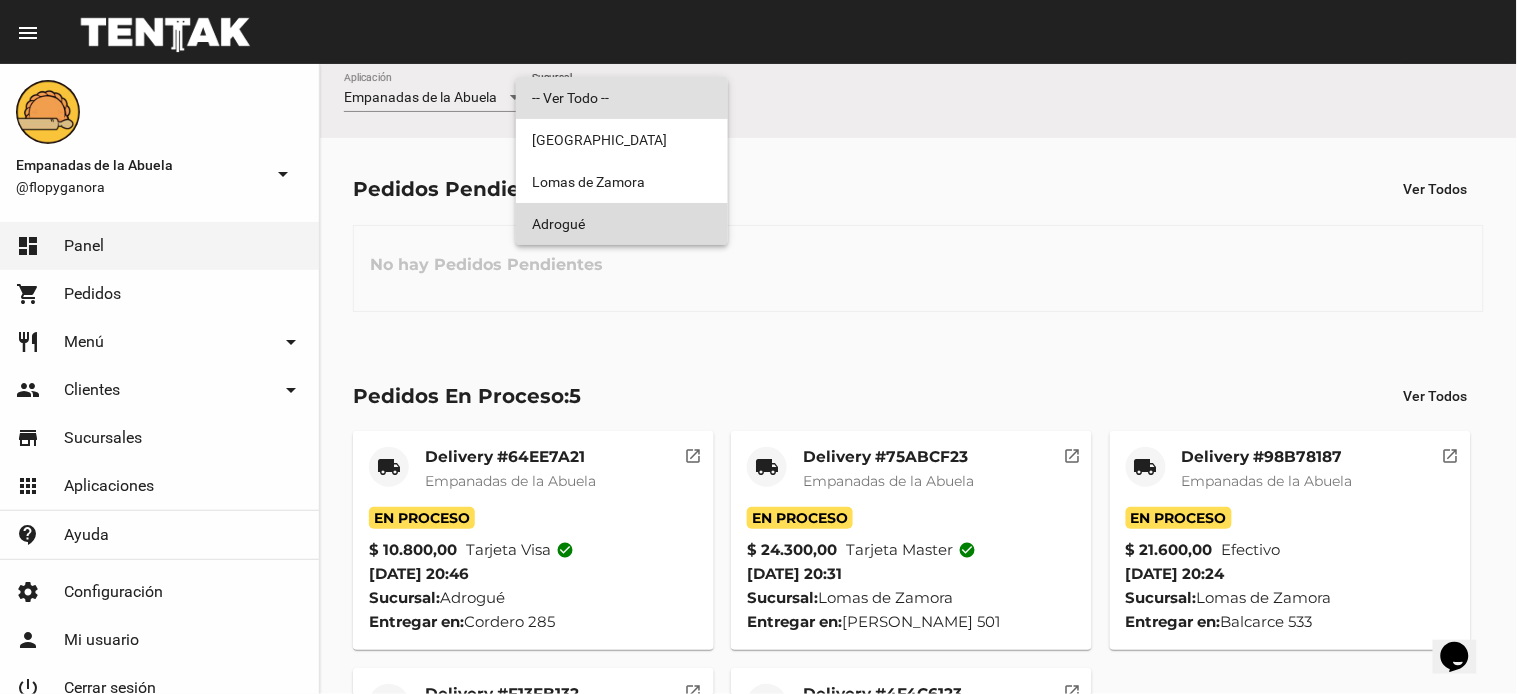 click on "Adrogué" at bounding box center [622, 224] 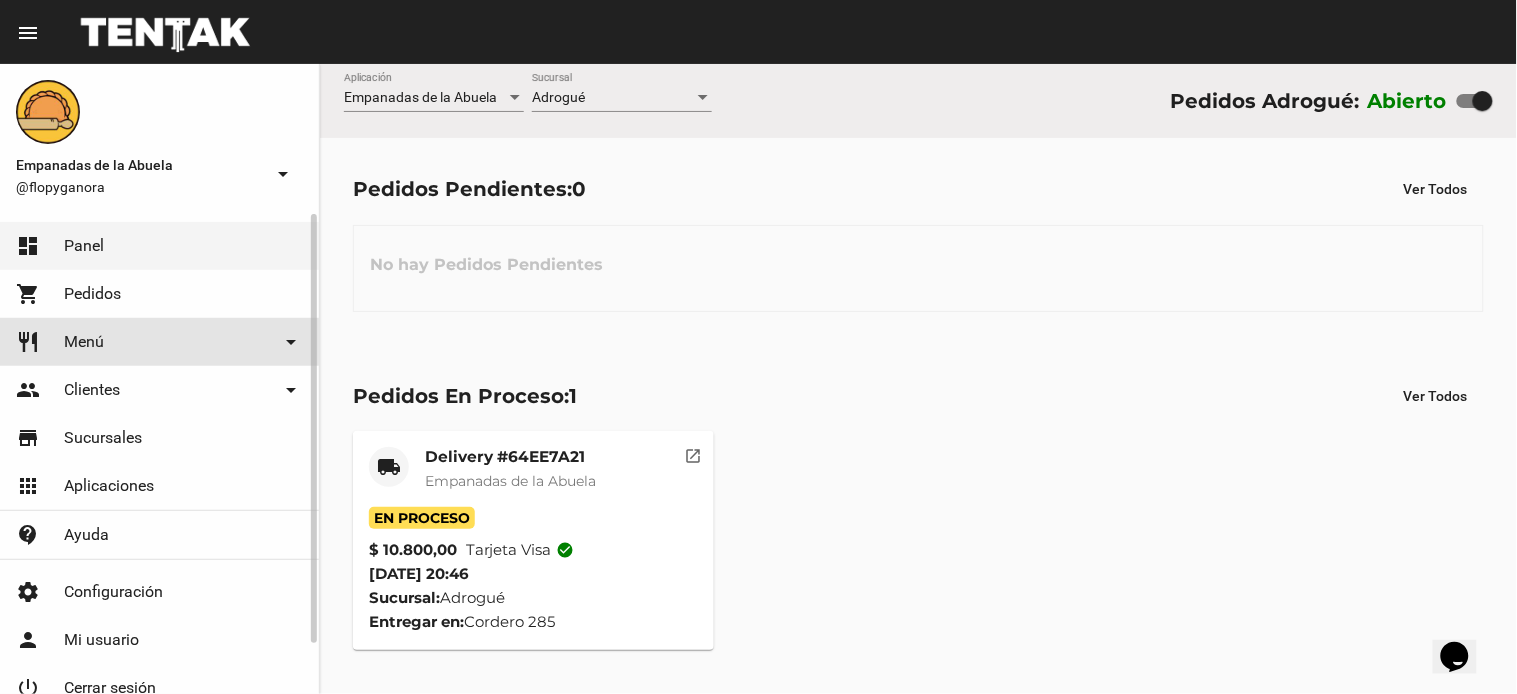click on "restaurant Menú arrow_drop_down" 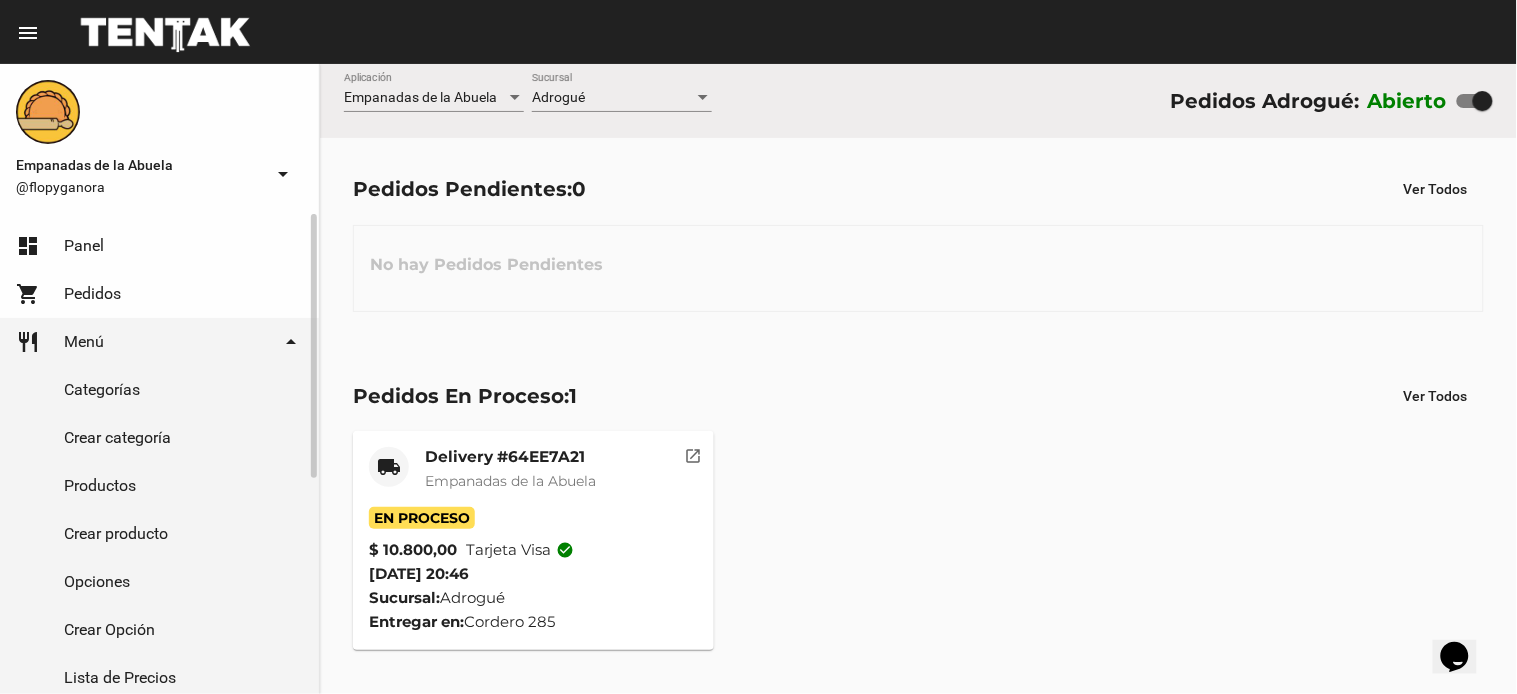 click on "Productos" 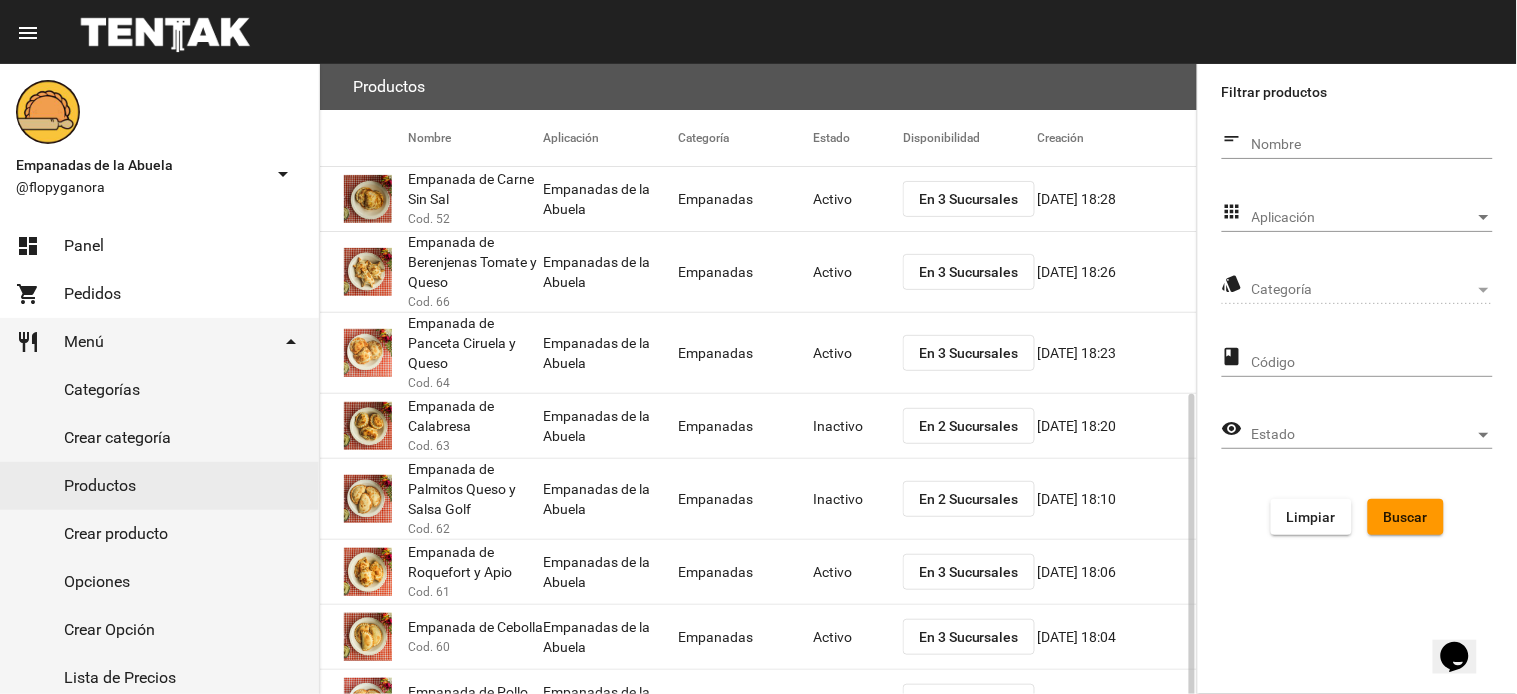 scroll, scrollTop: 340, scrollLeft: 0, axis: vertical 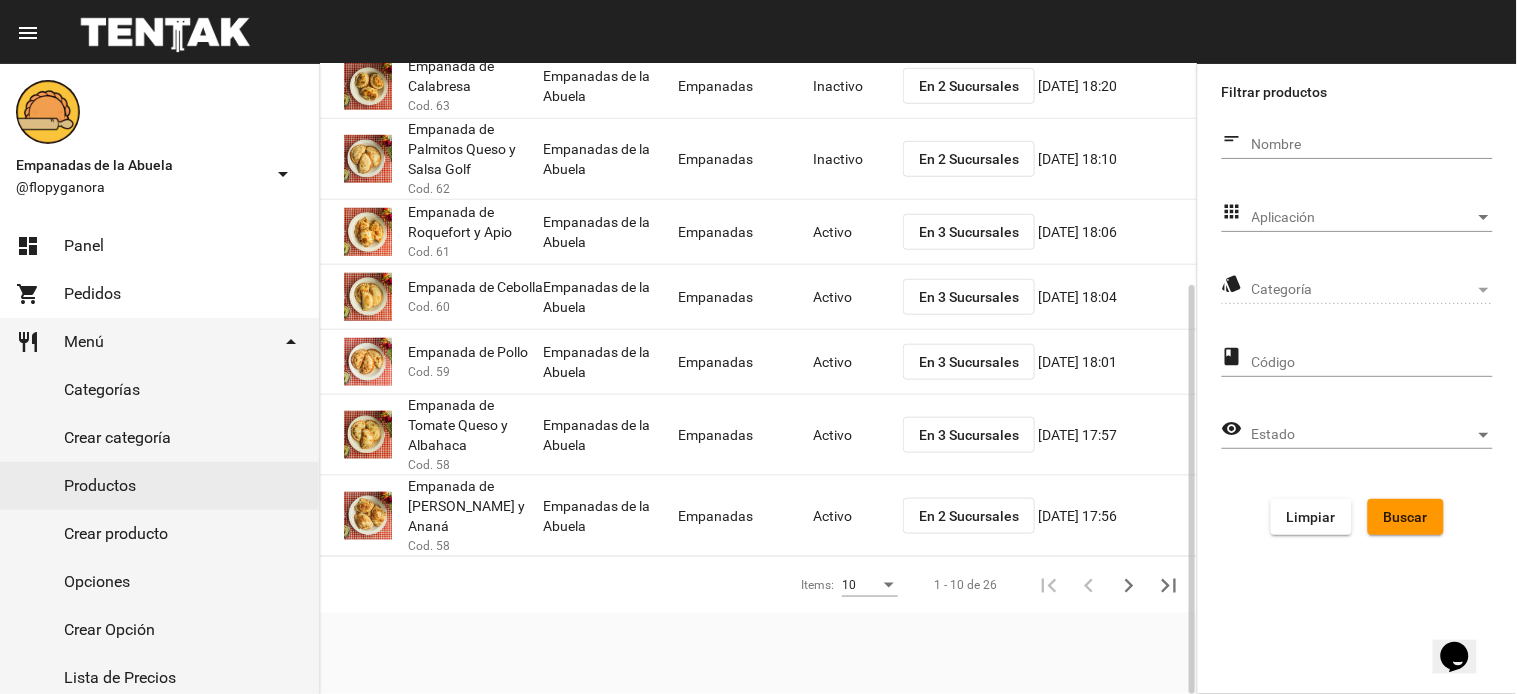click 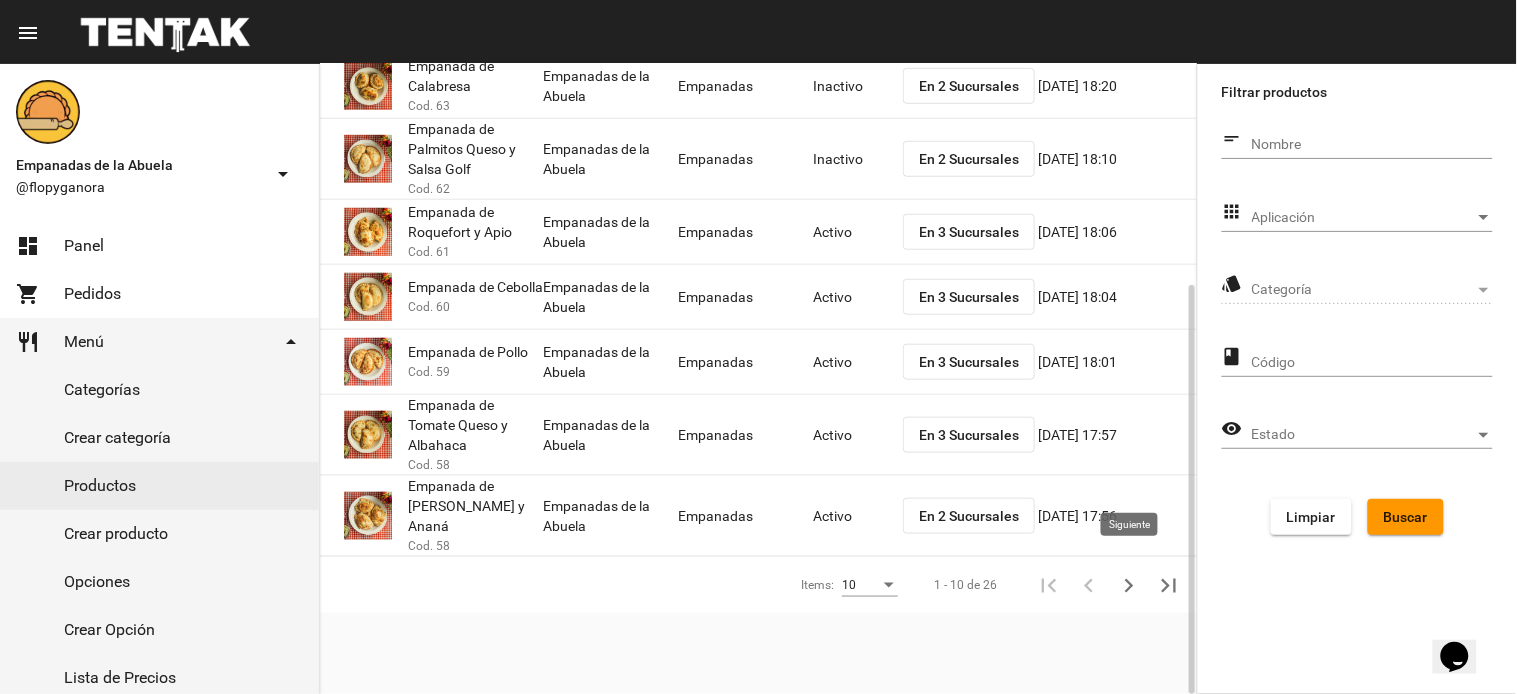 click 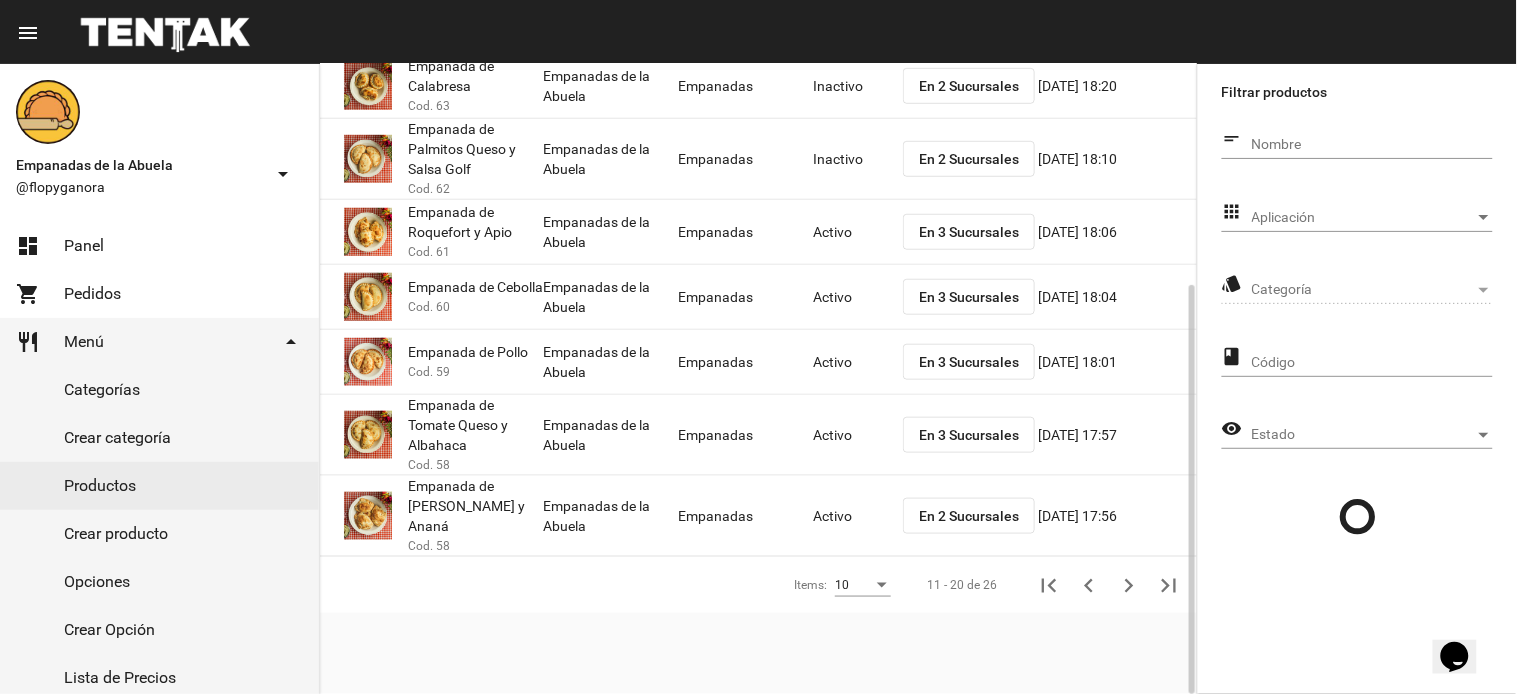 scroll, scrollTop: 275, scrollLeft: 0, axis: vertical 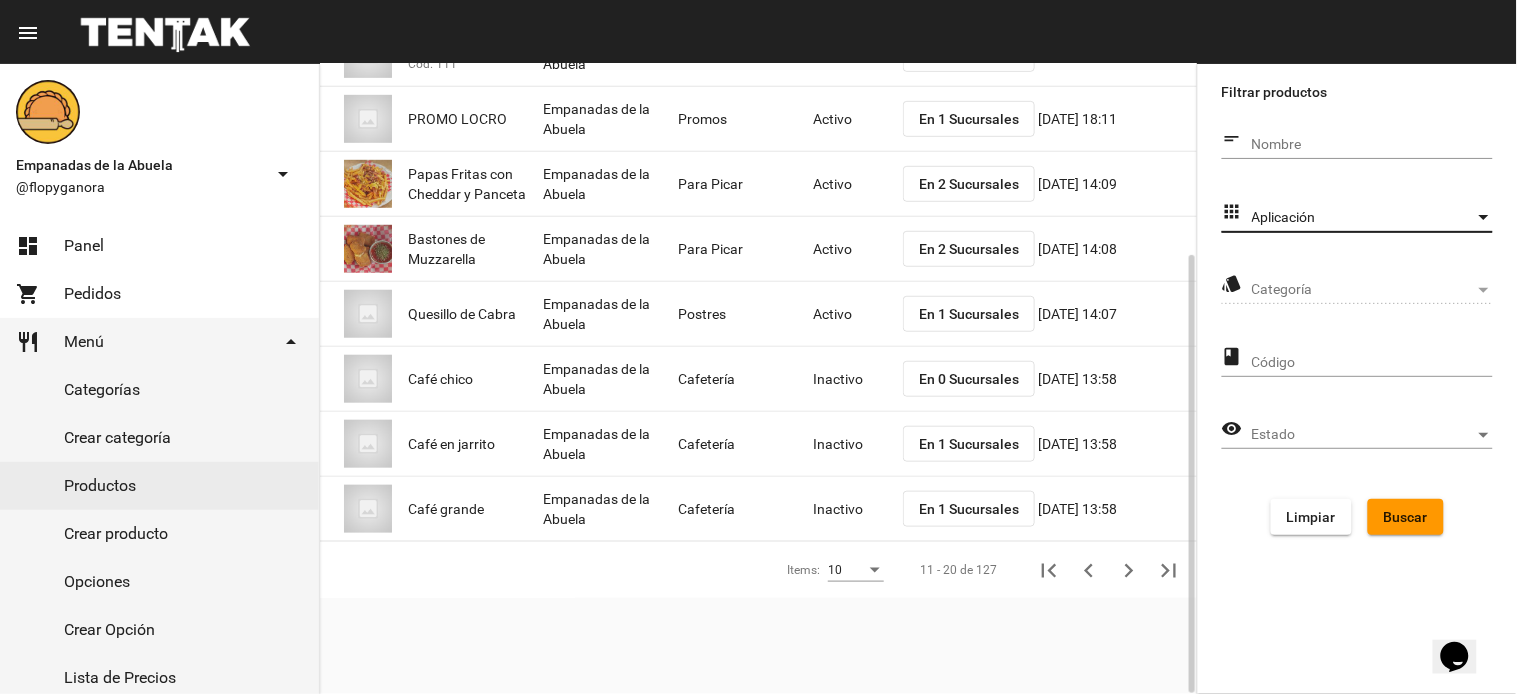 click on "Aplicación" at bounding box center (1363, 218) 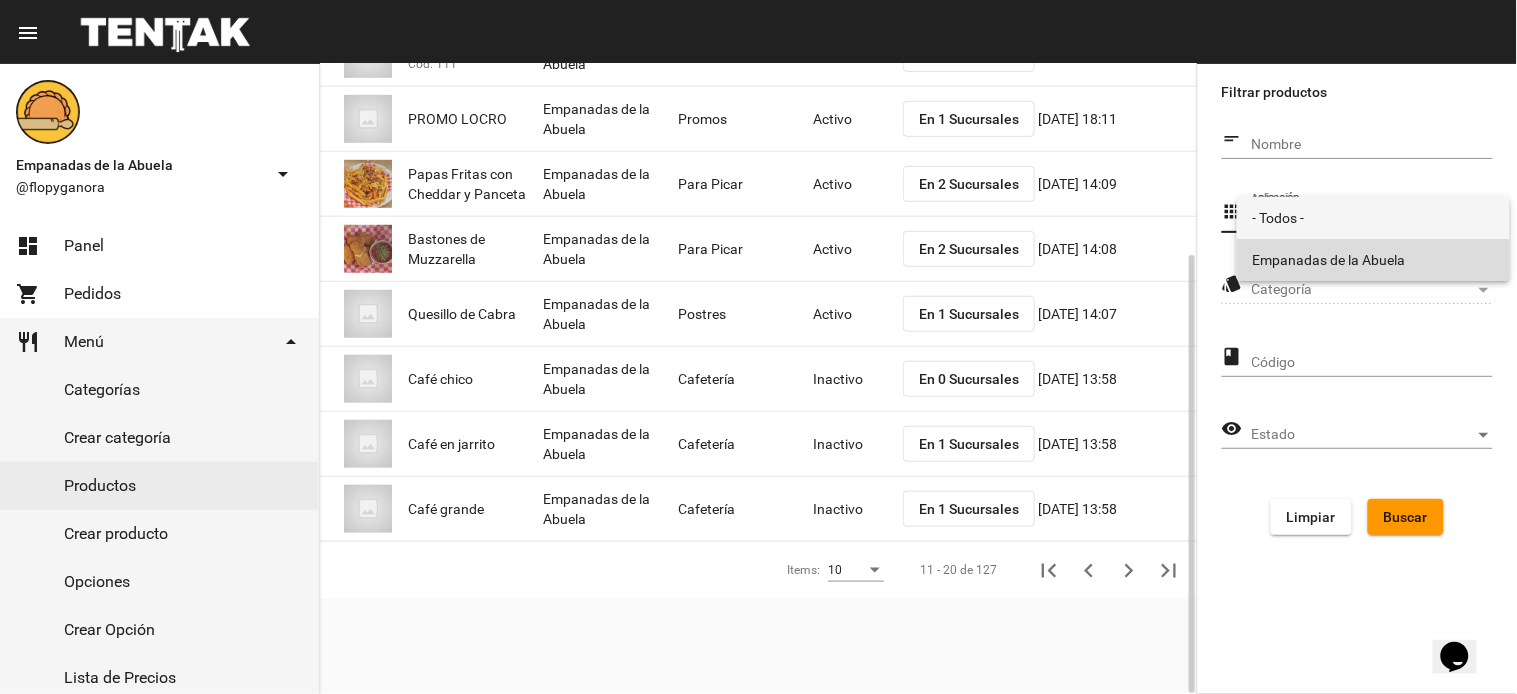 click on "Empanadas de la Abuela" at bounding box center (1373, 260) 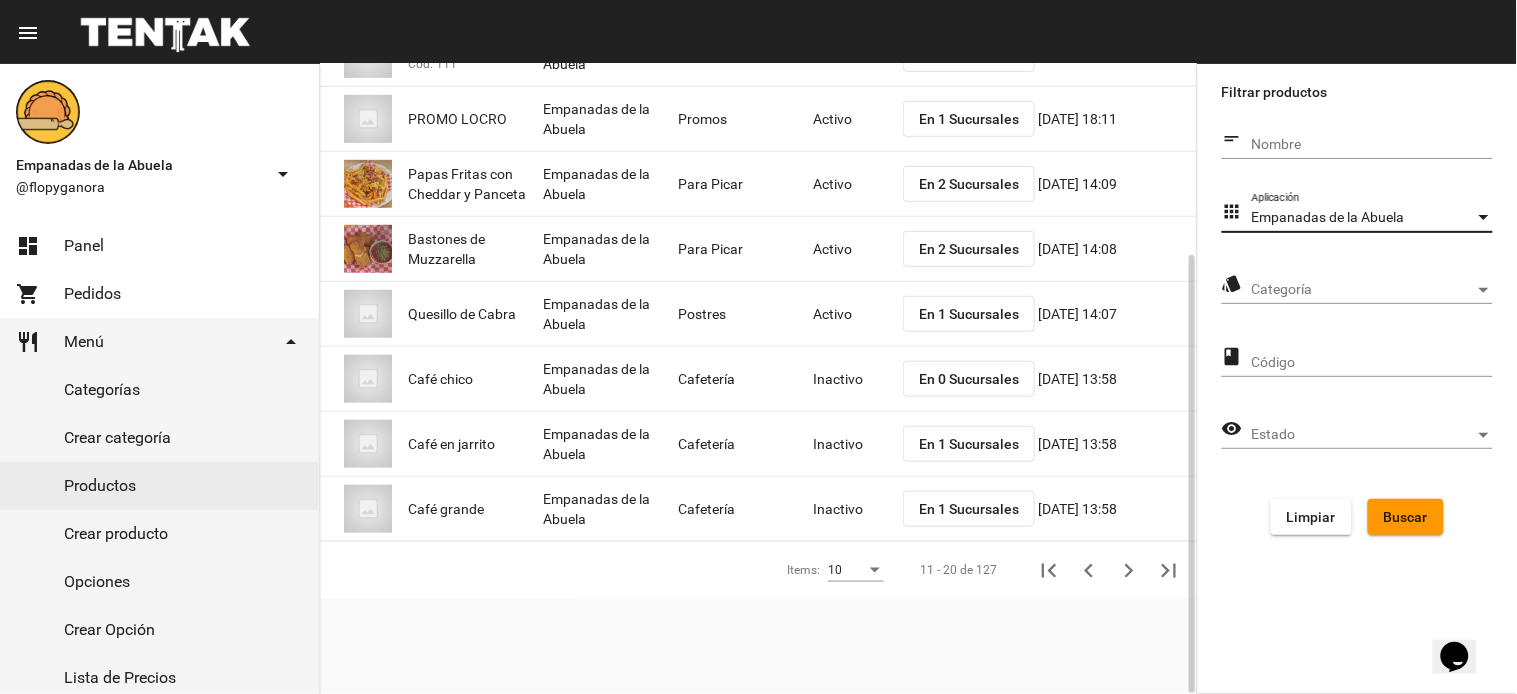 click on "Categoría" at bounding box center [1363, 290] 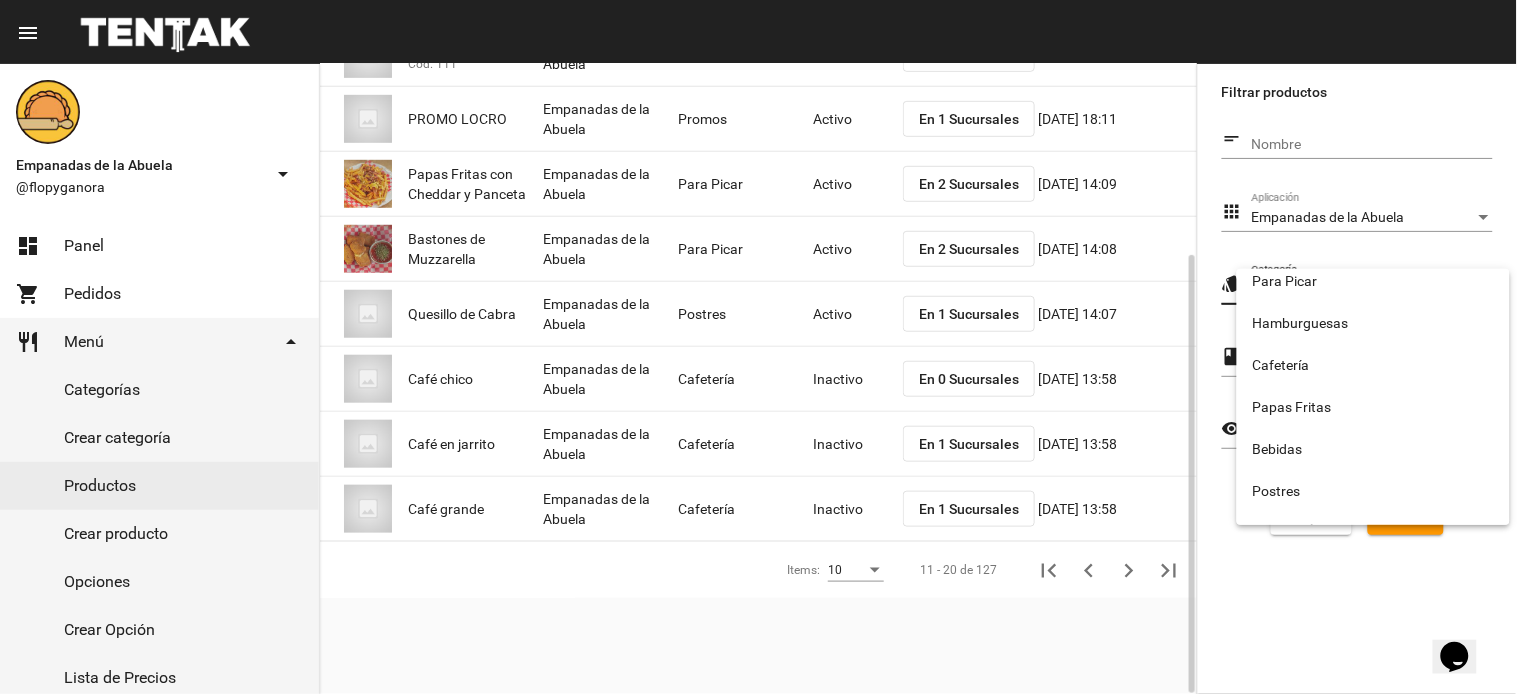 scroll, scrollTop: 332, scrollLeft: 0, axis: vertical 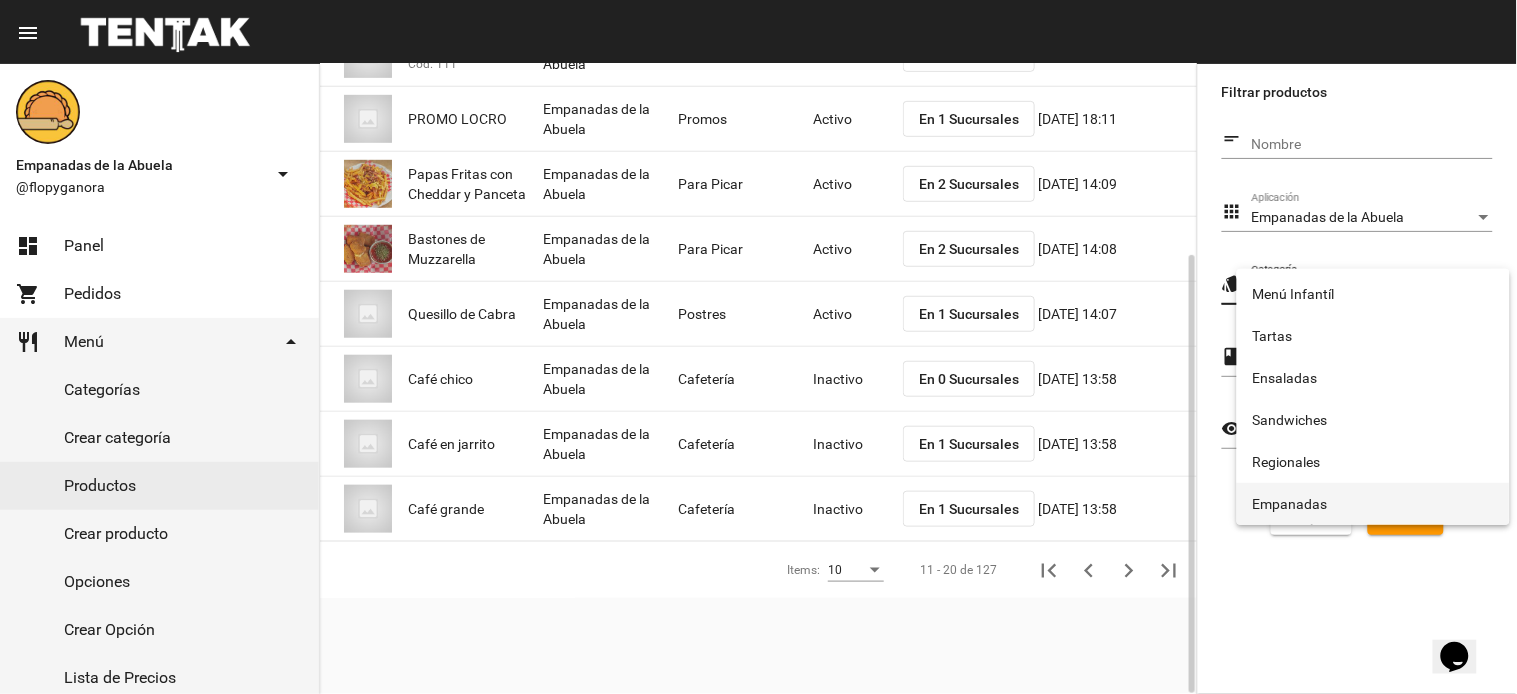 click on "Empanadas" at bounding box center (1373, 504) 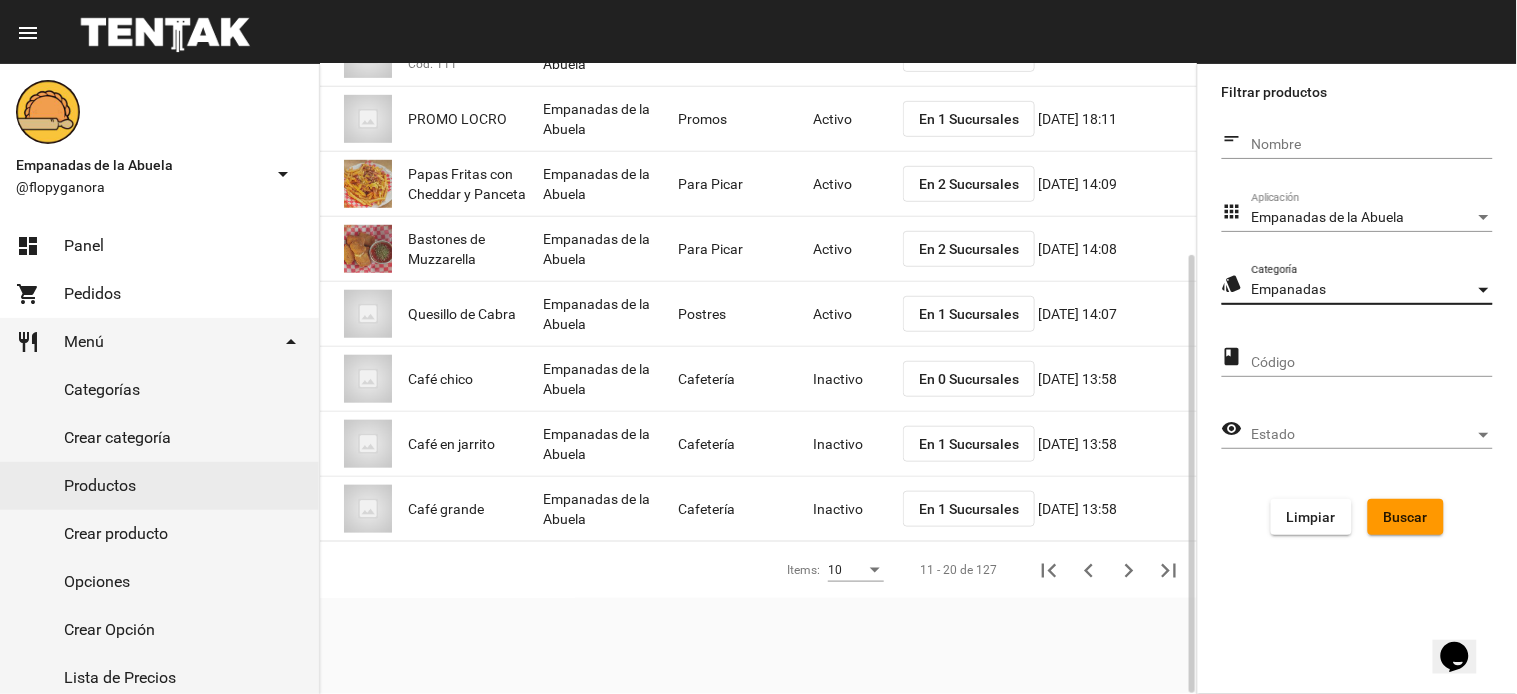 click on "Buscar" 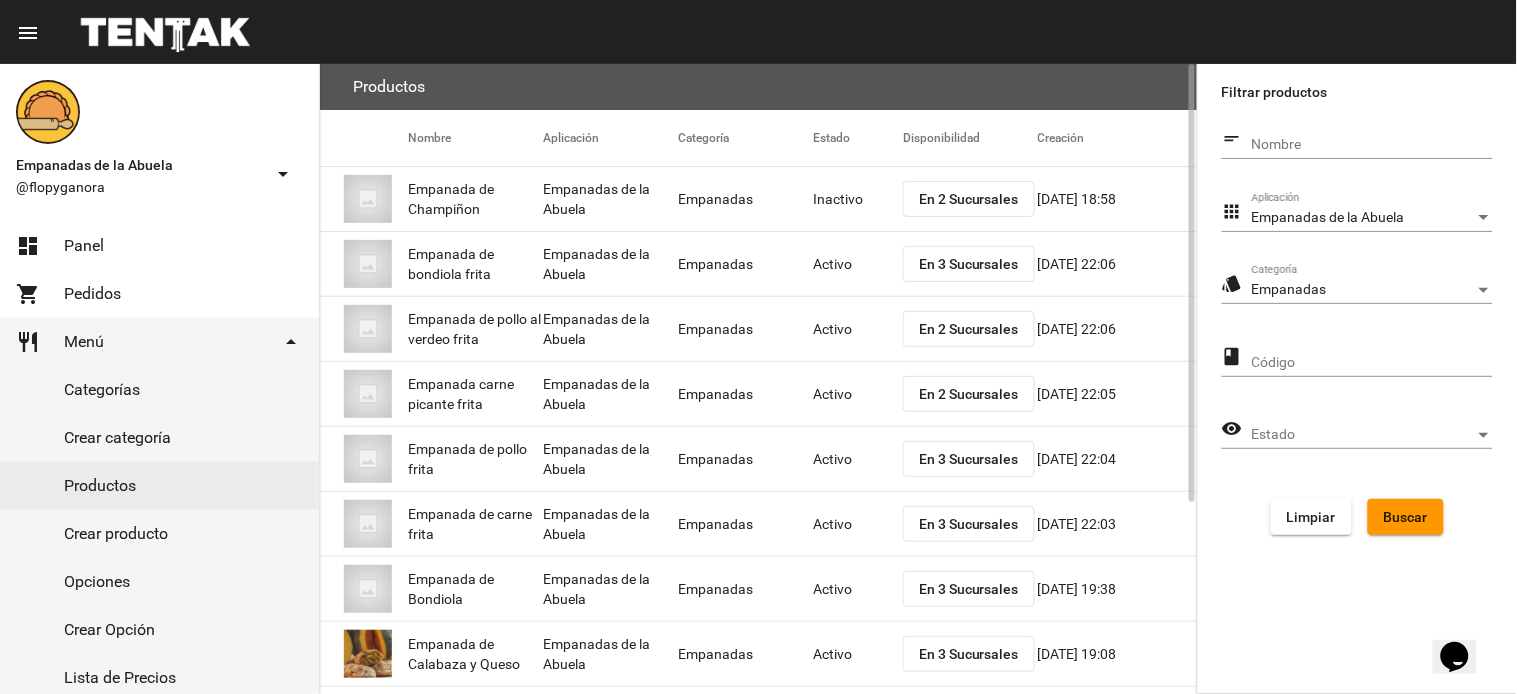 scroll, scrollTop: 275, scrollLeft: 0, axis: vertical 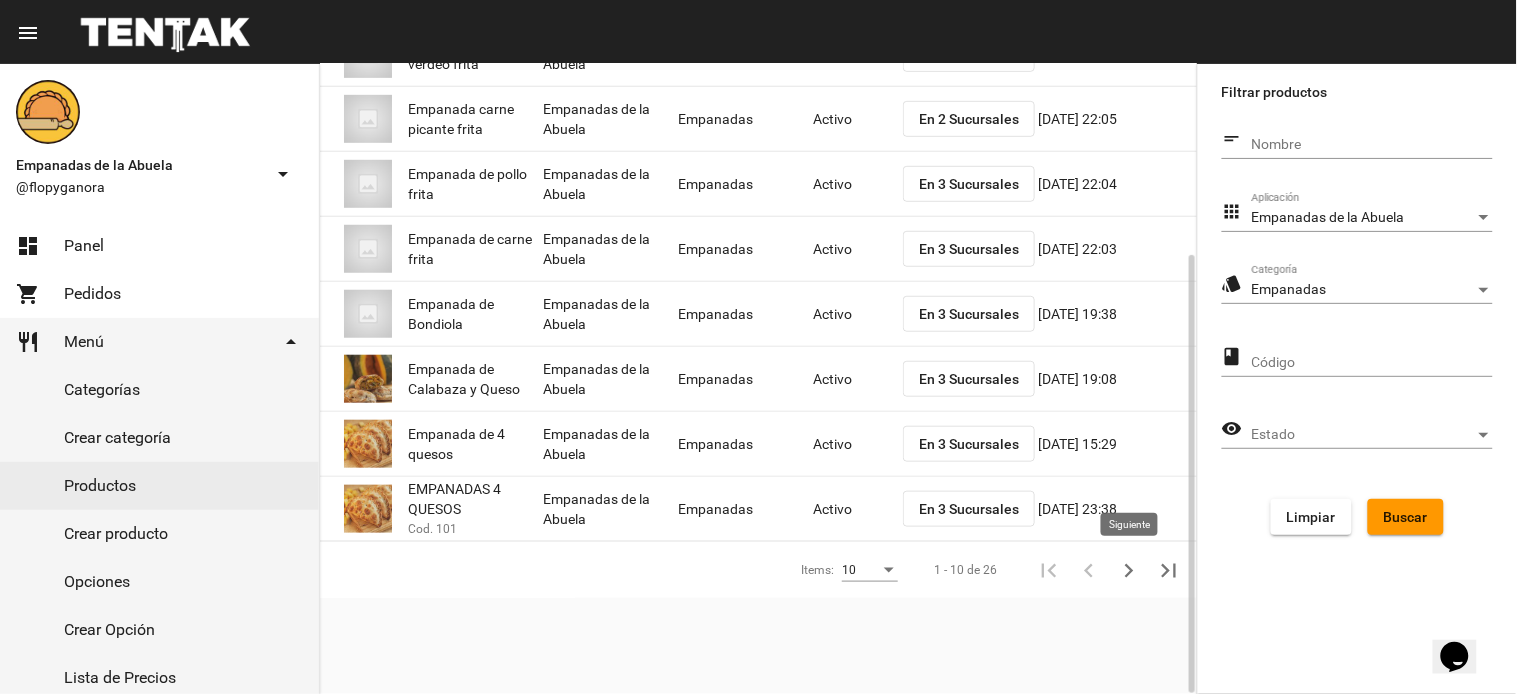 click 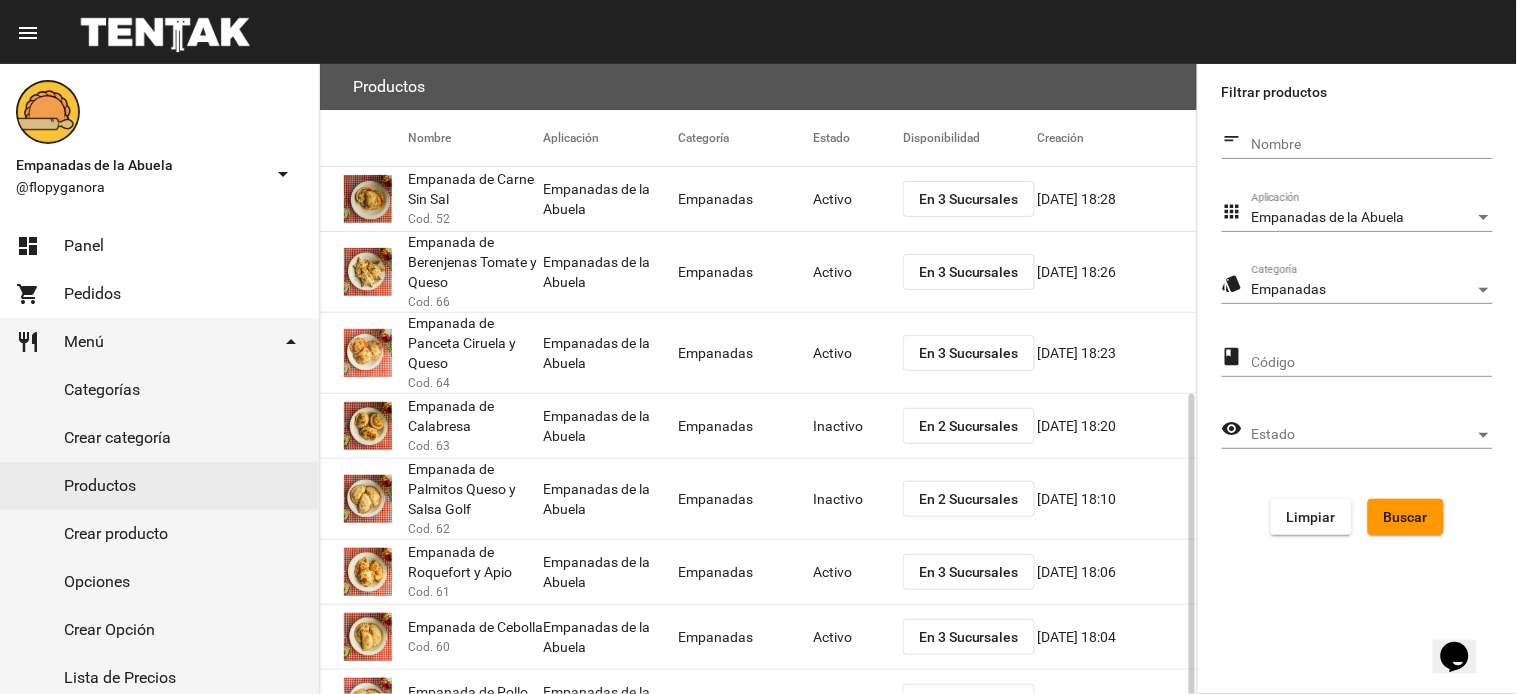scroll, scrollTop: 200, scrollLeft: 0, axis: vertical 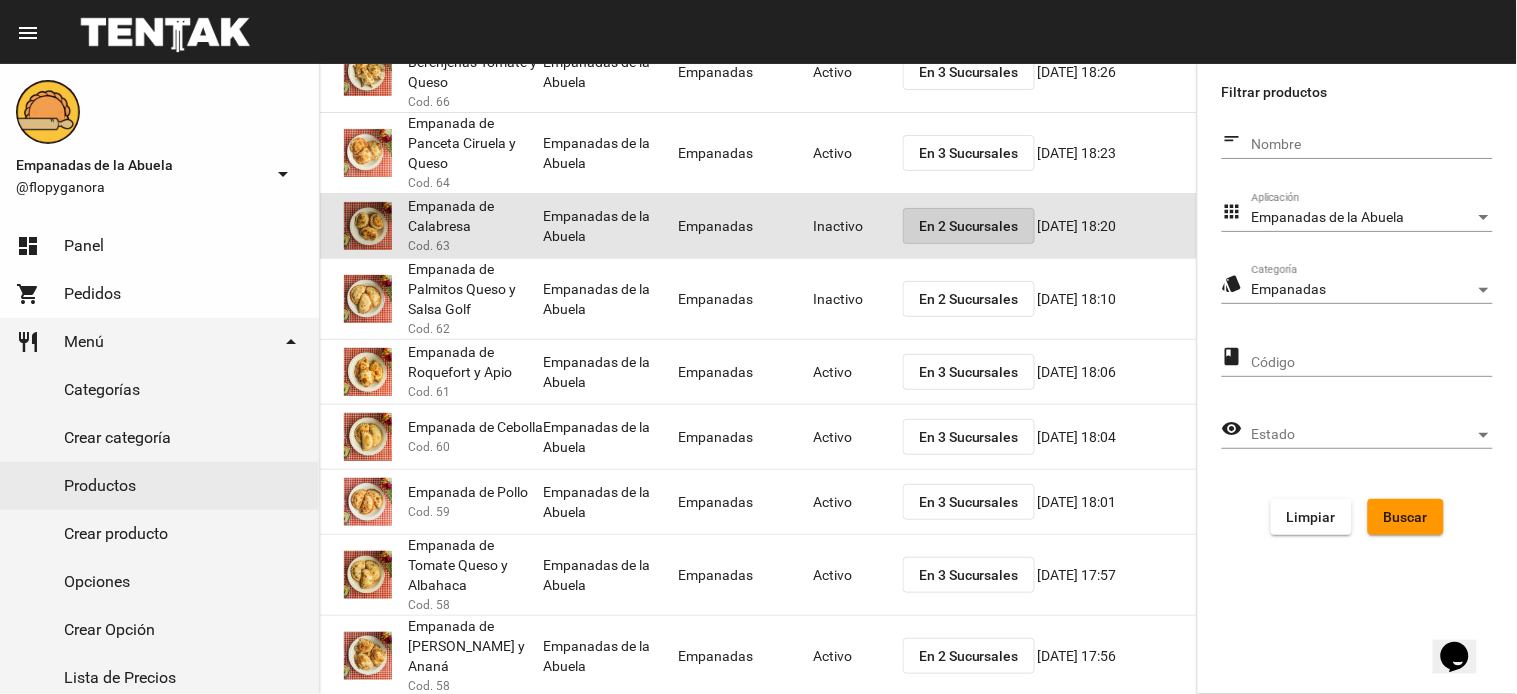 click on "En 2 Sucursales" 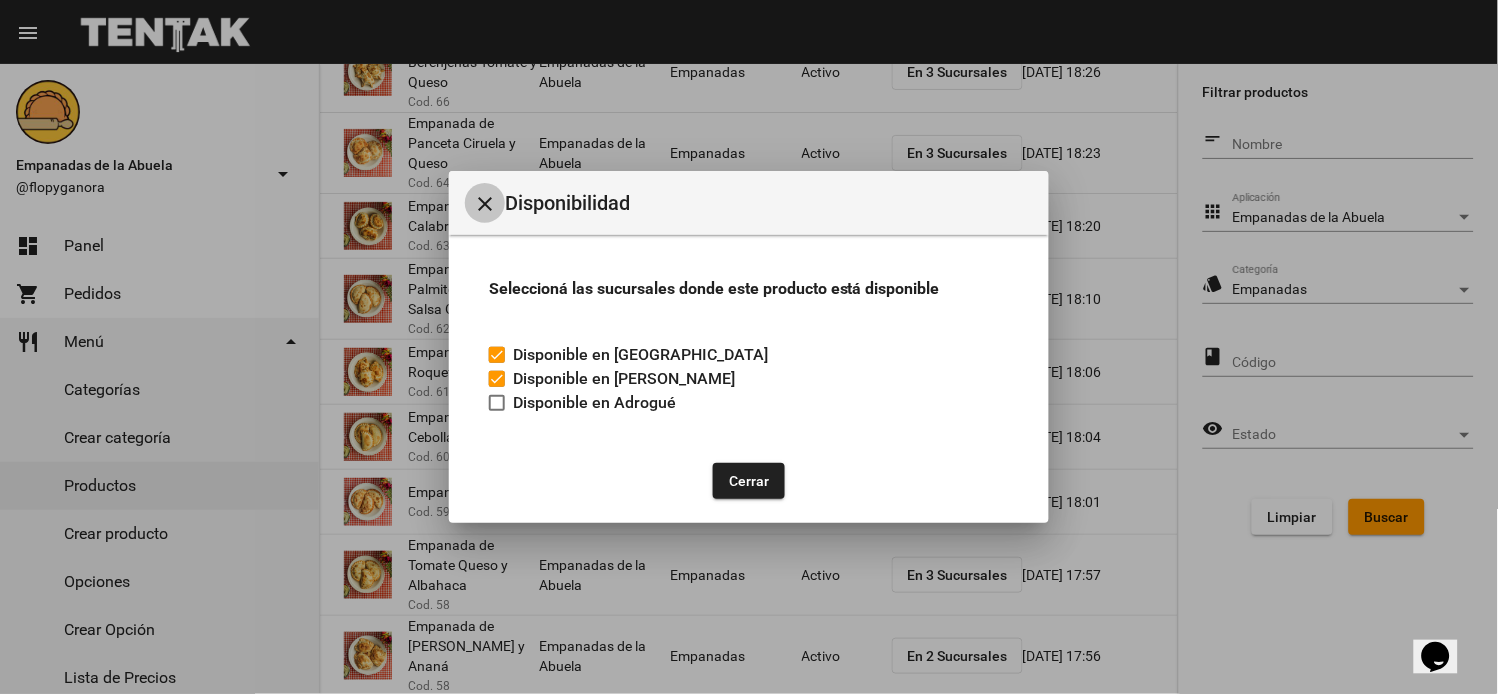 click on "close" at bounding box center (485, 203) 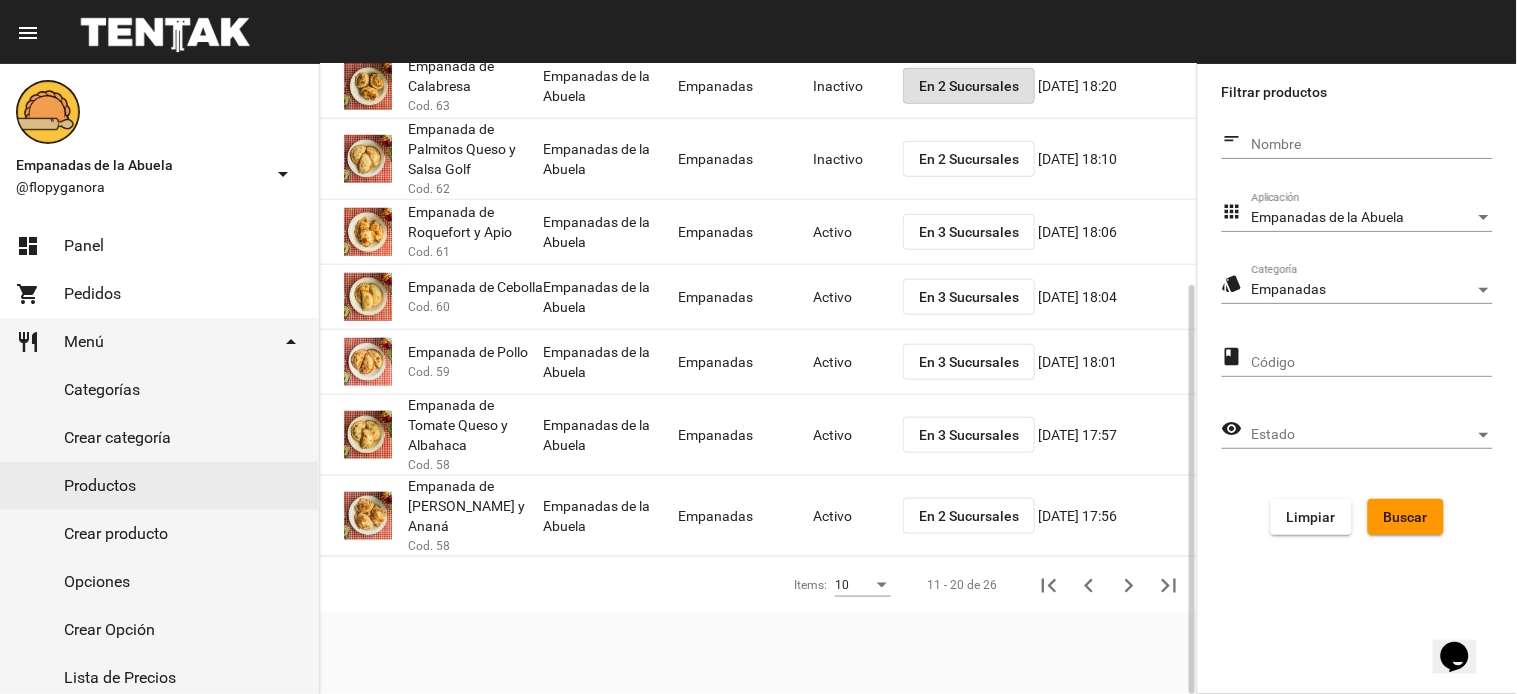 scroll, scrollTop: 0, scrollLeft: 0, axis: both 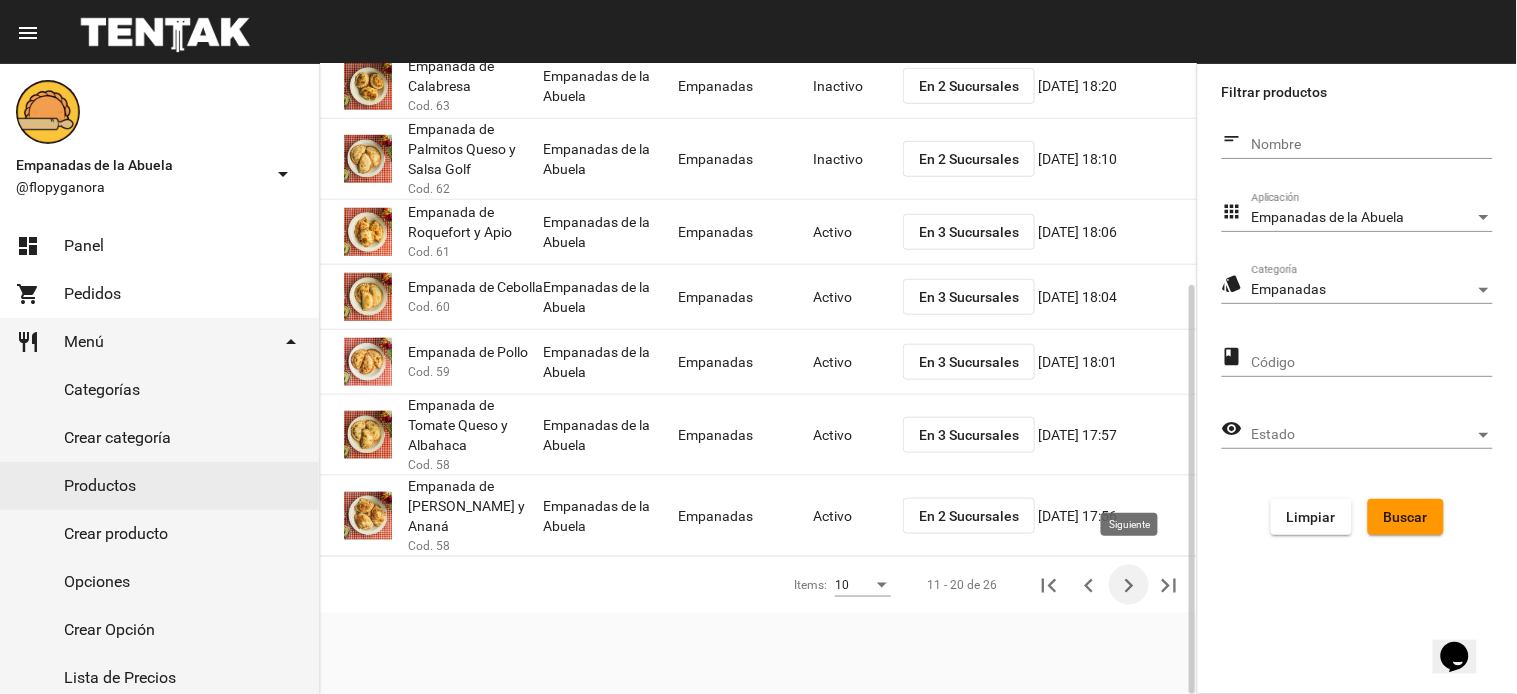 click 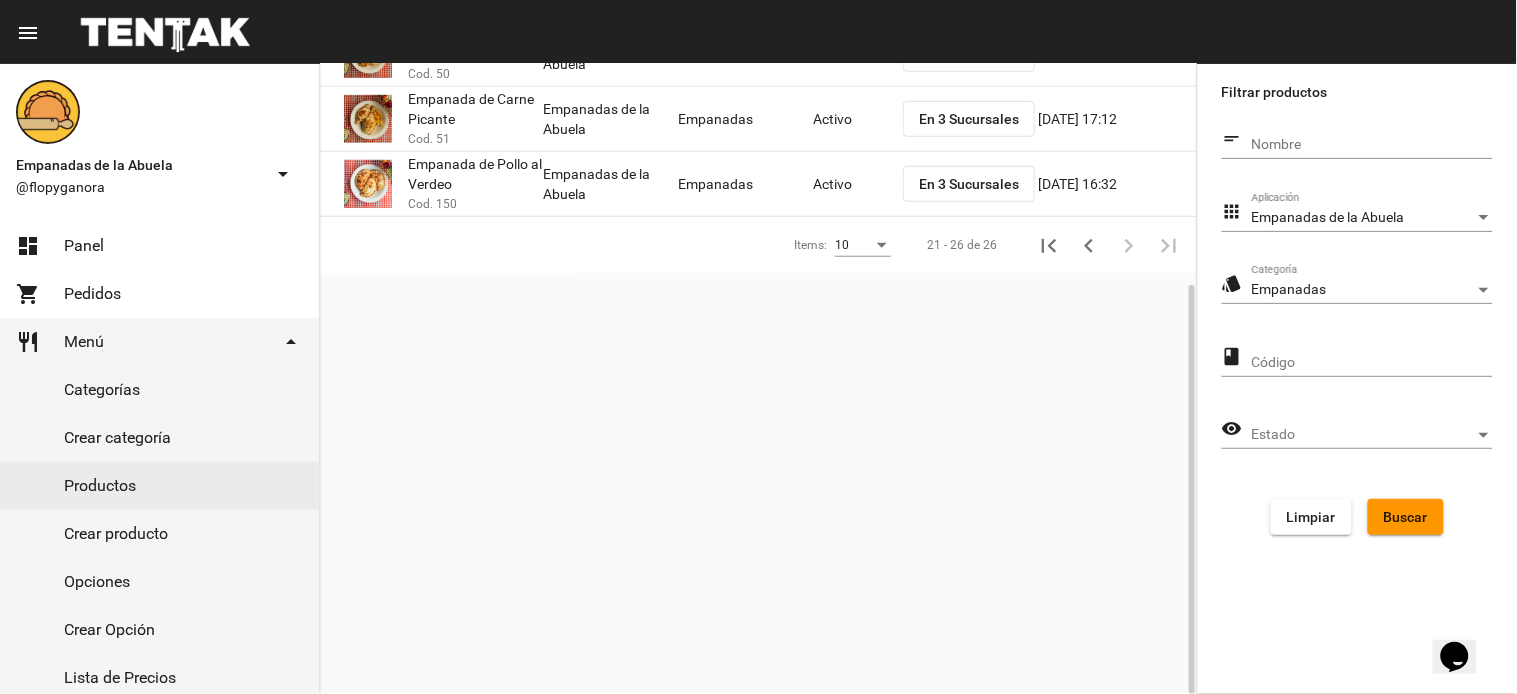 scroll, scrollTop: 15, scrollLeft: 0, axis: vertical 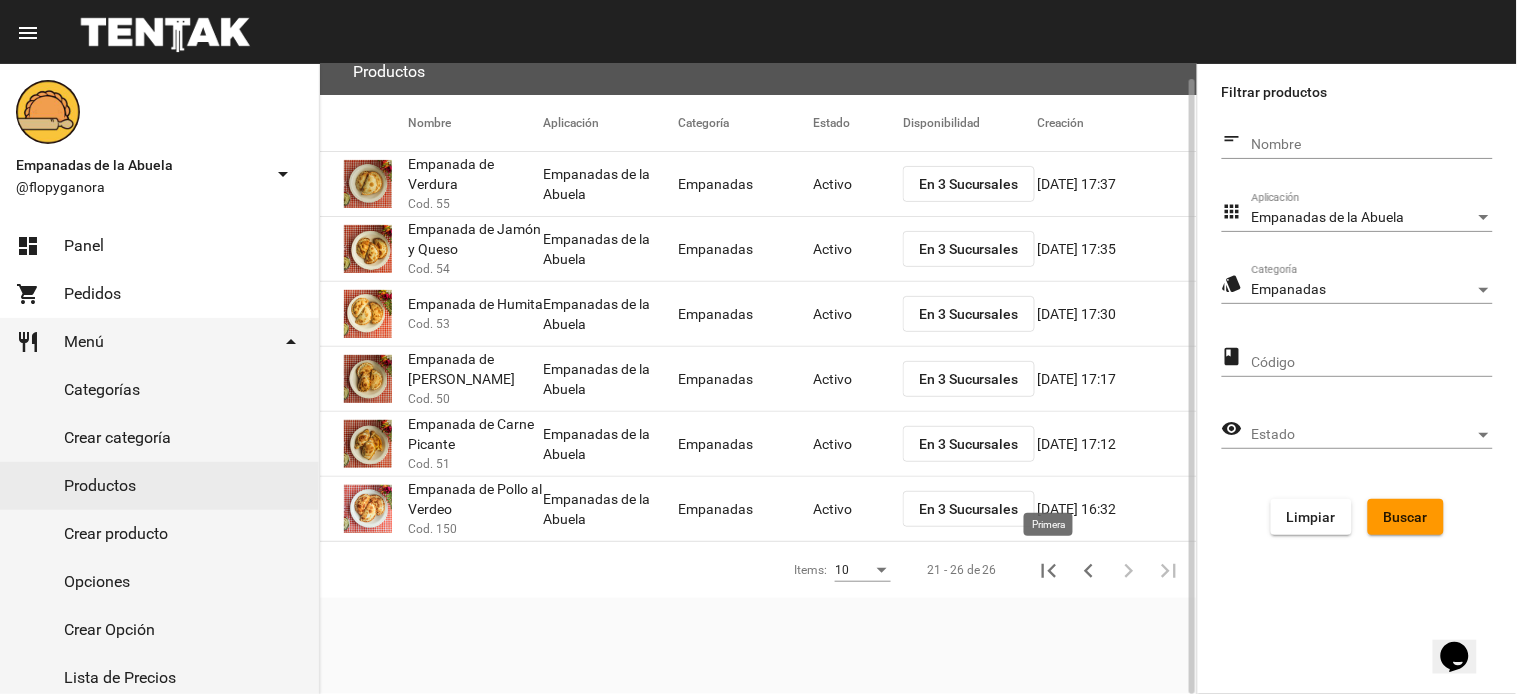 click 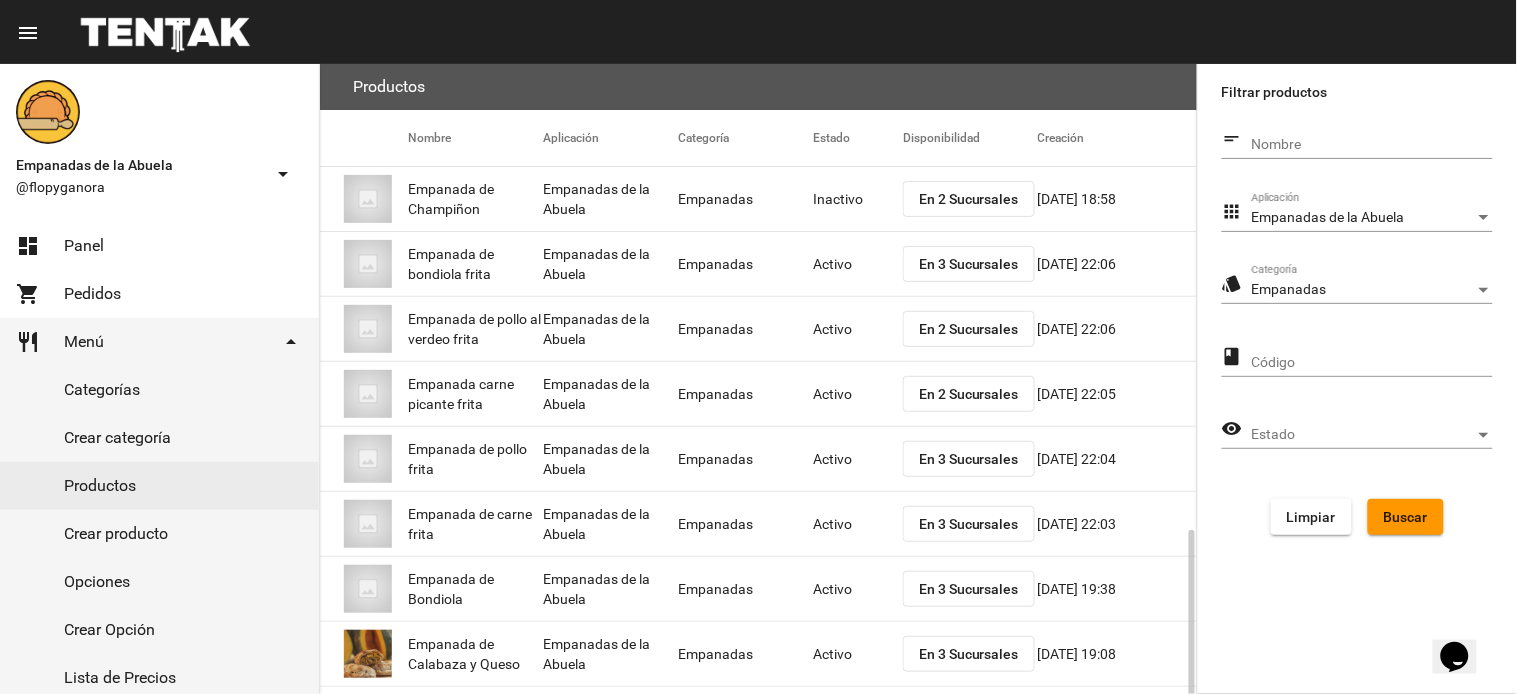 scroll, scrollTop: 275, scrollLeft: 0, axis: vertical 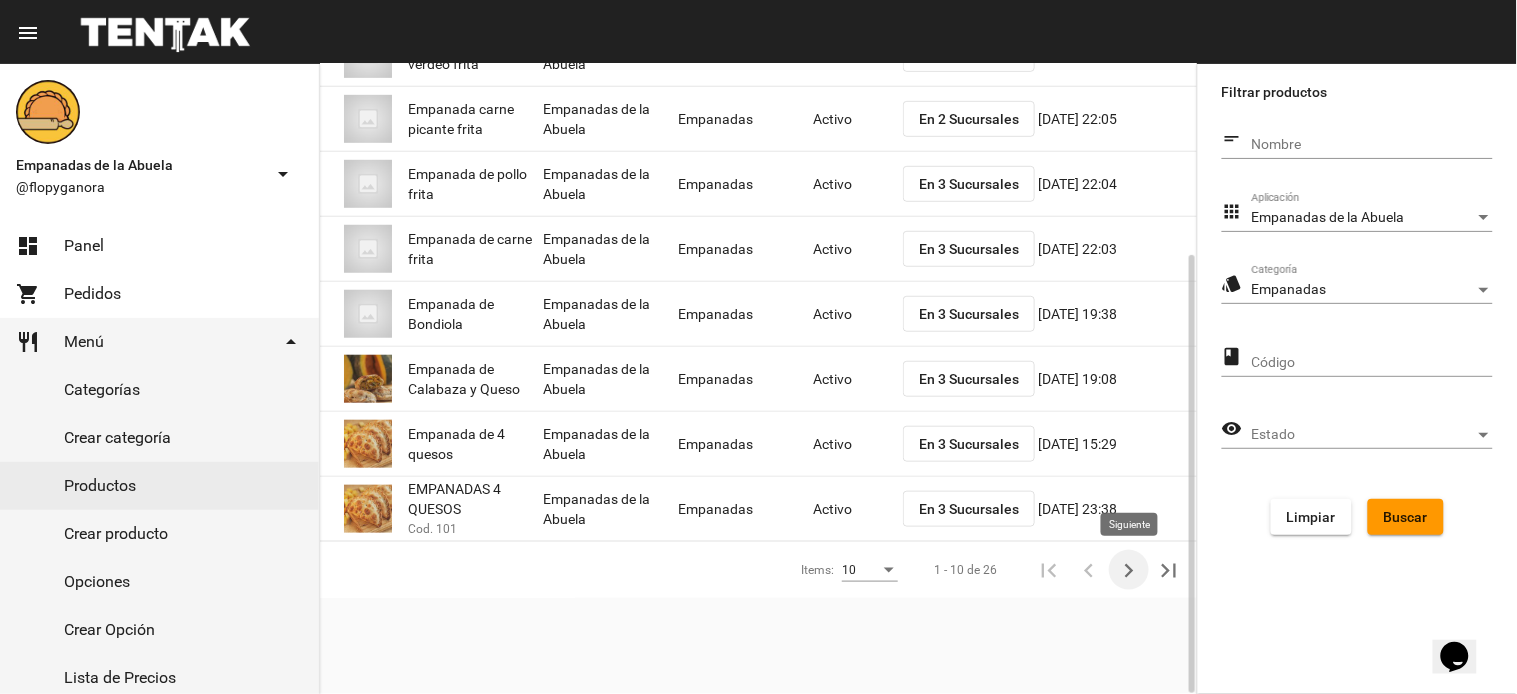 click 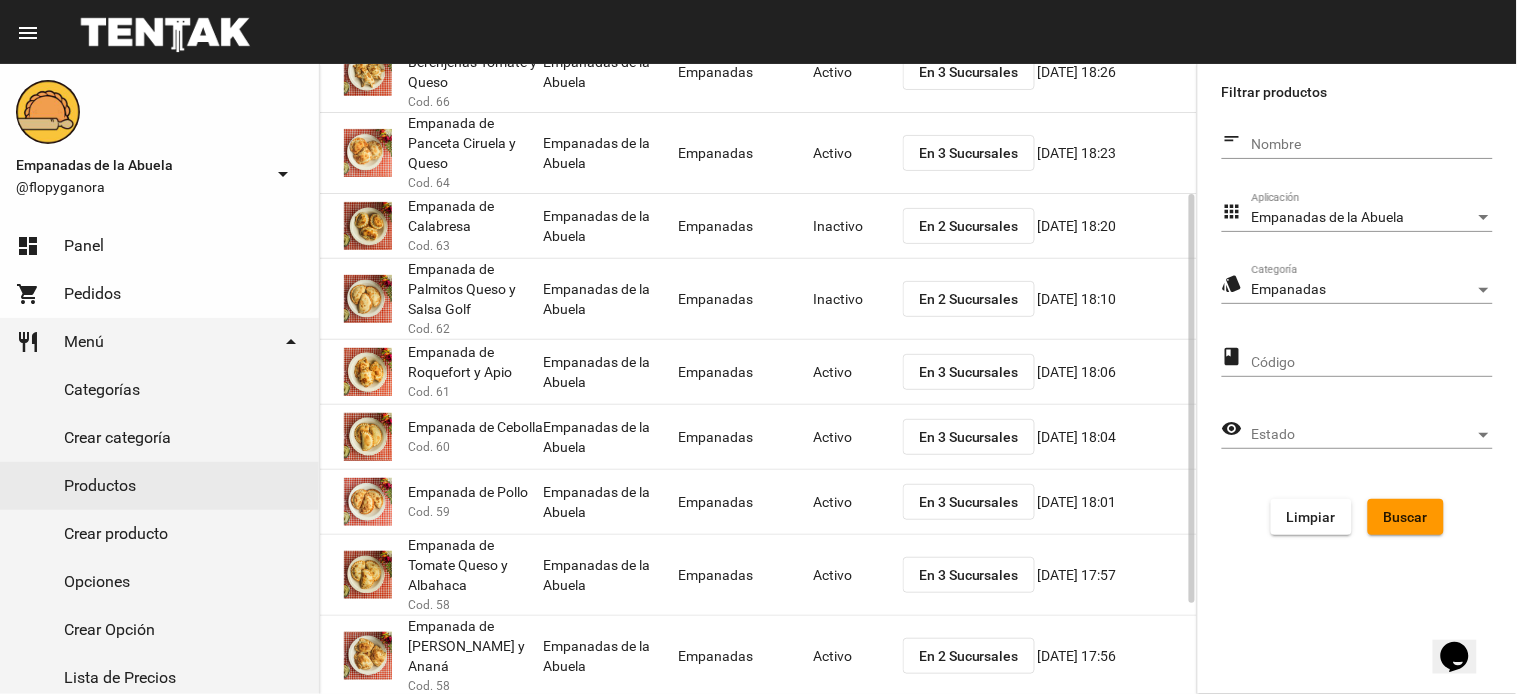 scroll, scrollTop: 340, scrollLeft: 0, axis: vertical 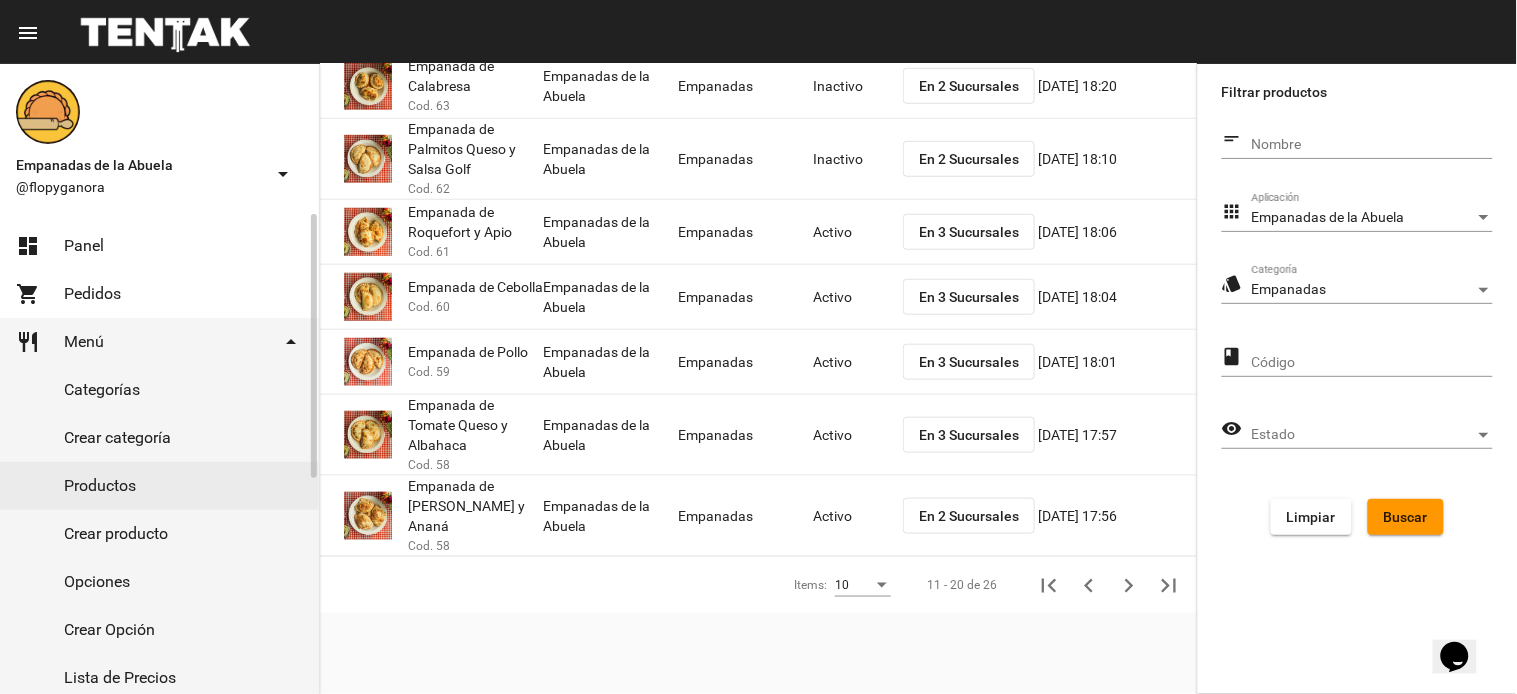 click on "dashboard Panel" 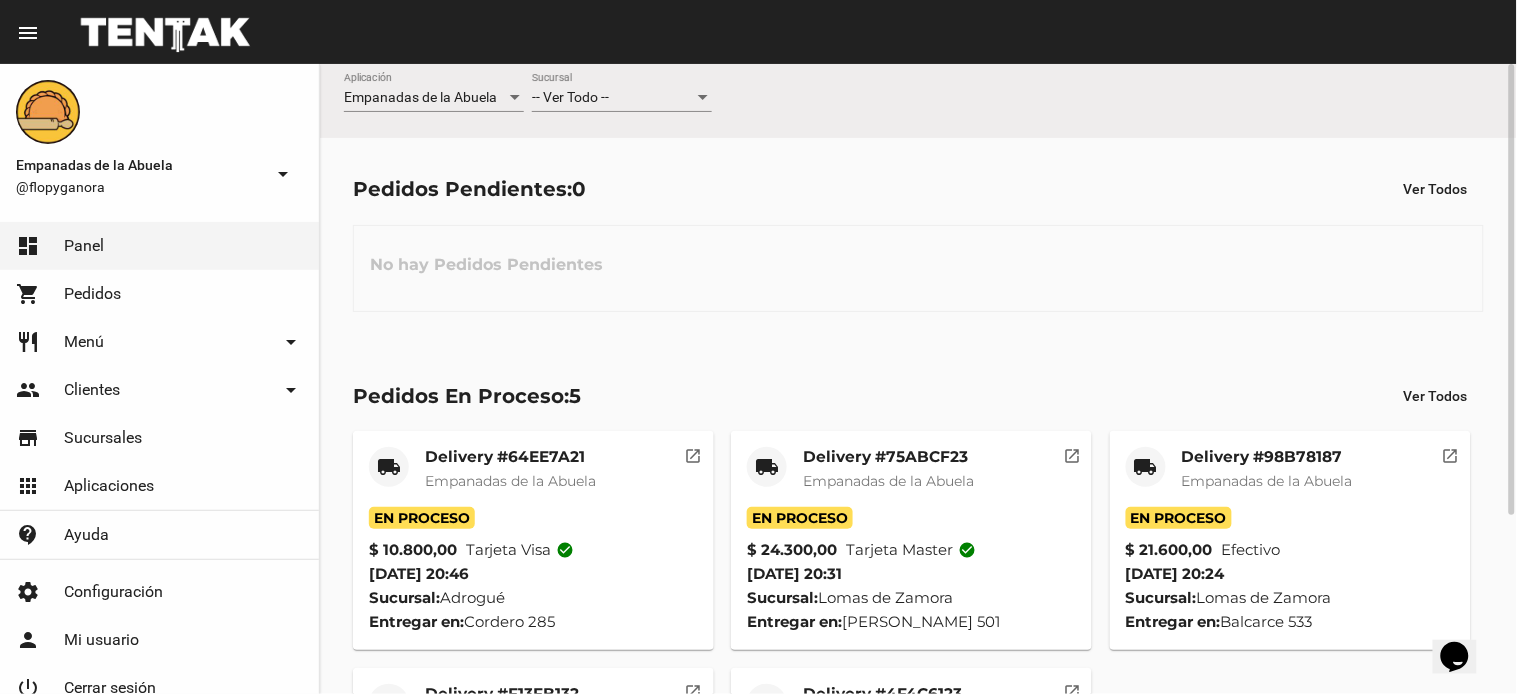 scroll, scrollTop: 250, scrollLeft: 0, axis: vertical 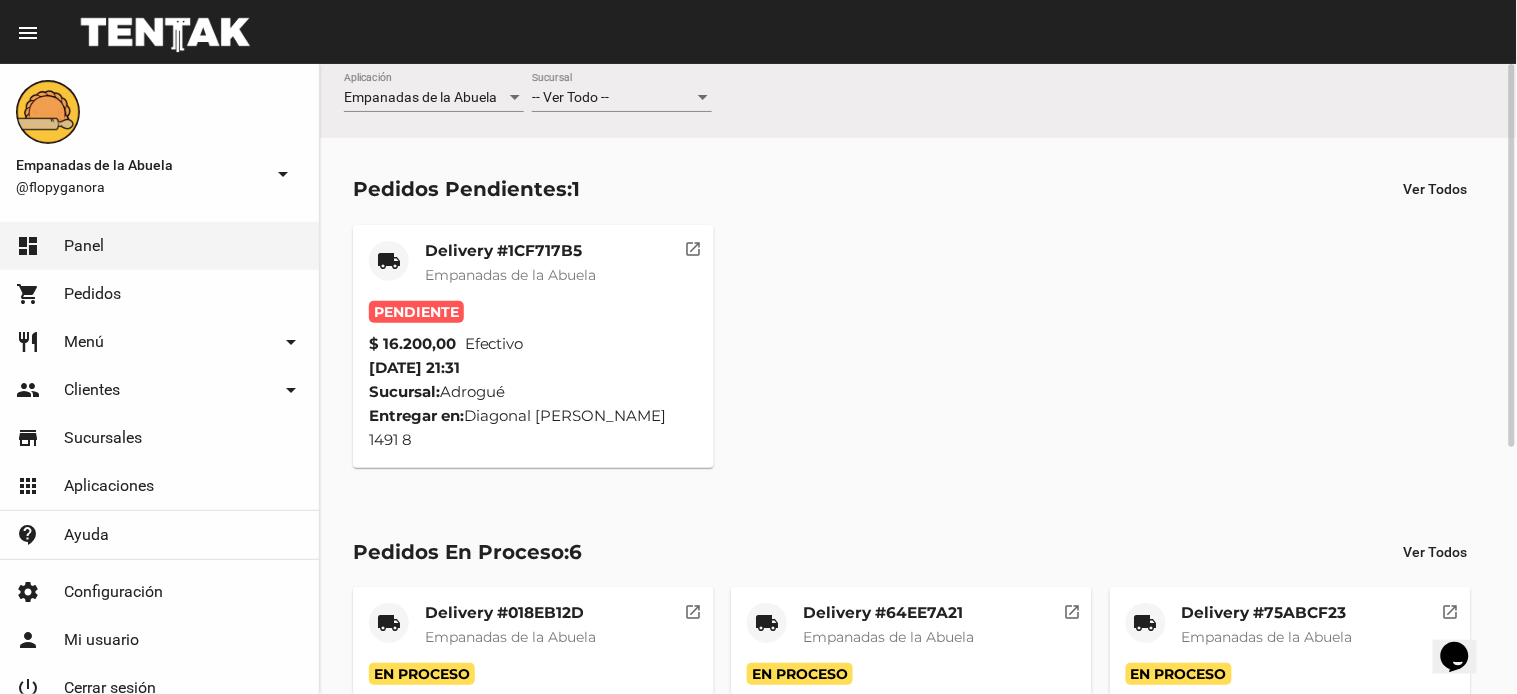 click on "Empanadas de la Abuela" 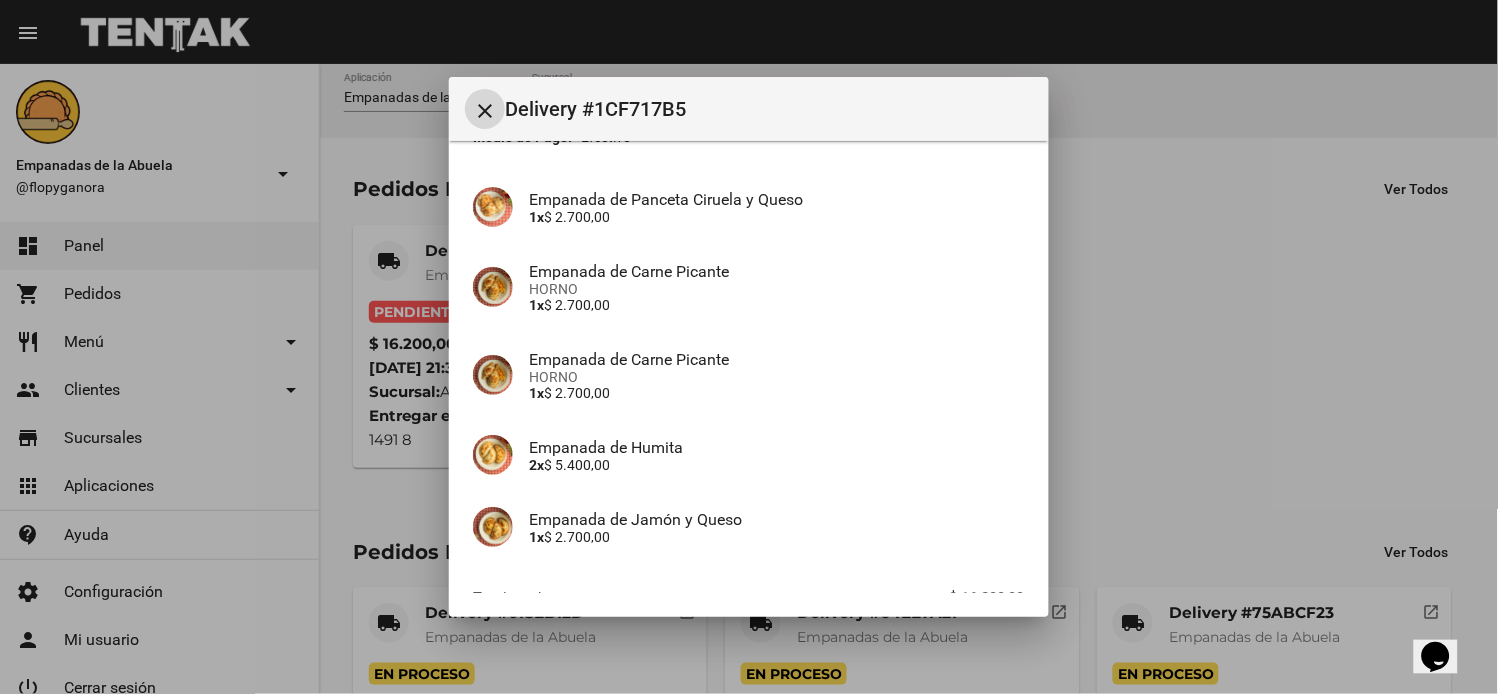 scroll, scrollTop: 265, scrollLeft: 0, axis: vertical 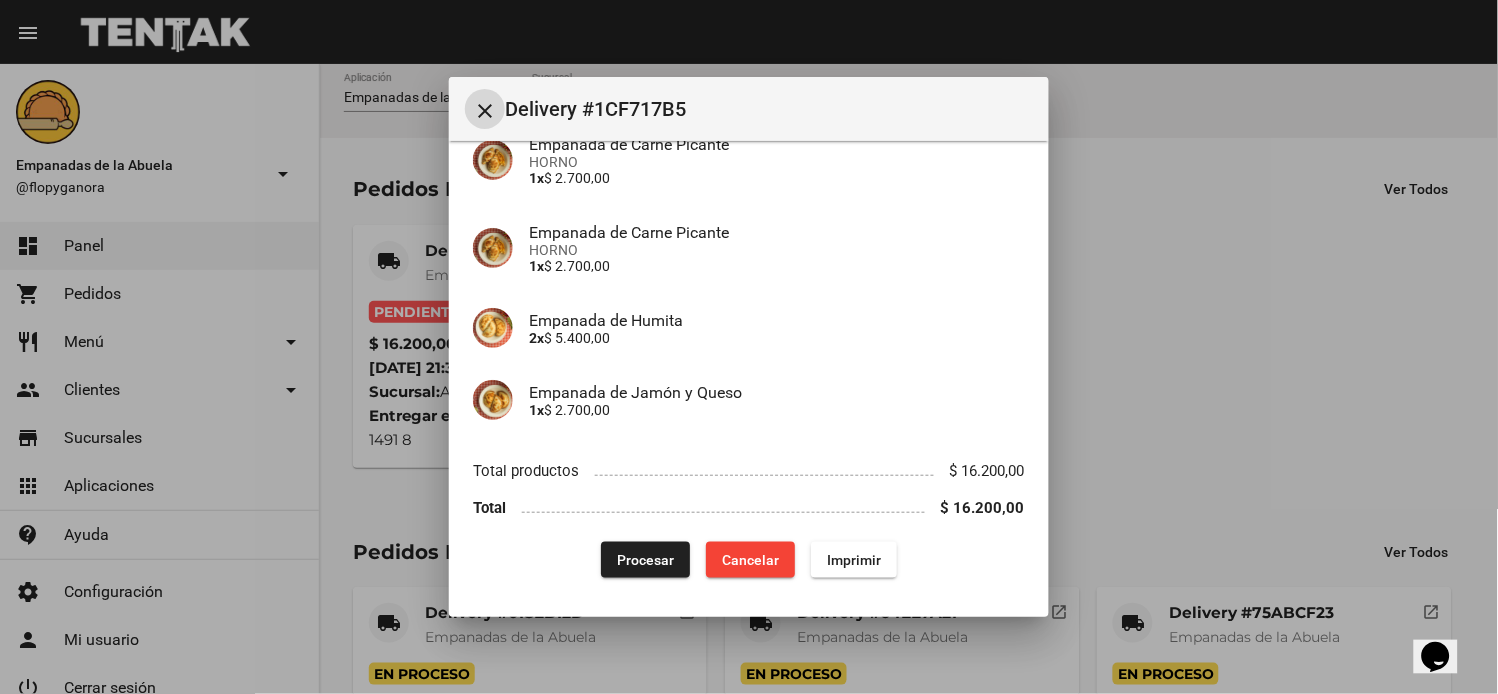 drag, startPoint x: 838, startPoint y: 560, endPoint x: 696, endPoint y: 340, distance: 261.8473 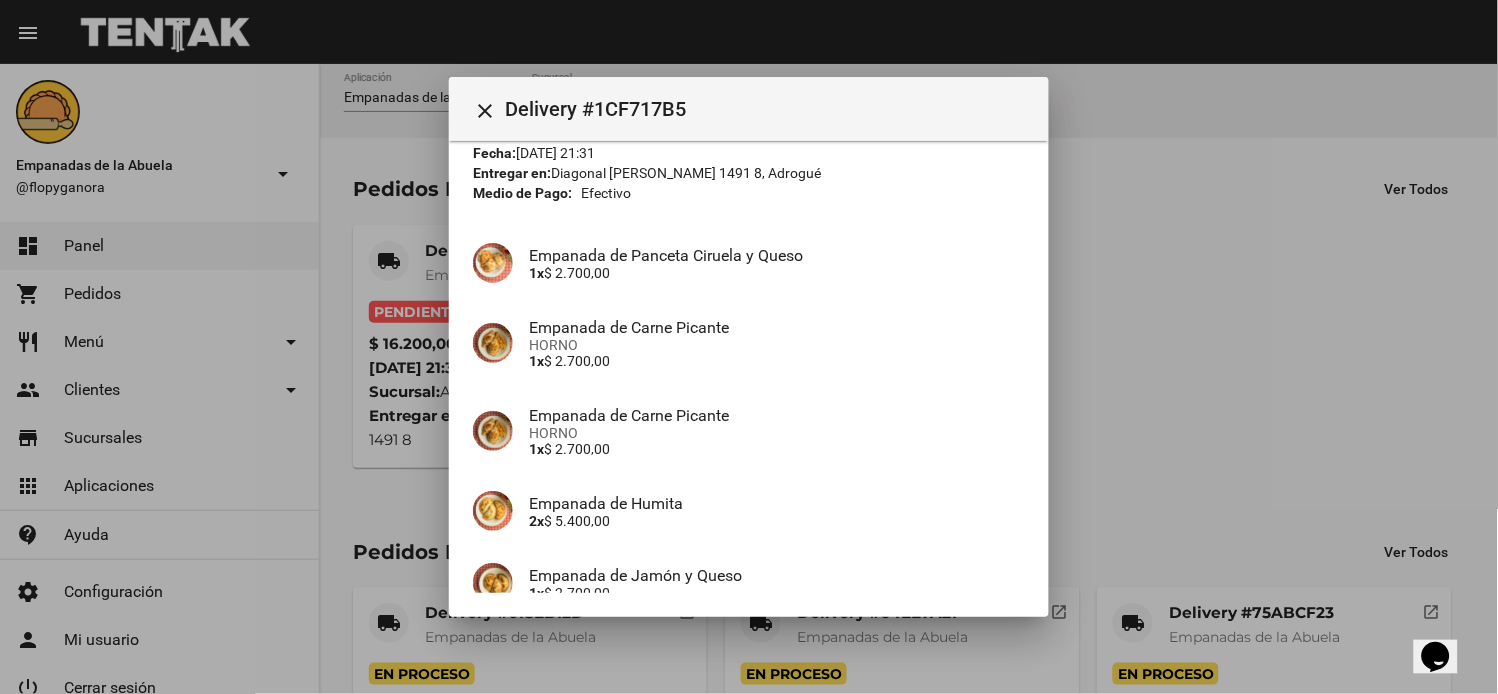scroll, scrollTop: 265, scrollLeft: 0, axis: vertical 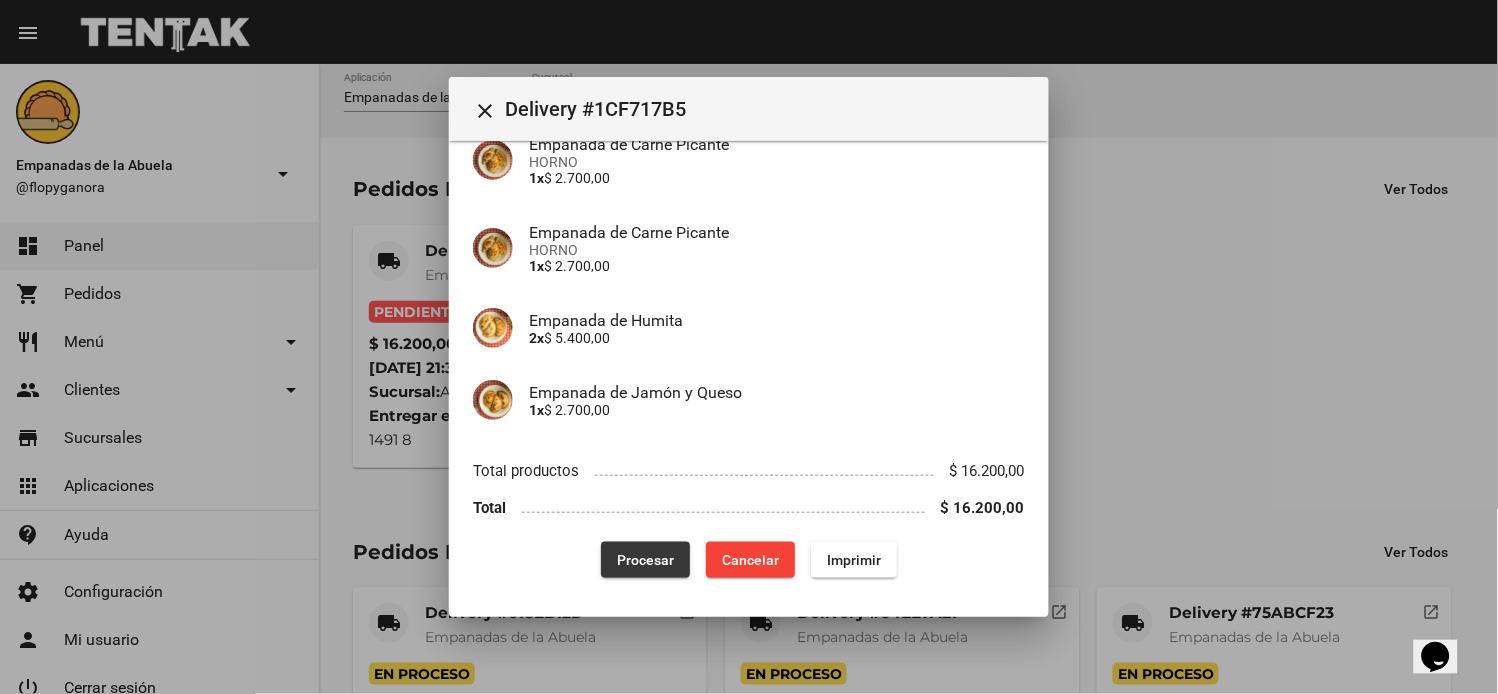 click on "Procesar" 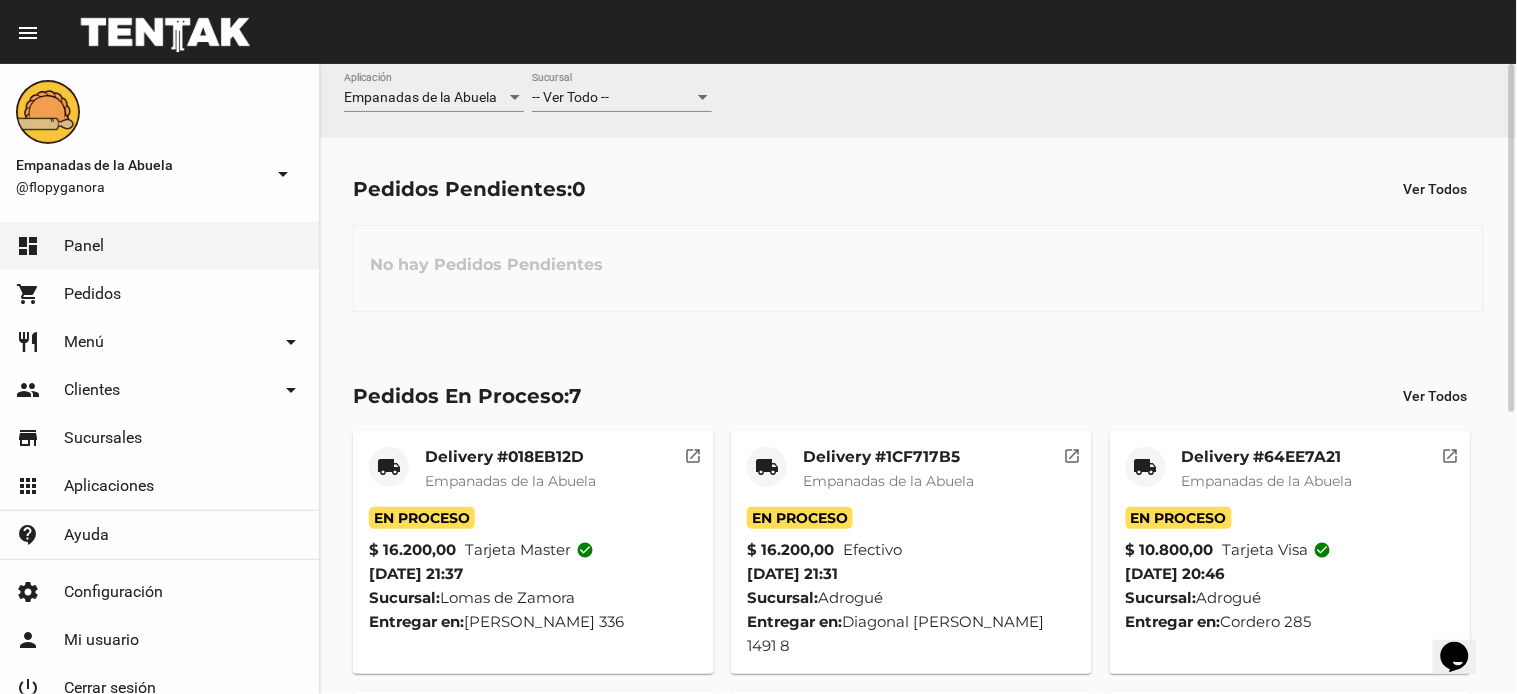 click on "-- Ver Todo -- Sucursal" 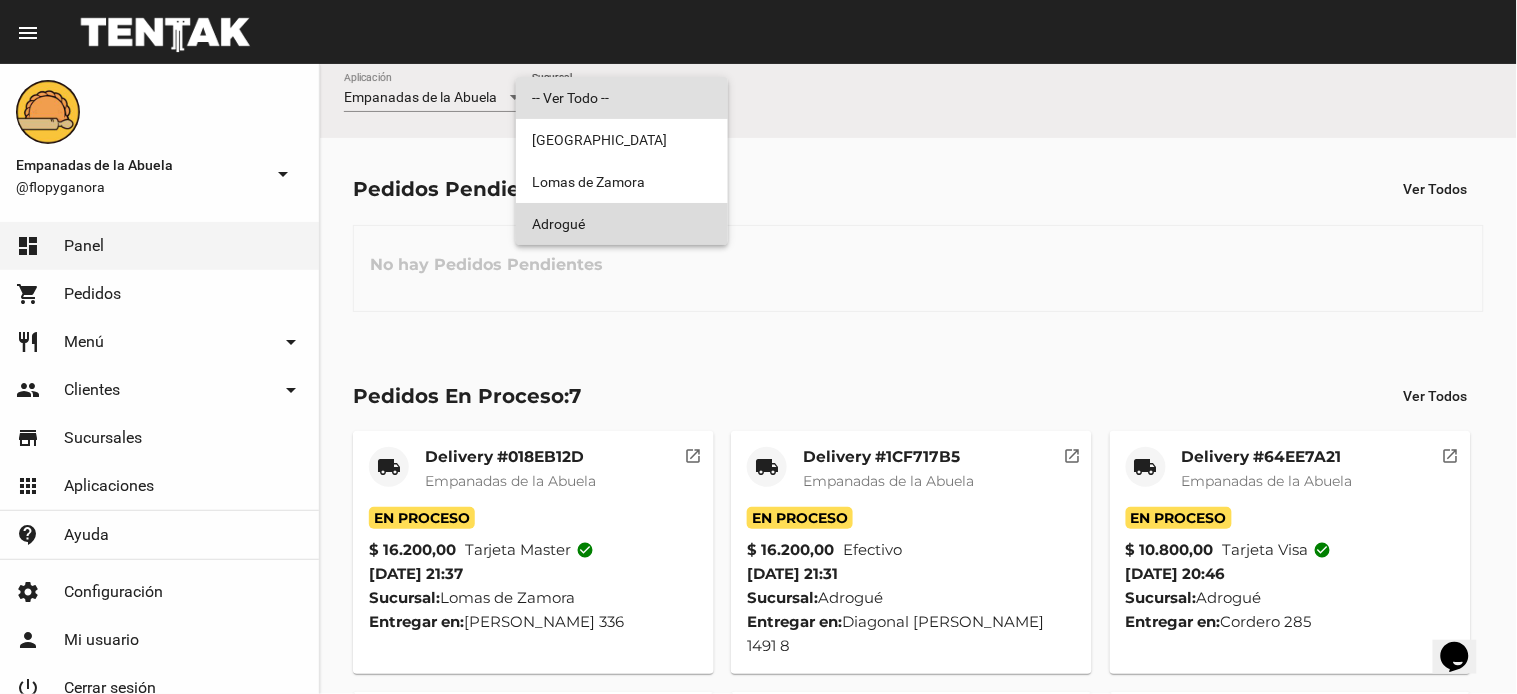click on "Adrogué" at bounding box center (622, 224) 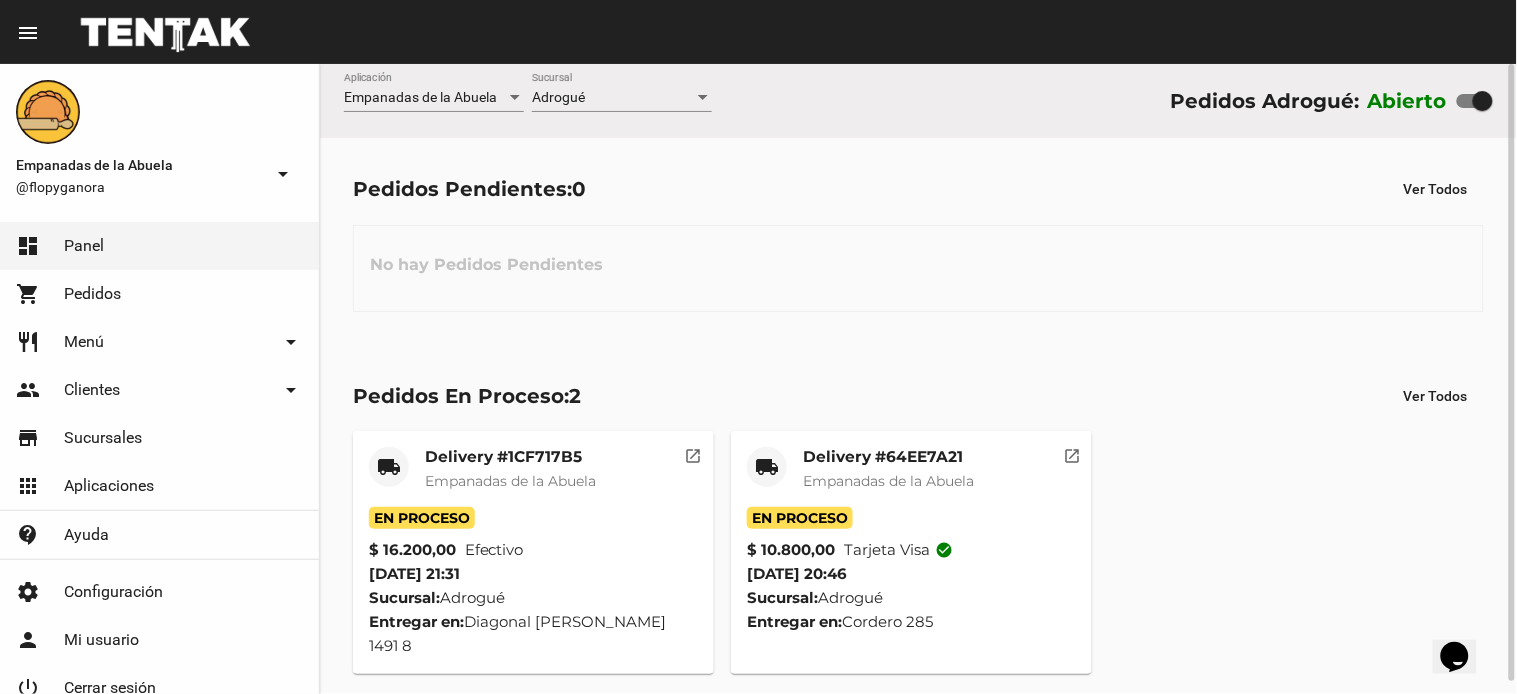 click on "local_shipping" 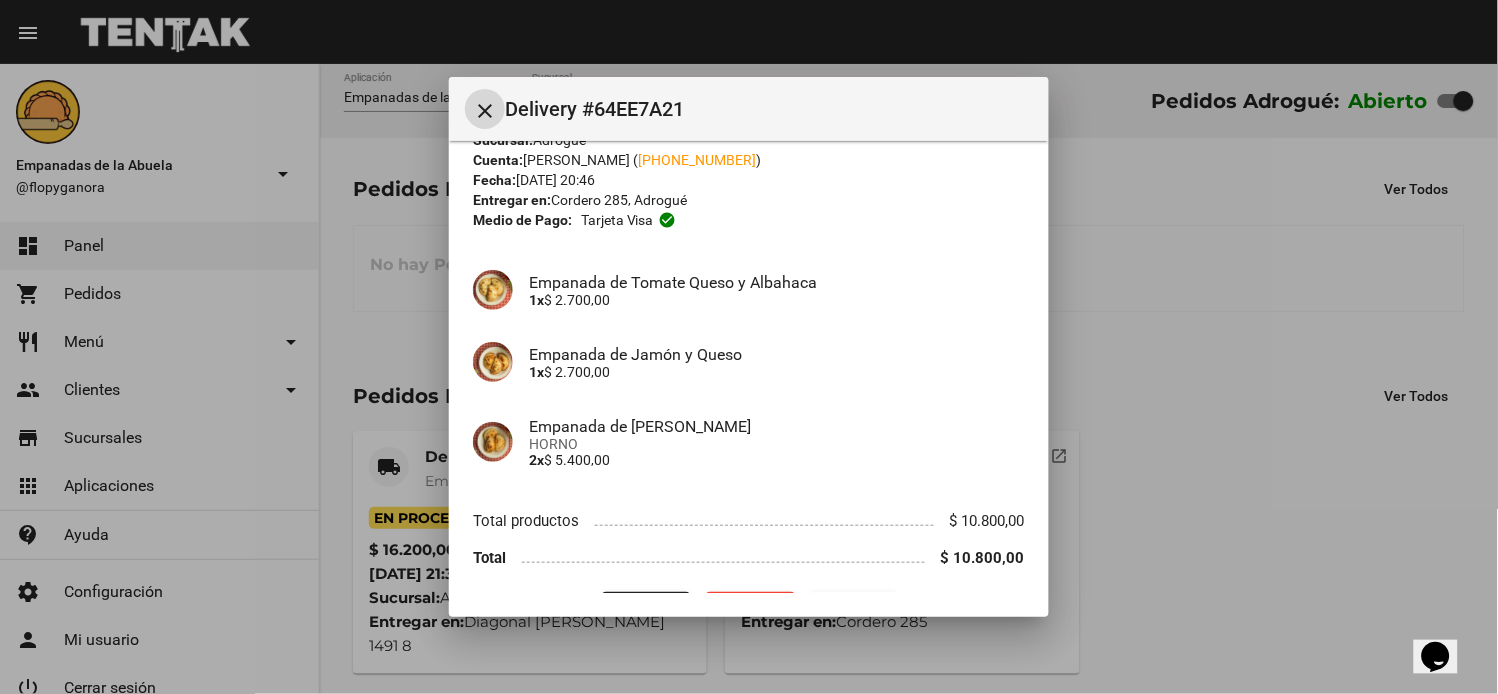scroll, scrollTop: 105, scrollLeft: 0, axis: vertical 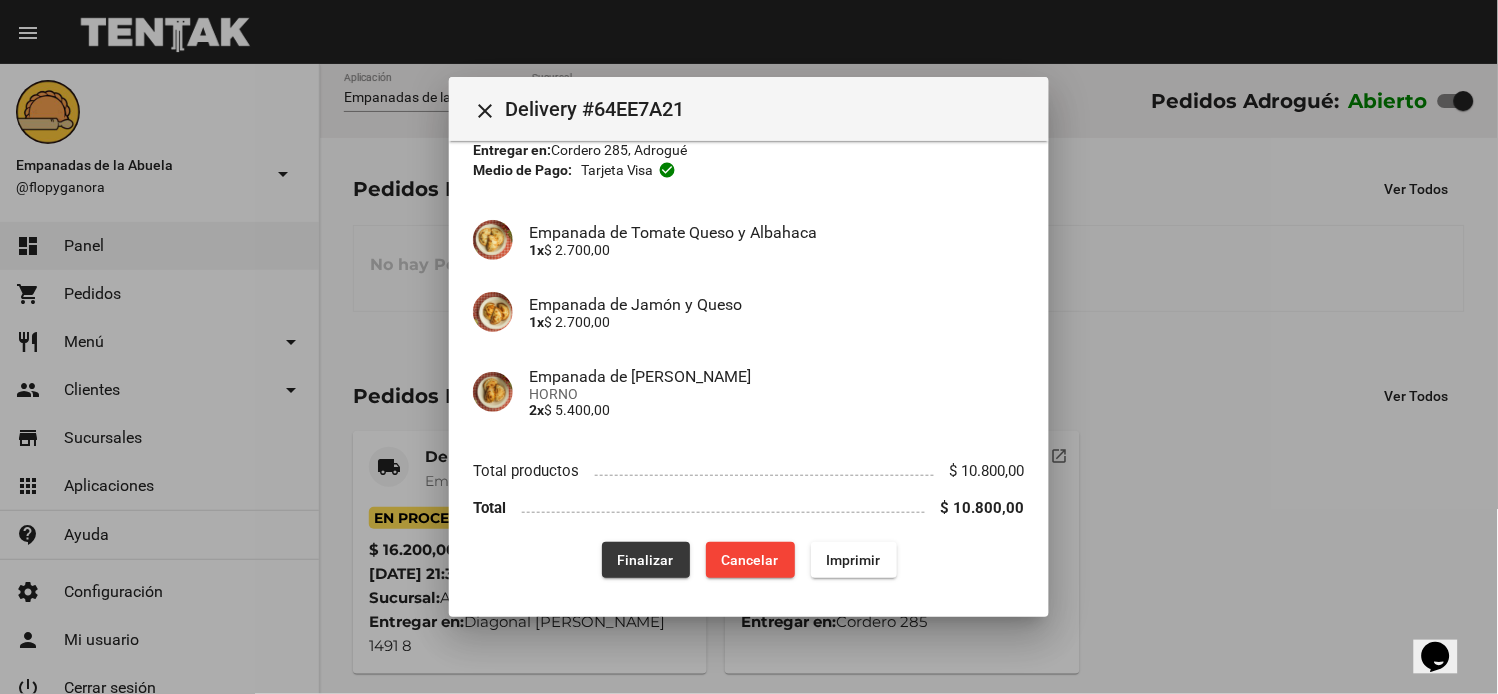 click on "Finalizar" 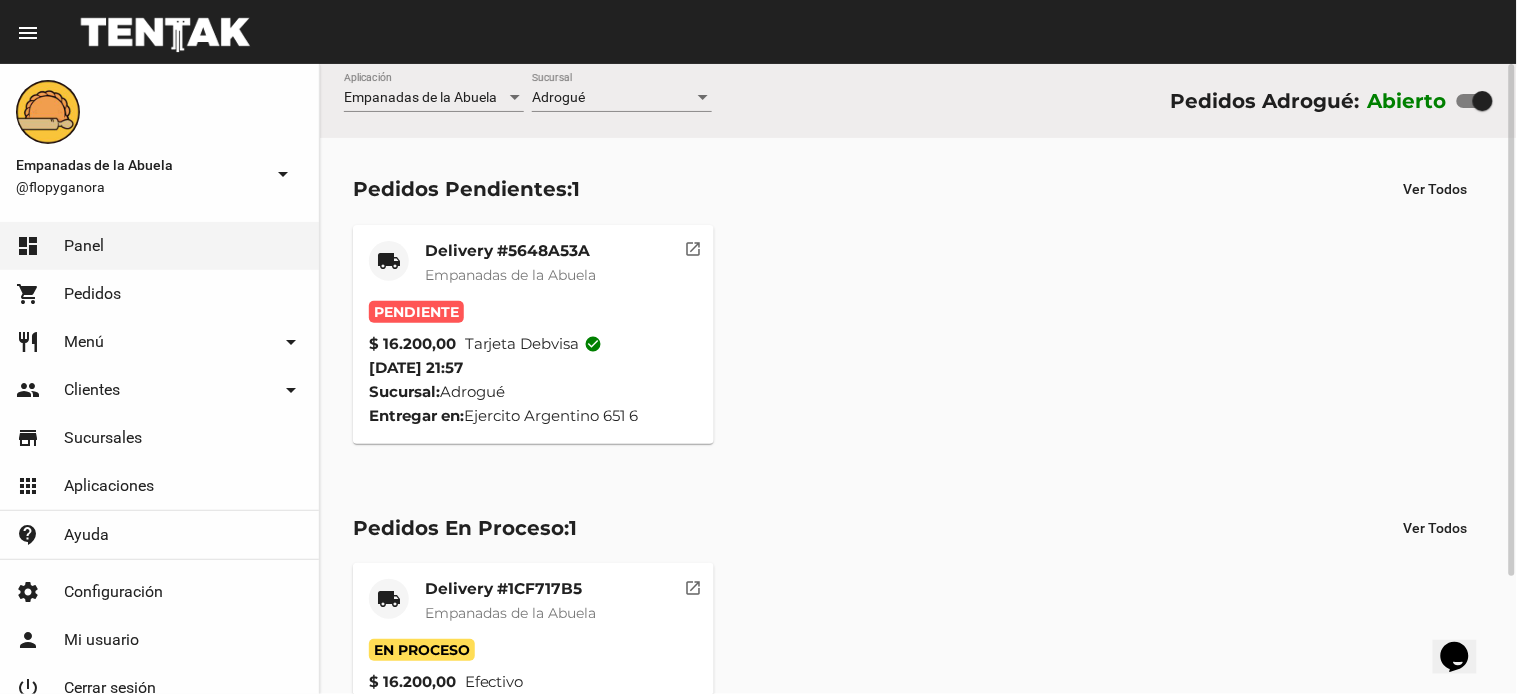 click on "Empanadas de la Abuela" 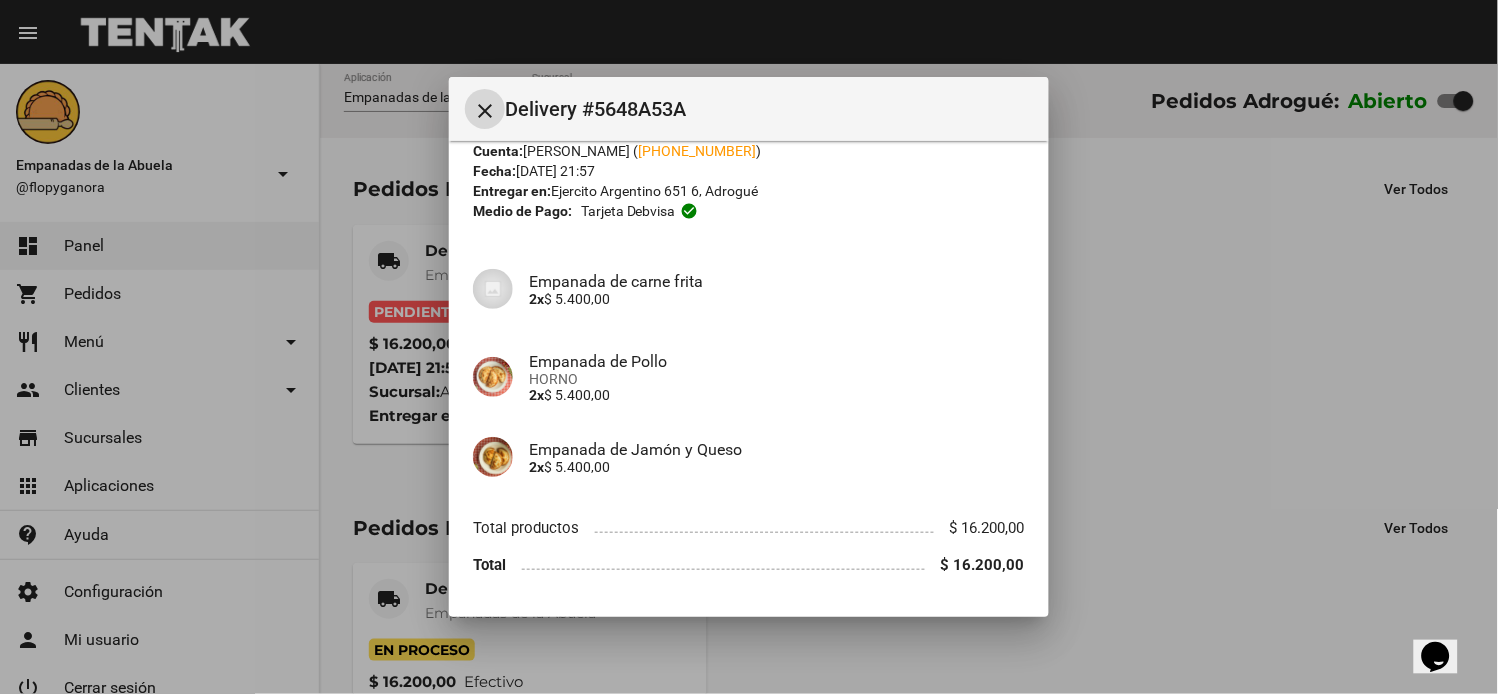 scroll, scrollTop: 121, scrollLeft: 0, axis: vertical 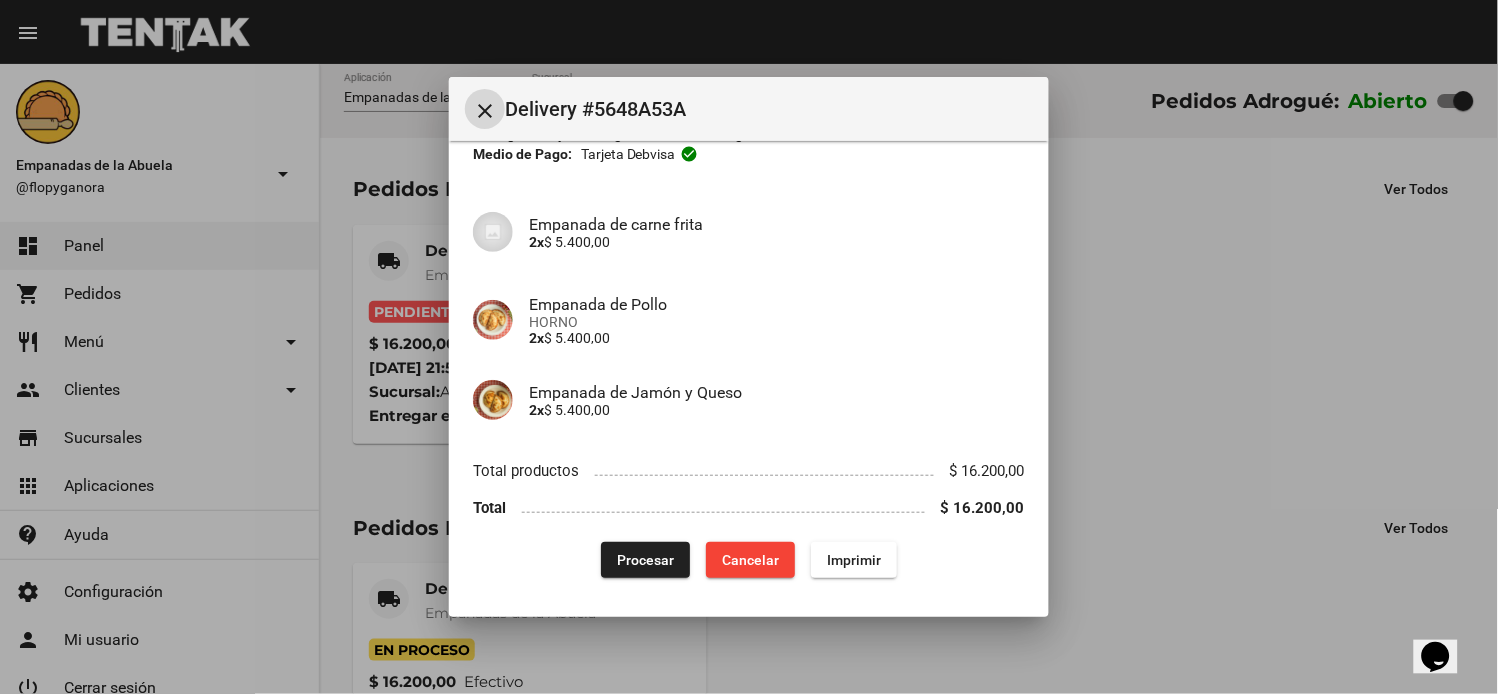 drag, startPoint x: 836, startPoint y: 558, endPoint x: 968, endPoint y: 556, distance: 132.01515 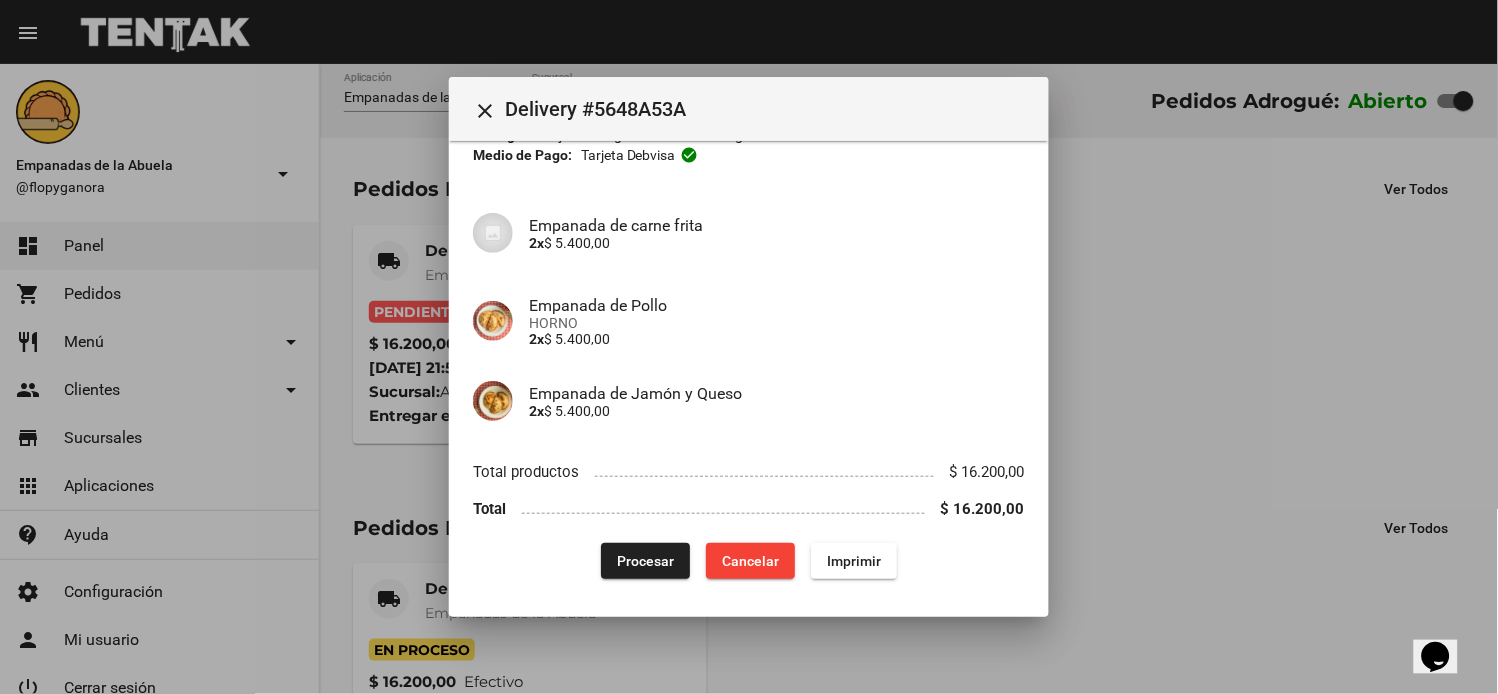 scroll, scrollTop: 121, scrollLeft: 0, axis: vertical 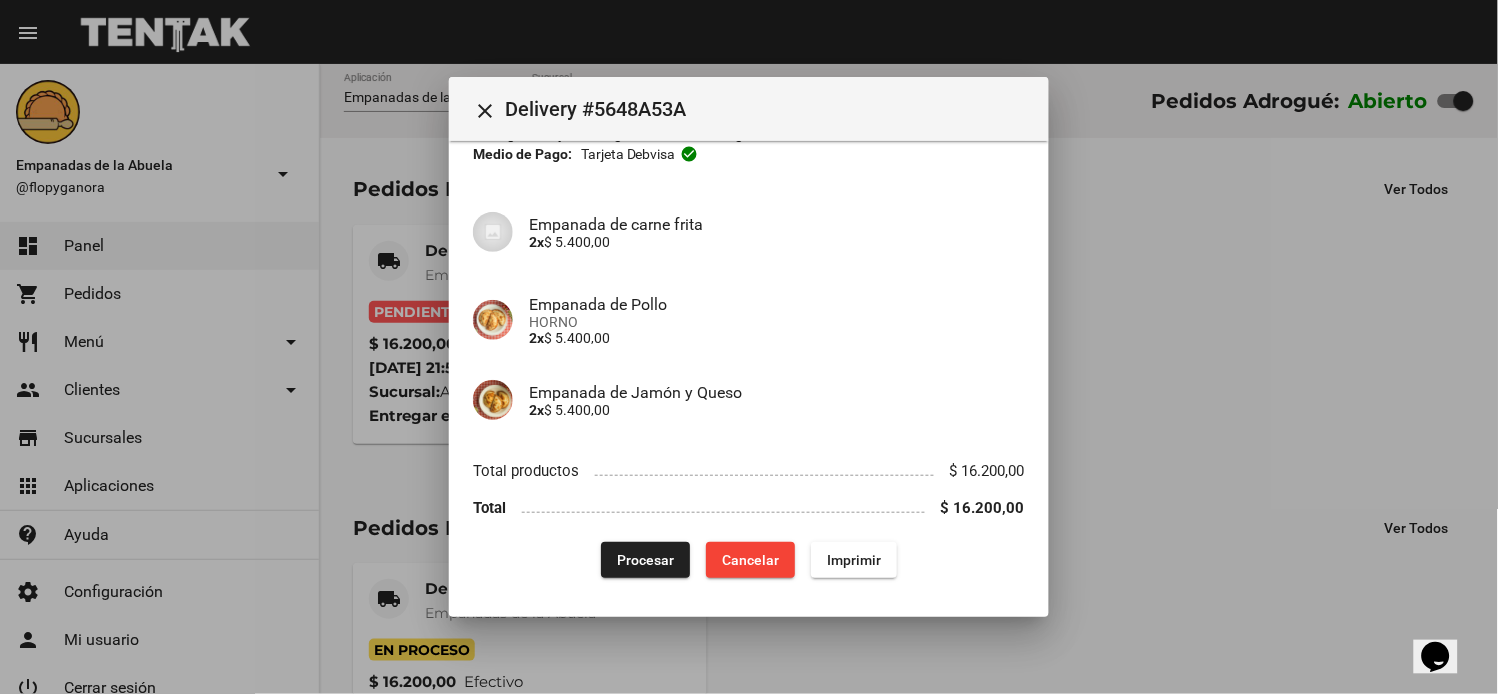 click on "Procesar" 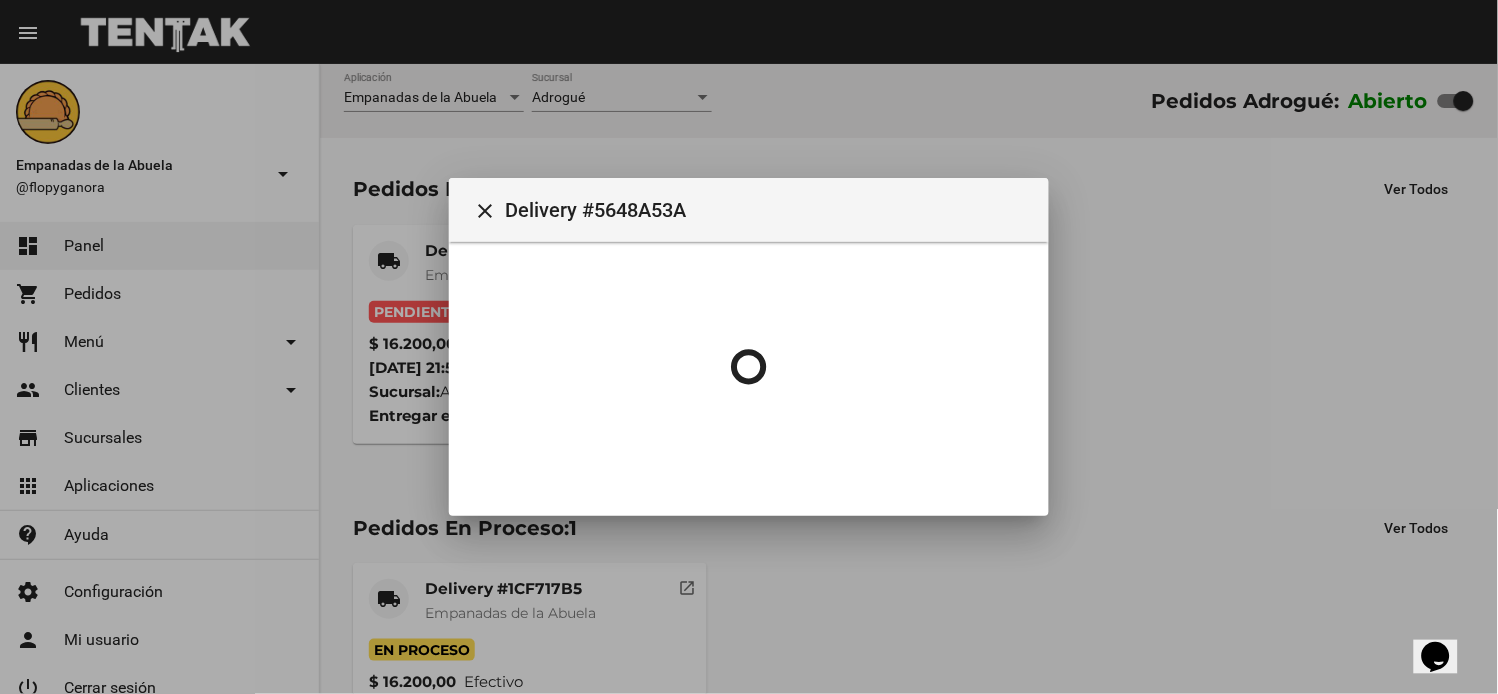 scroll, scrollTop: 0, scrollLeft: 0, axis: both 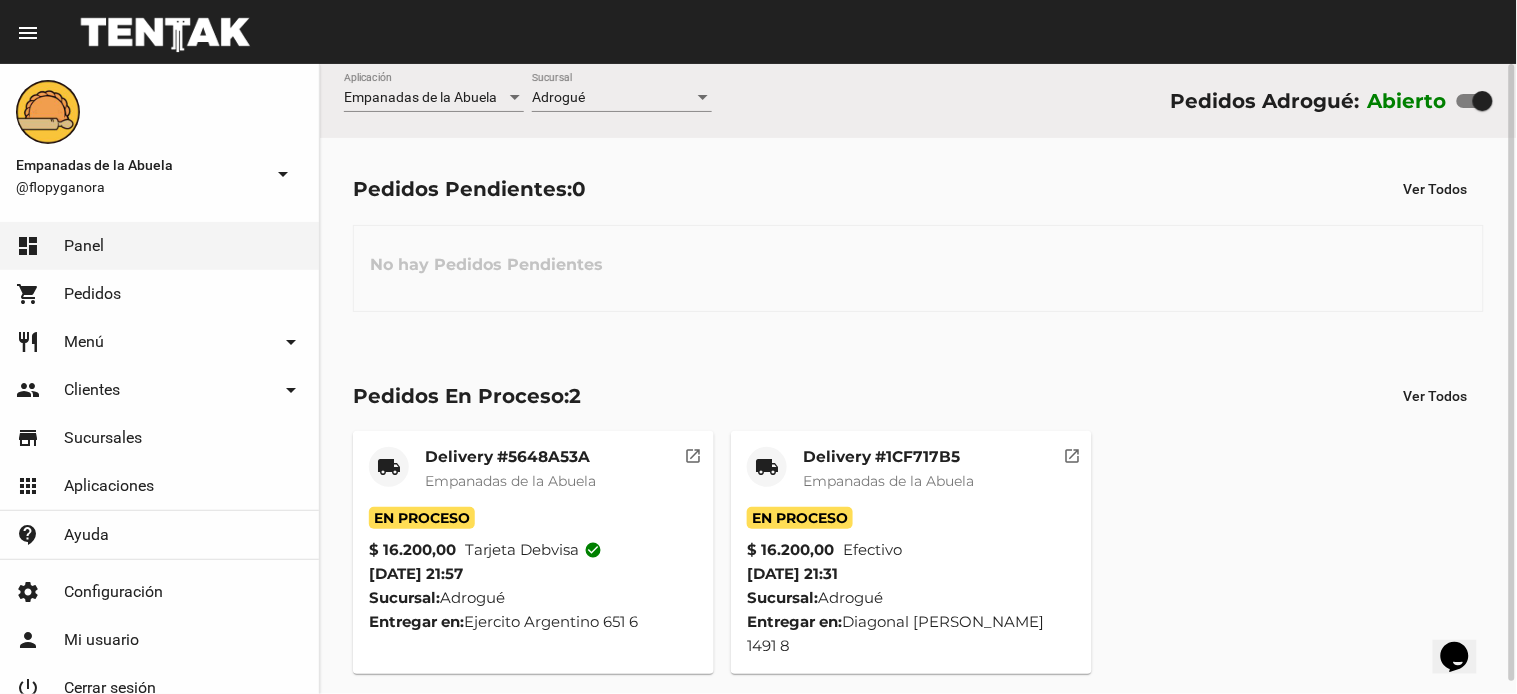 click on "Delivery #1CF717B5" 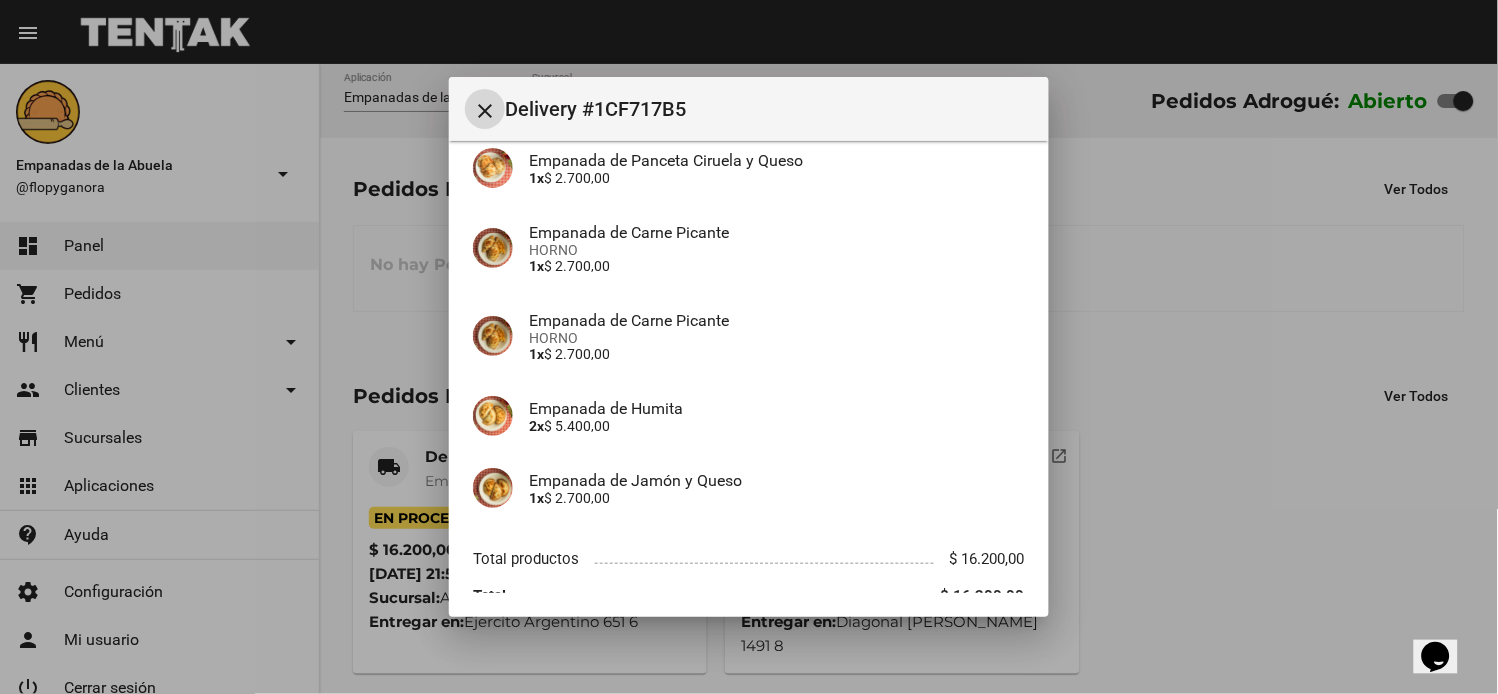 scroll, scrollTop: 265, scrollLeft: 0, axis: vertical 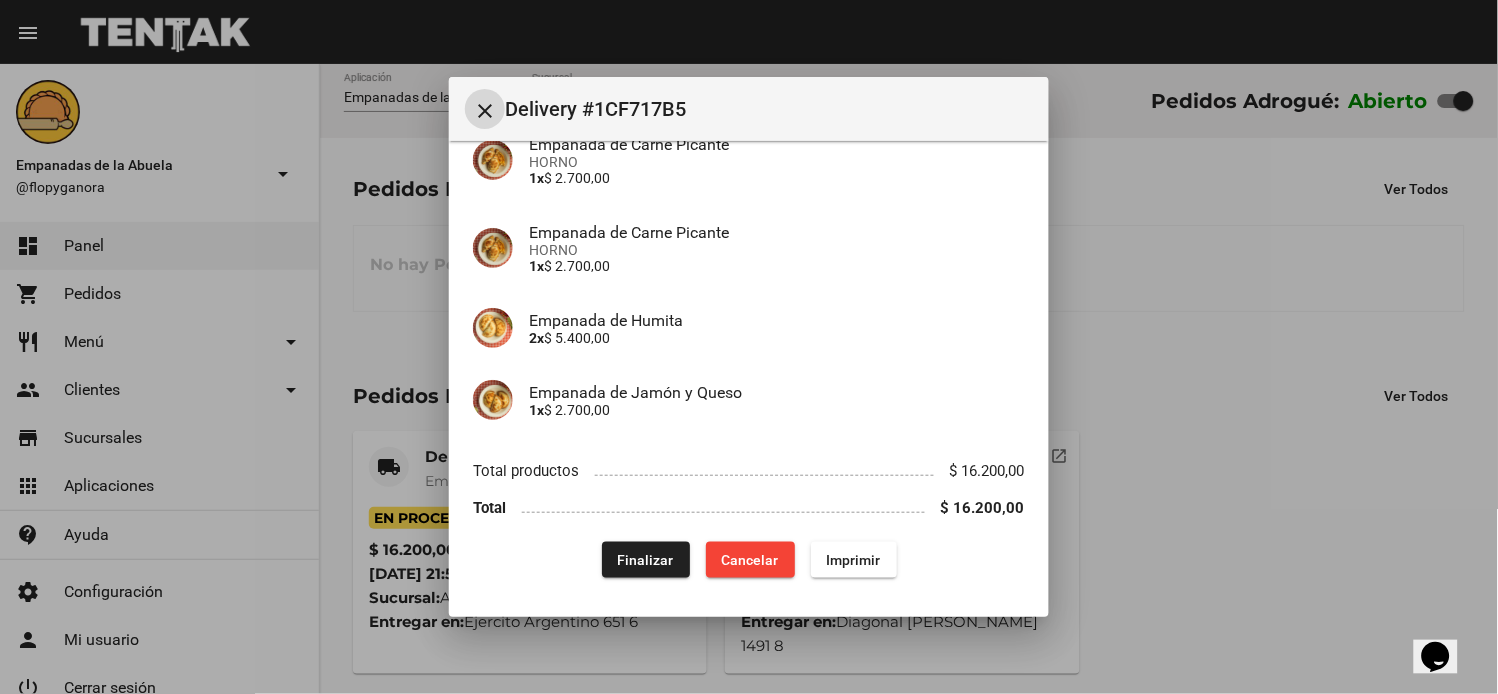 click on "Finalizar" 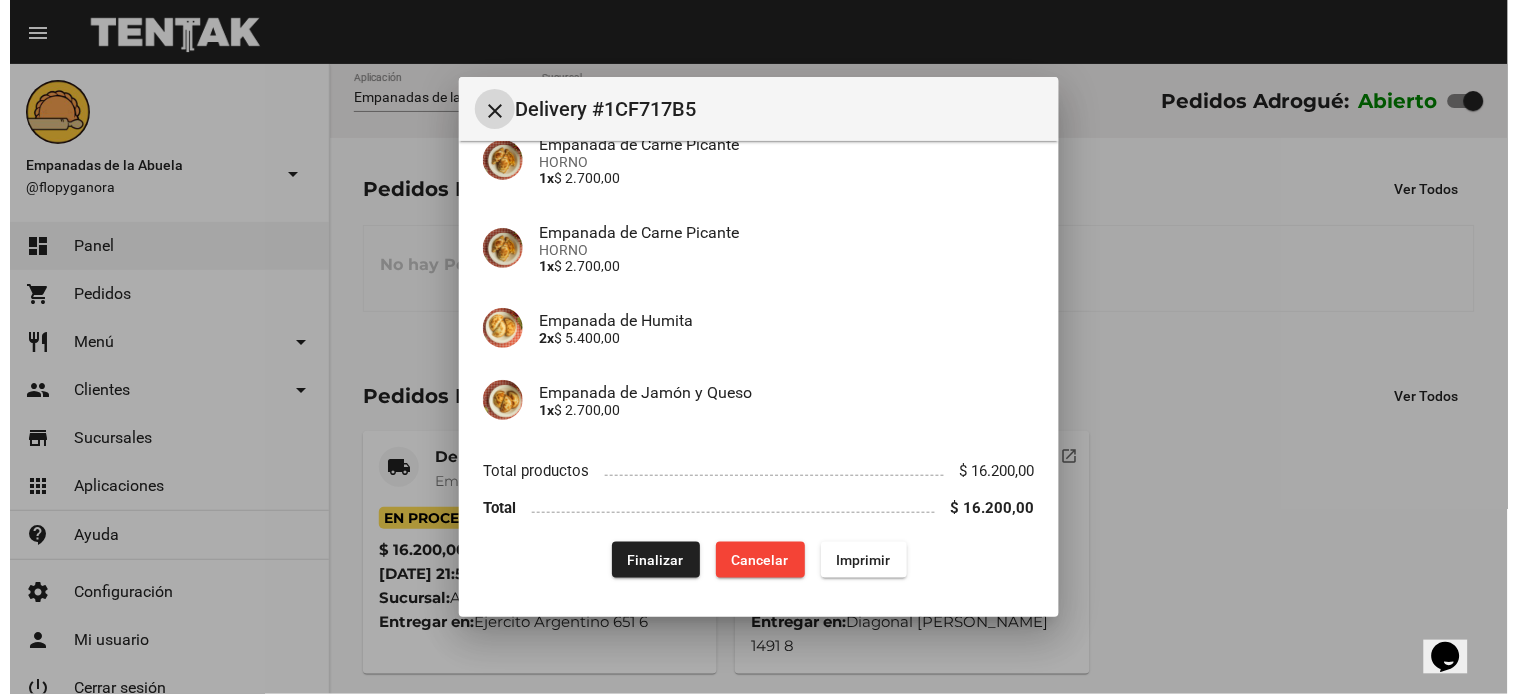 scroll, scrollTop: 0, scrollLeft: 0, axis: both 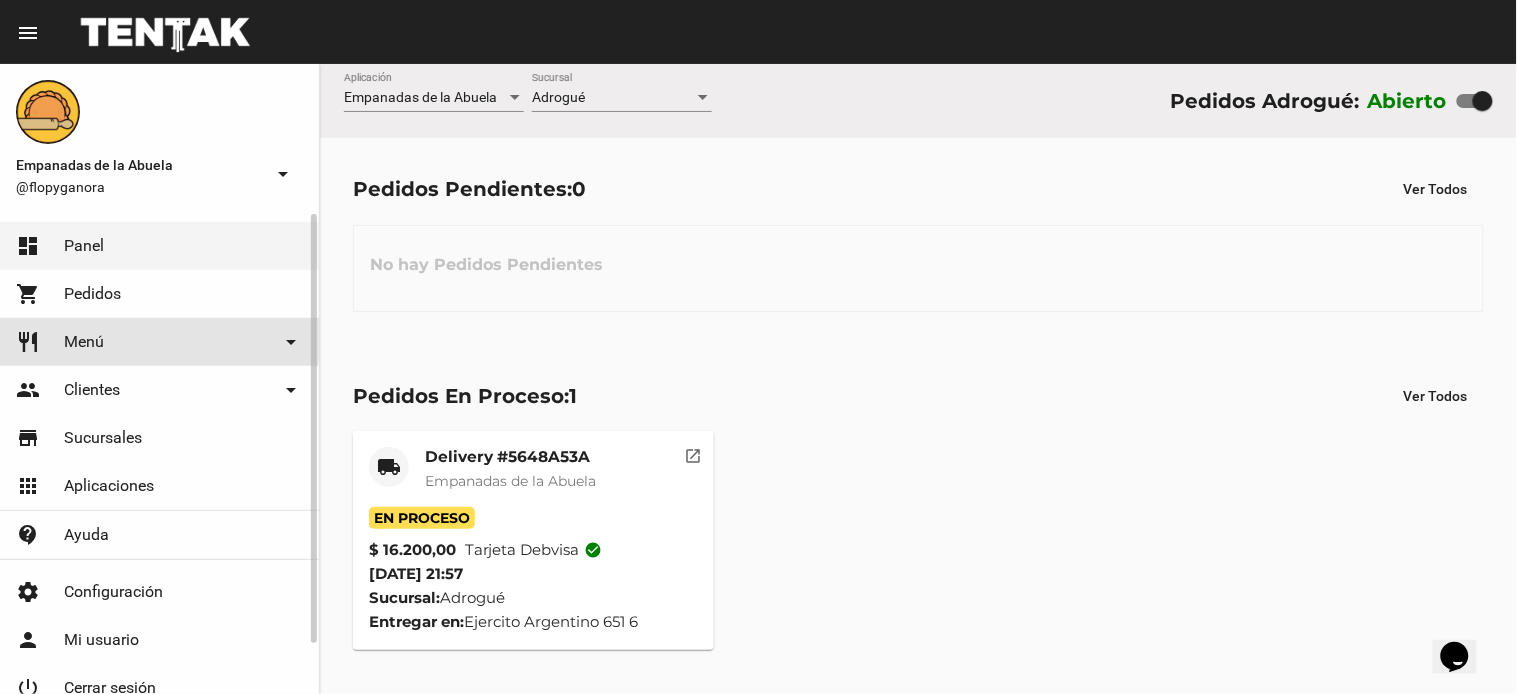 drag, startPoint x: 57, startPoint y: 337, endPoint x: 82, endPoint y: 371, distance: 42.201897 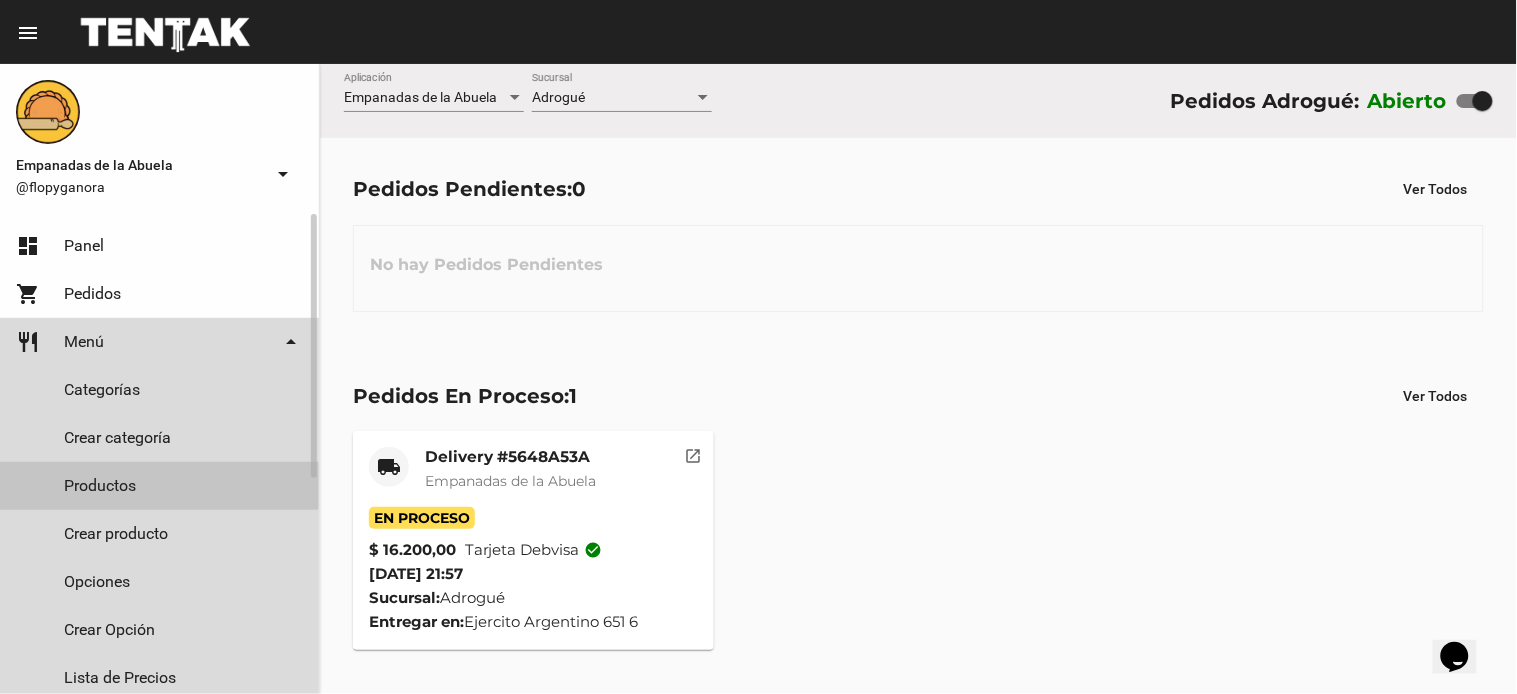 click on "Productos" 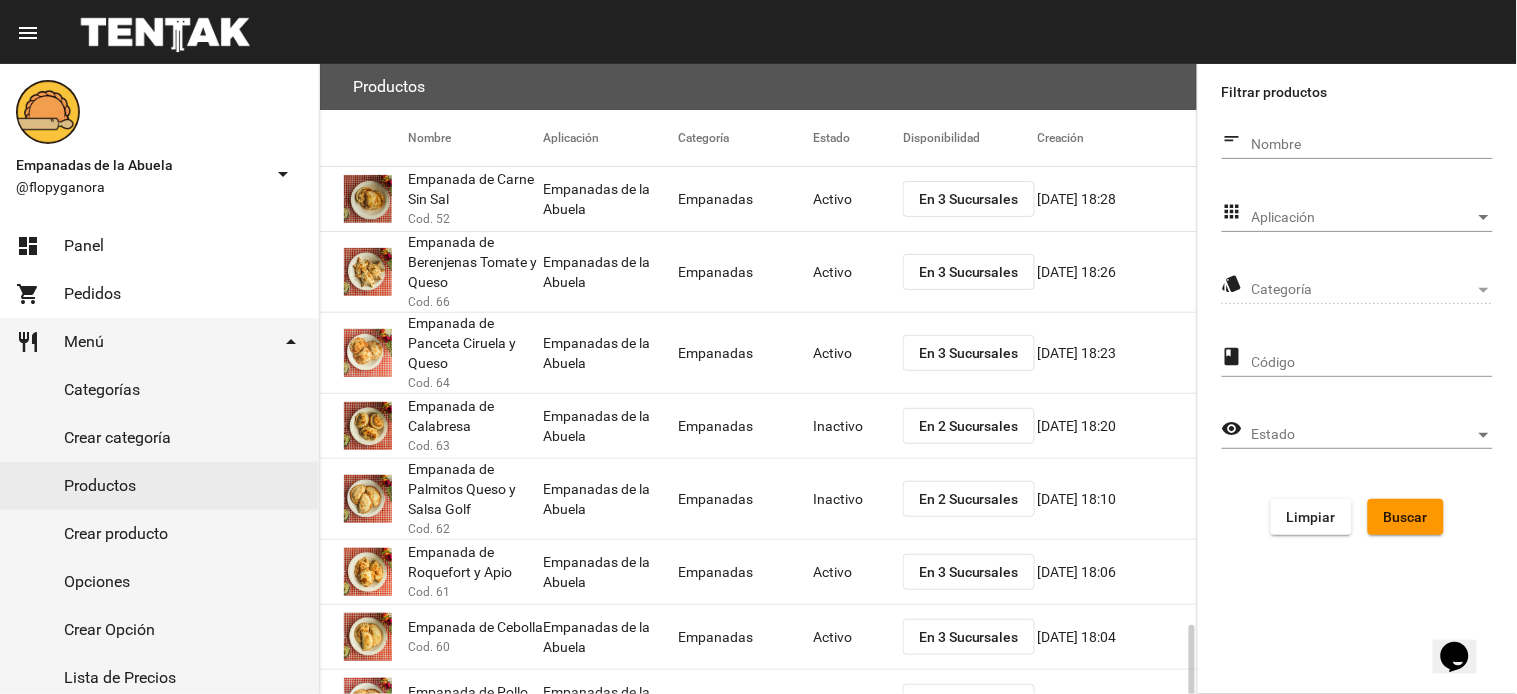 scroll, scrollTop: 340, scrollLeft: 0, axis: vertical 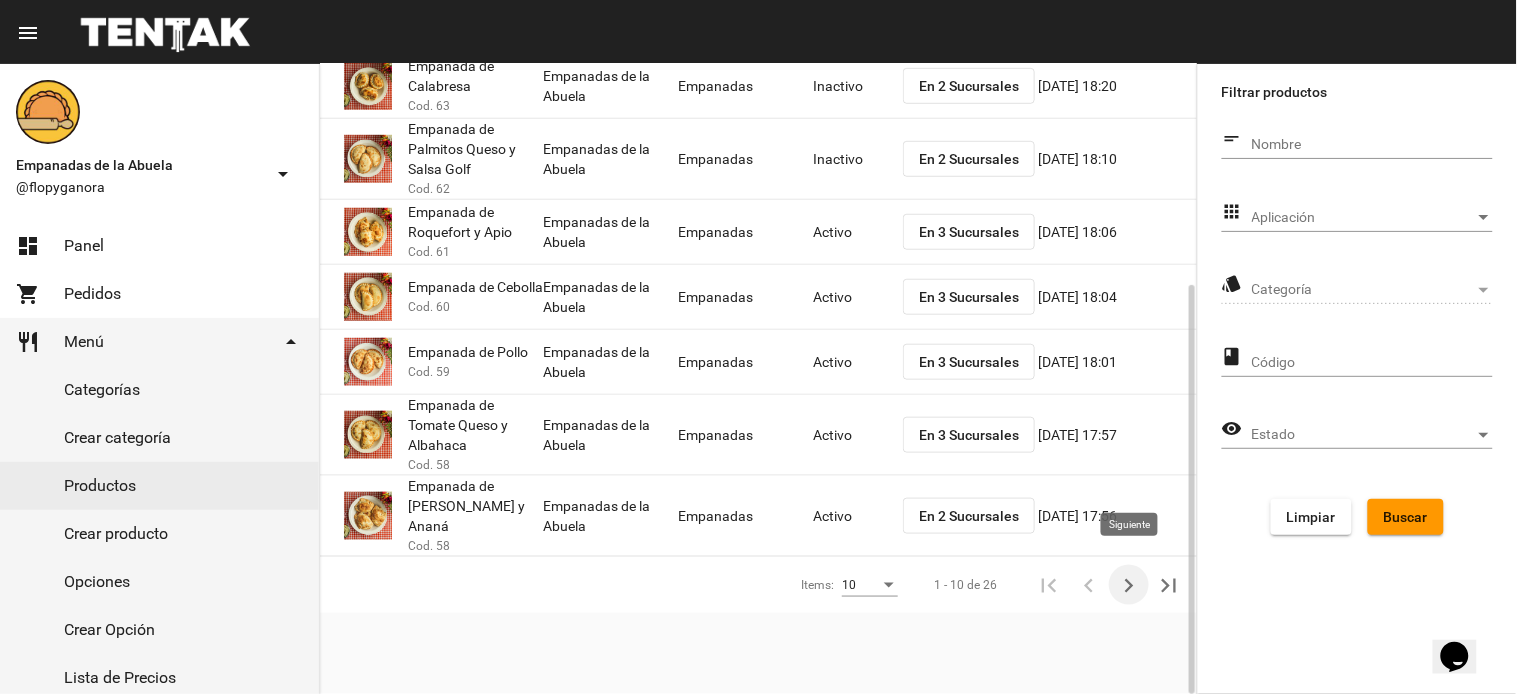 click 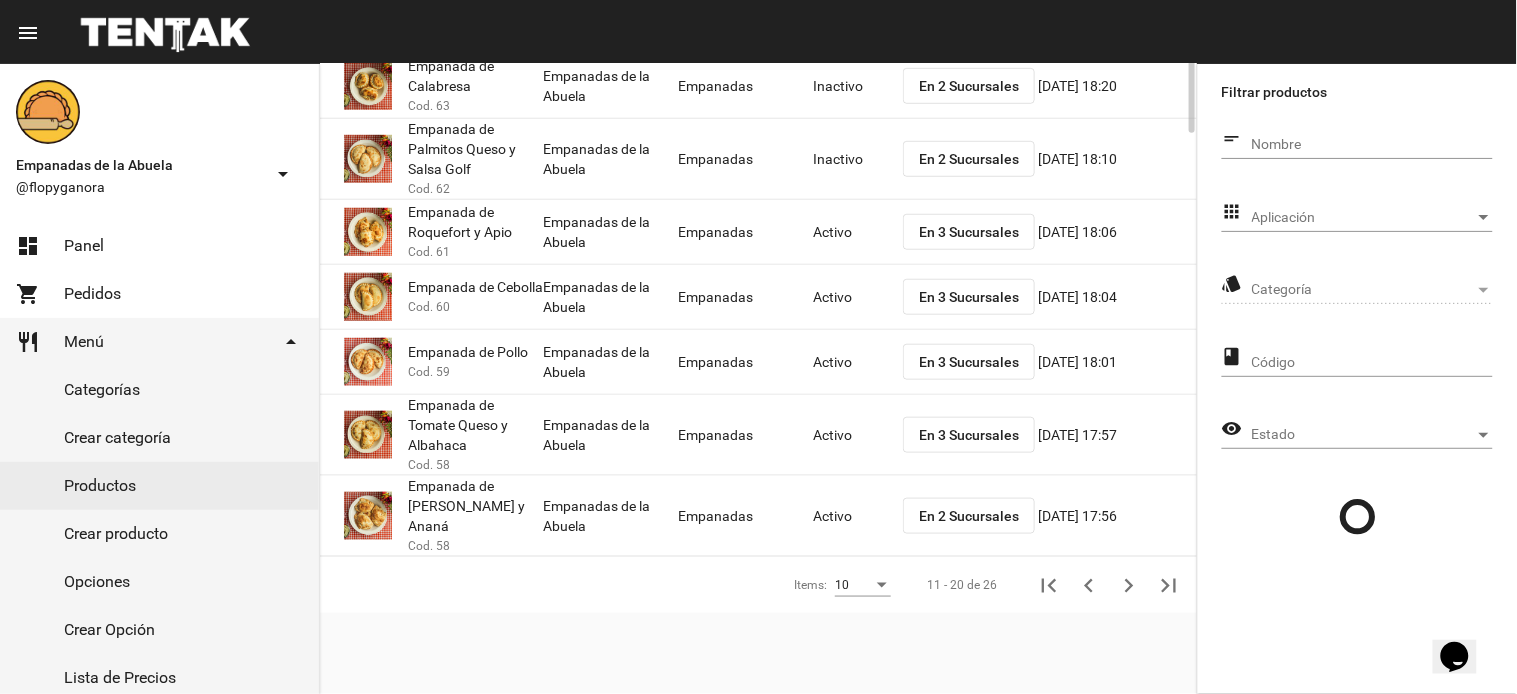 scroll, scrollTop: 0, scrollLeft: 0, axis: both 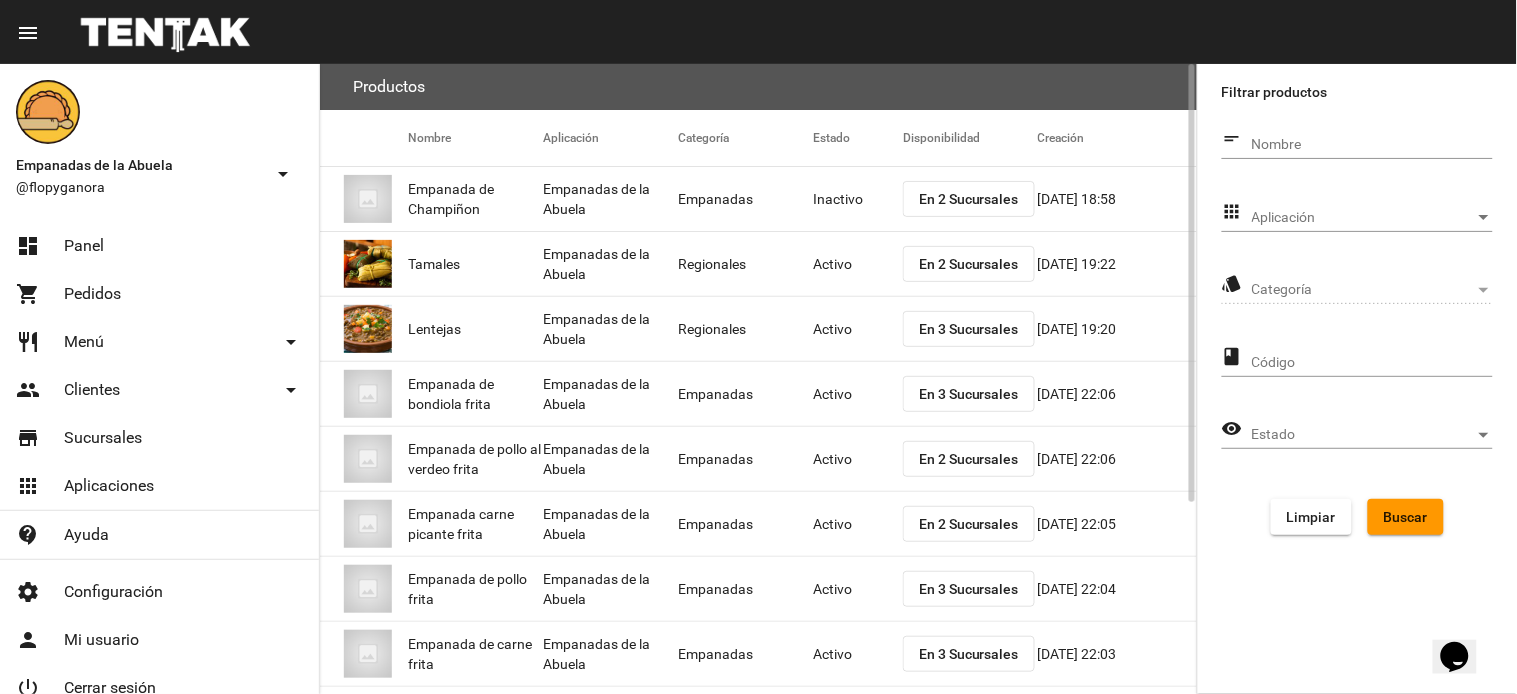 click on "En 2 Sucursales" 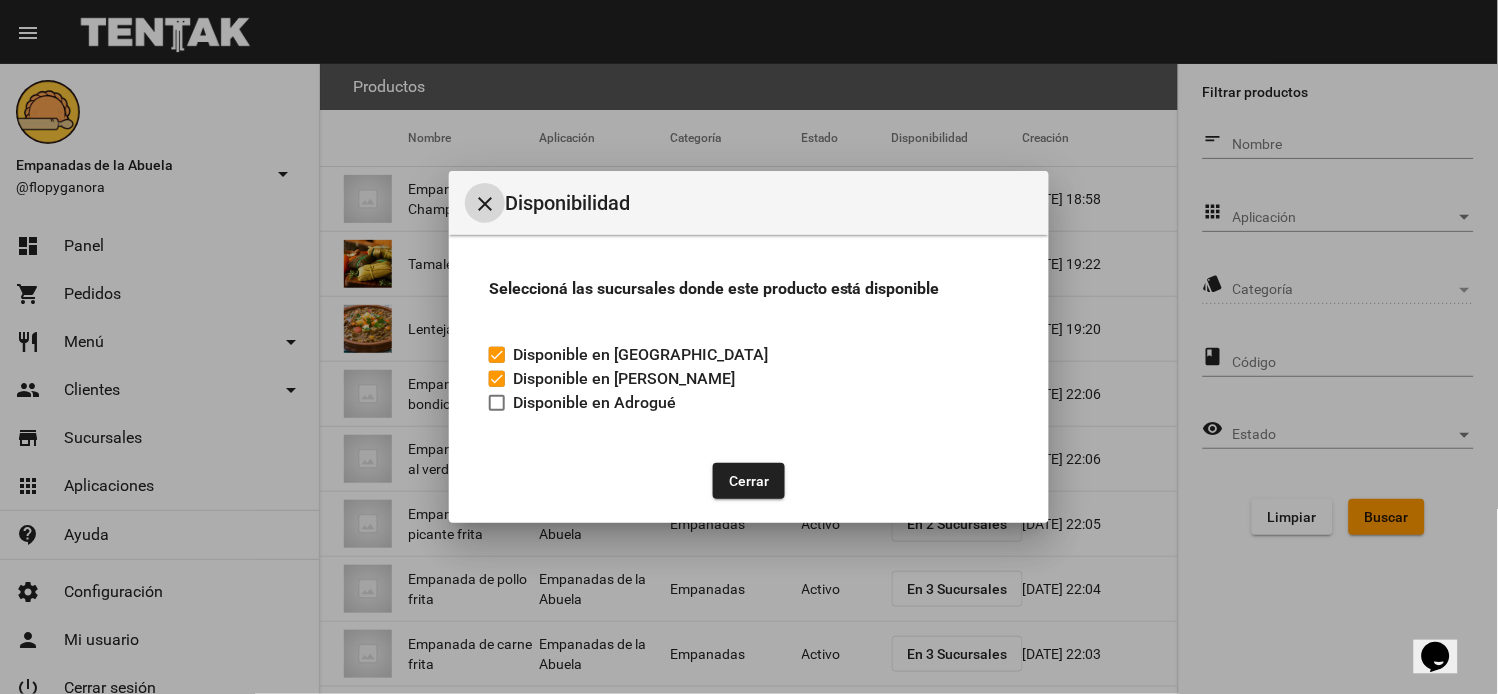 click on "Cerrar" 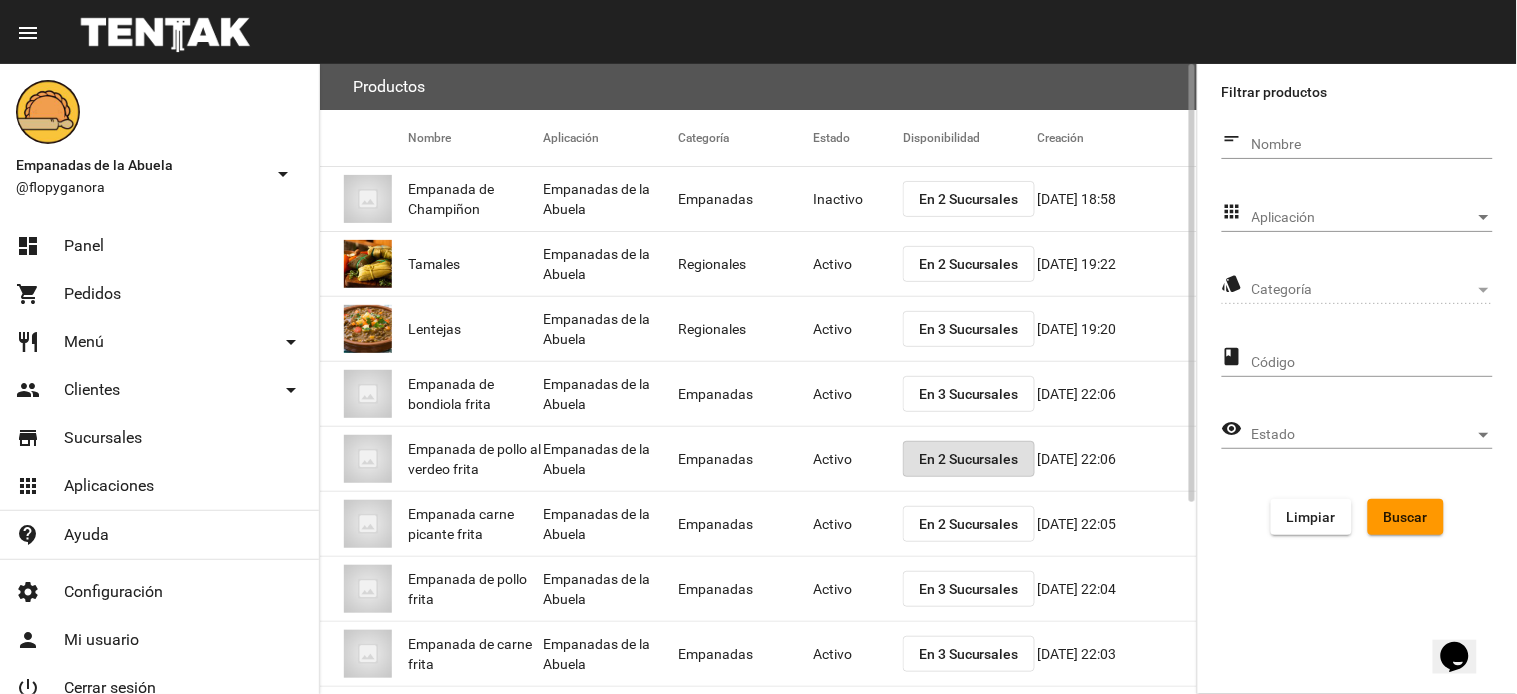 click on "Activo" 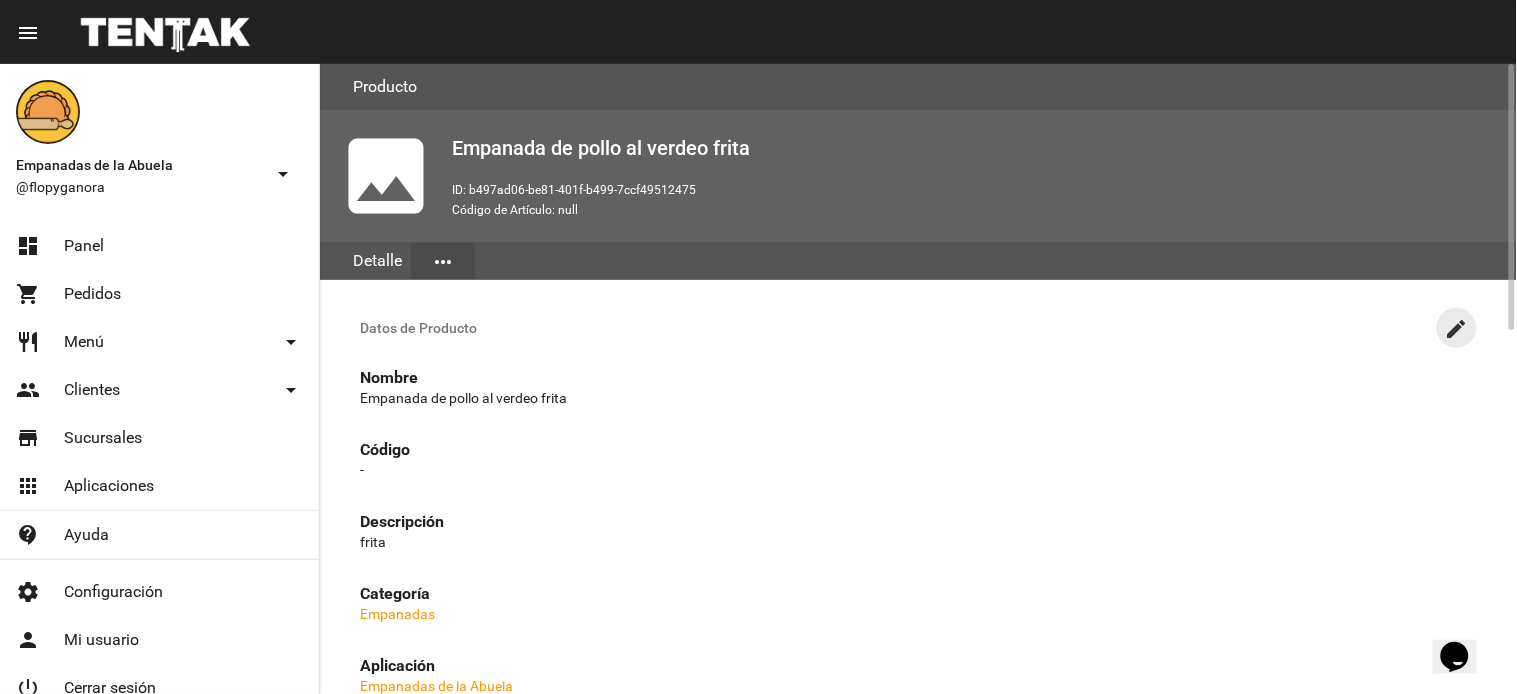 click on "create" 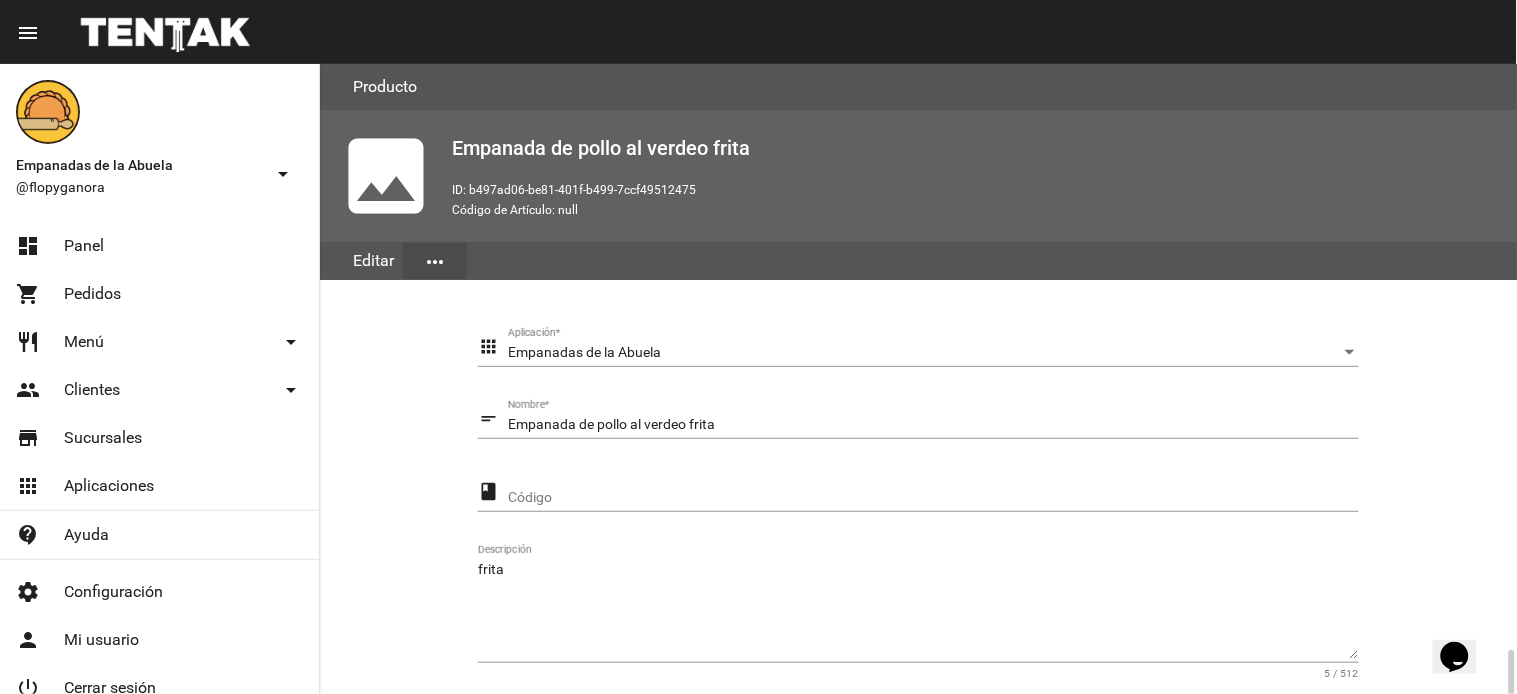 scroll, scrollTop: 358, scrollLeft: 0, axis: vertical 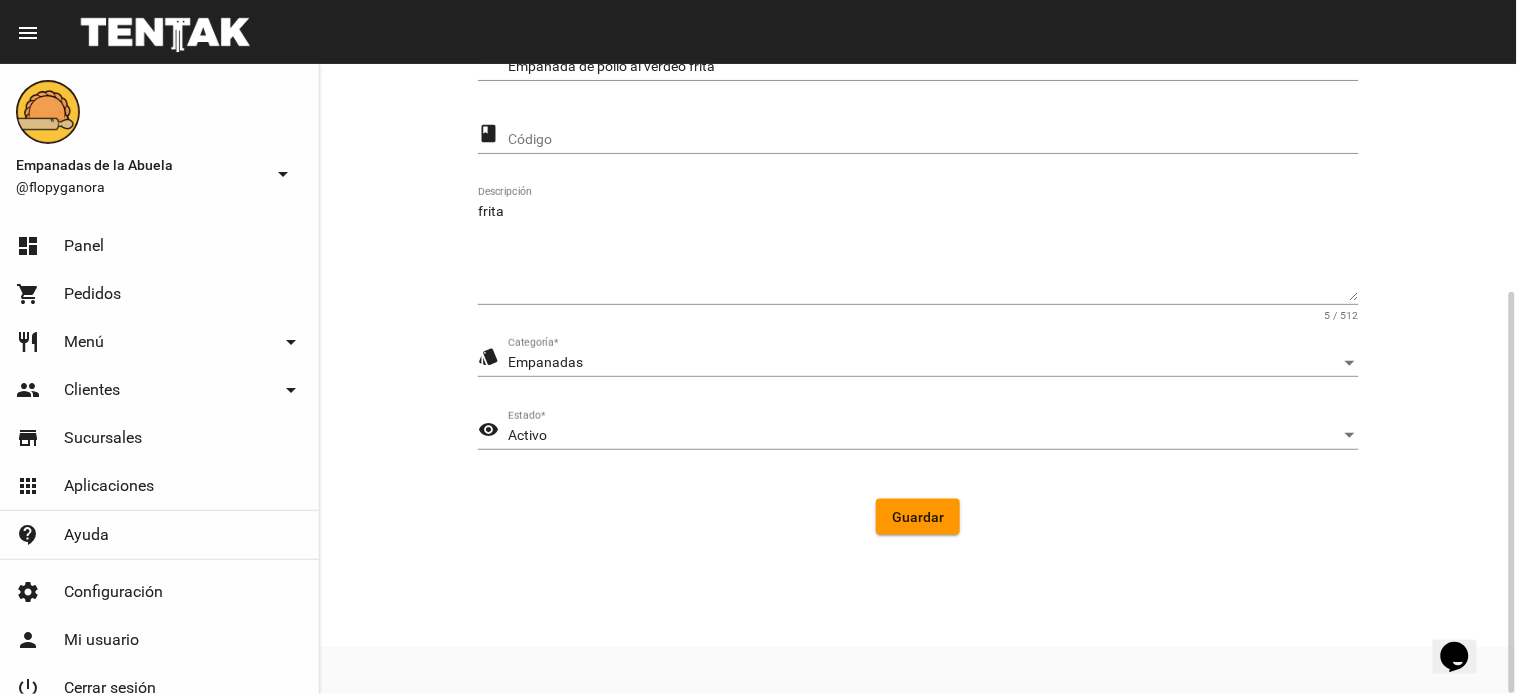 click on "Activo Estado  *" 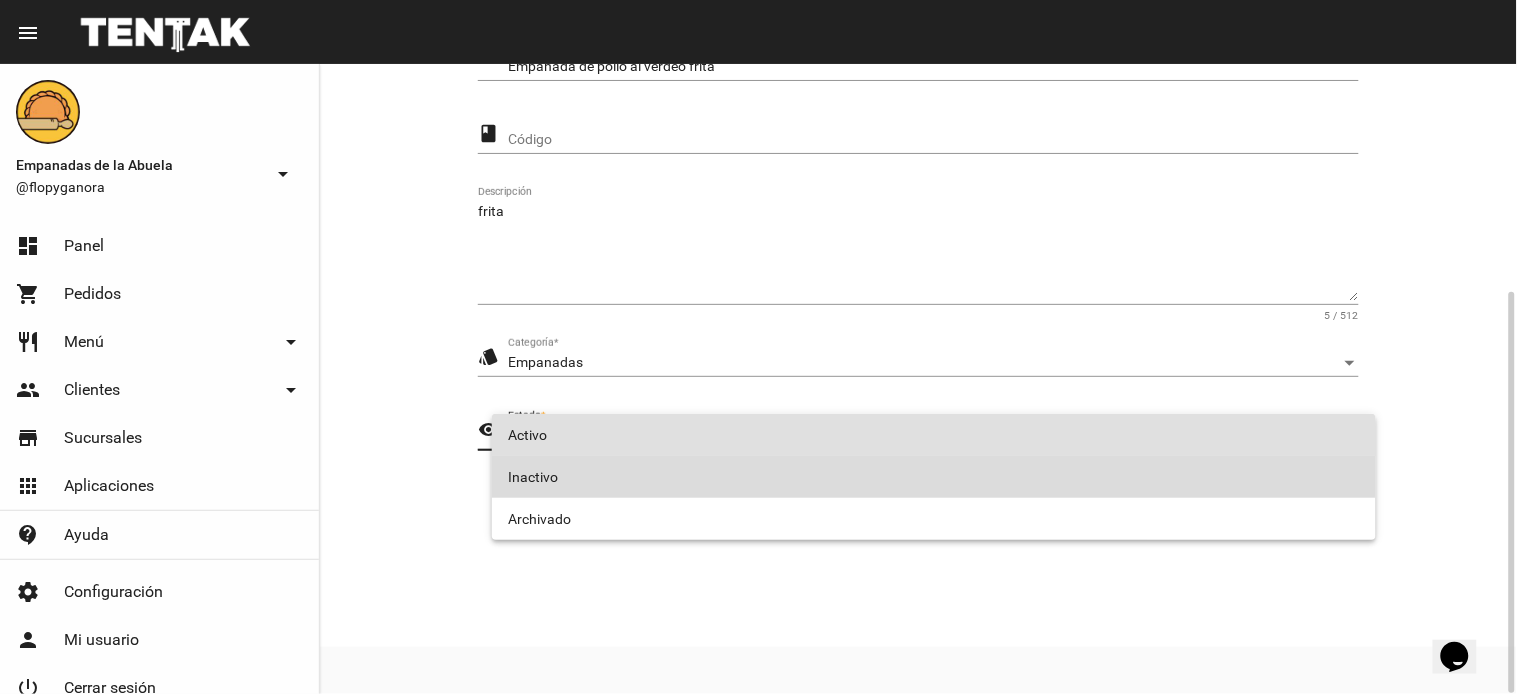 drag, startPoint x: 584, startPoint y: 475, endPoint x: 753, endPoint y: 510, distance: 172.58621 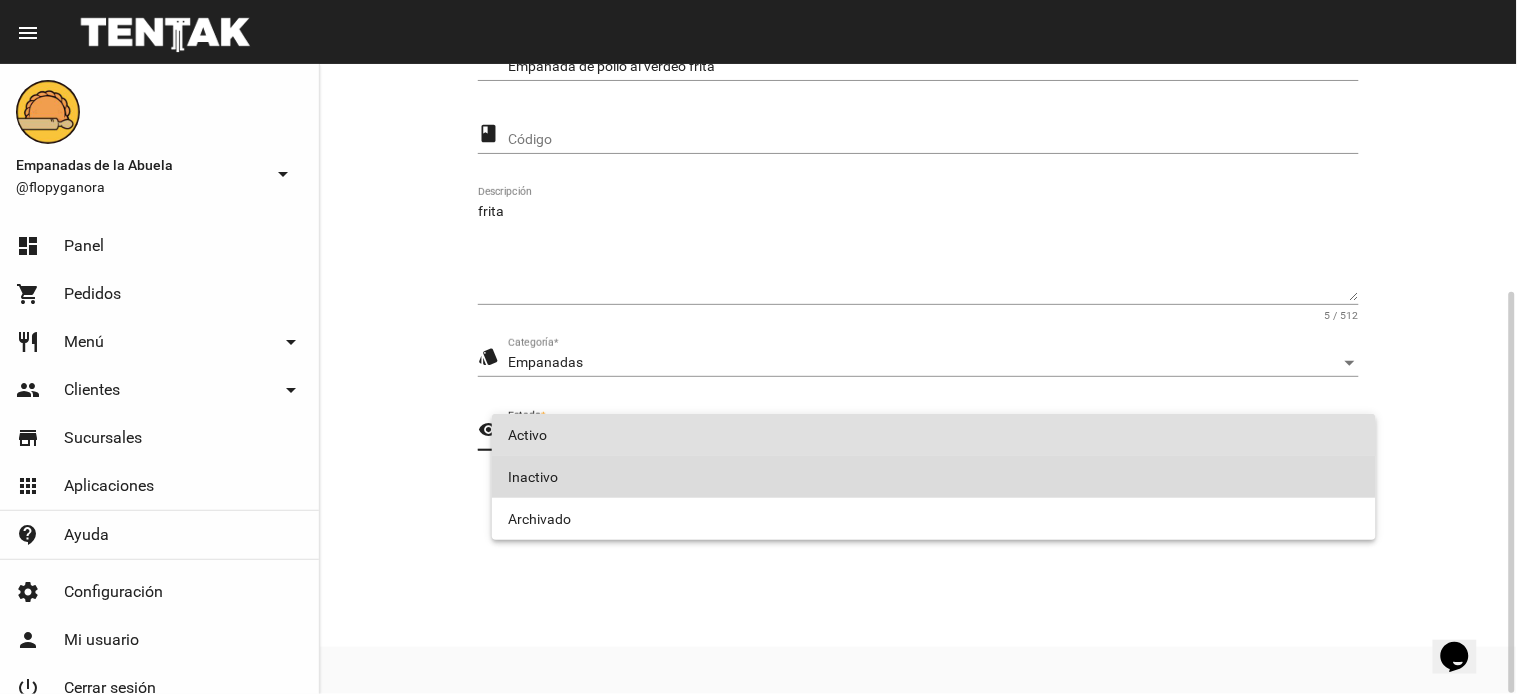 click on "Inactivo" at bounding box center [934, 477] 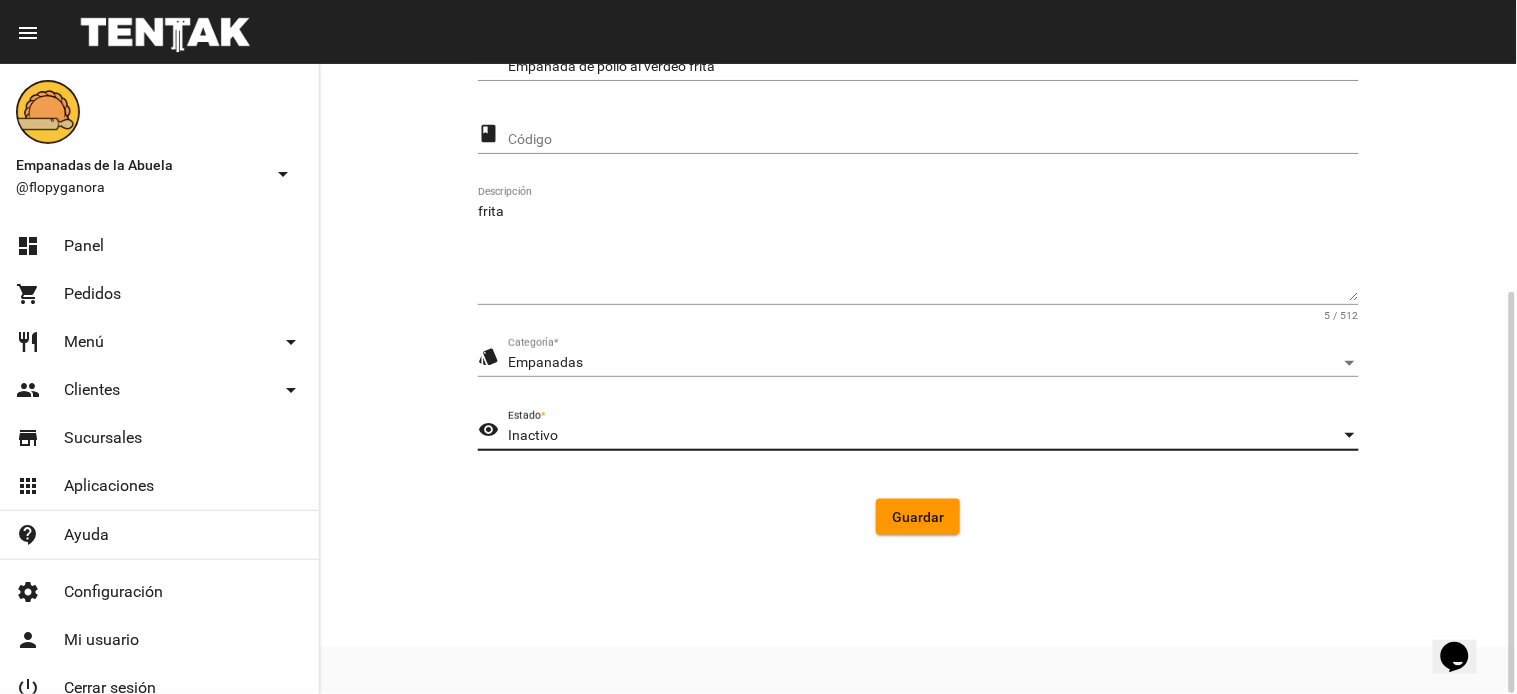 click on "Guardar" 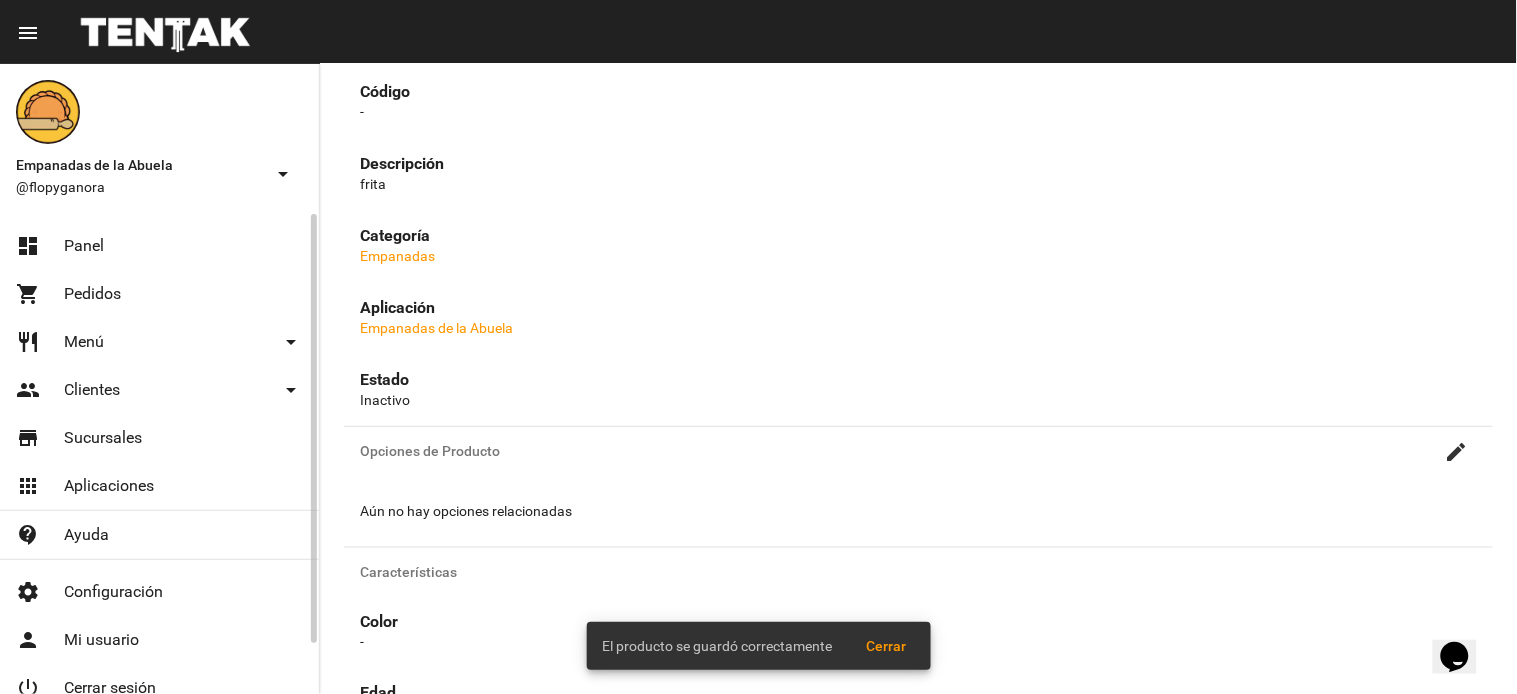 scroll, scrollTop: 0, scrollLeft: 0, axis: both 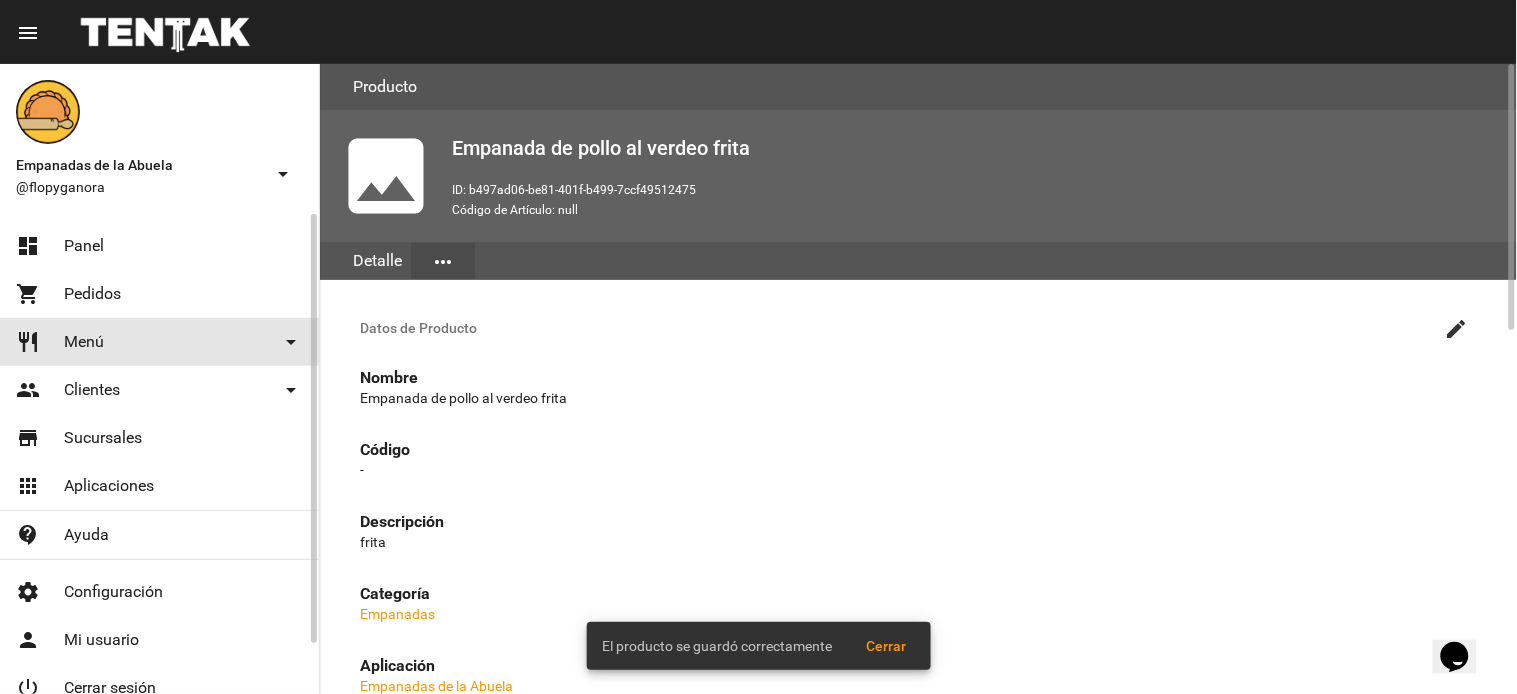 drag, startPoint x: 147, startPoint y: 328, endPoint x: 150, endPoint y: 342, distance: 14.3178215 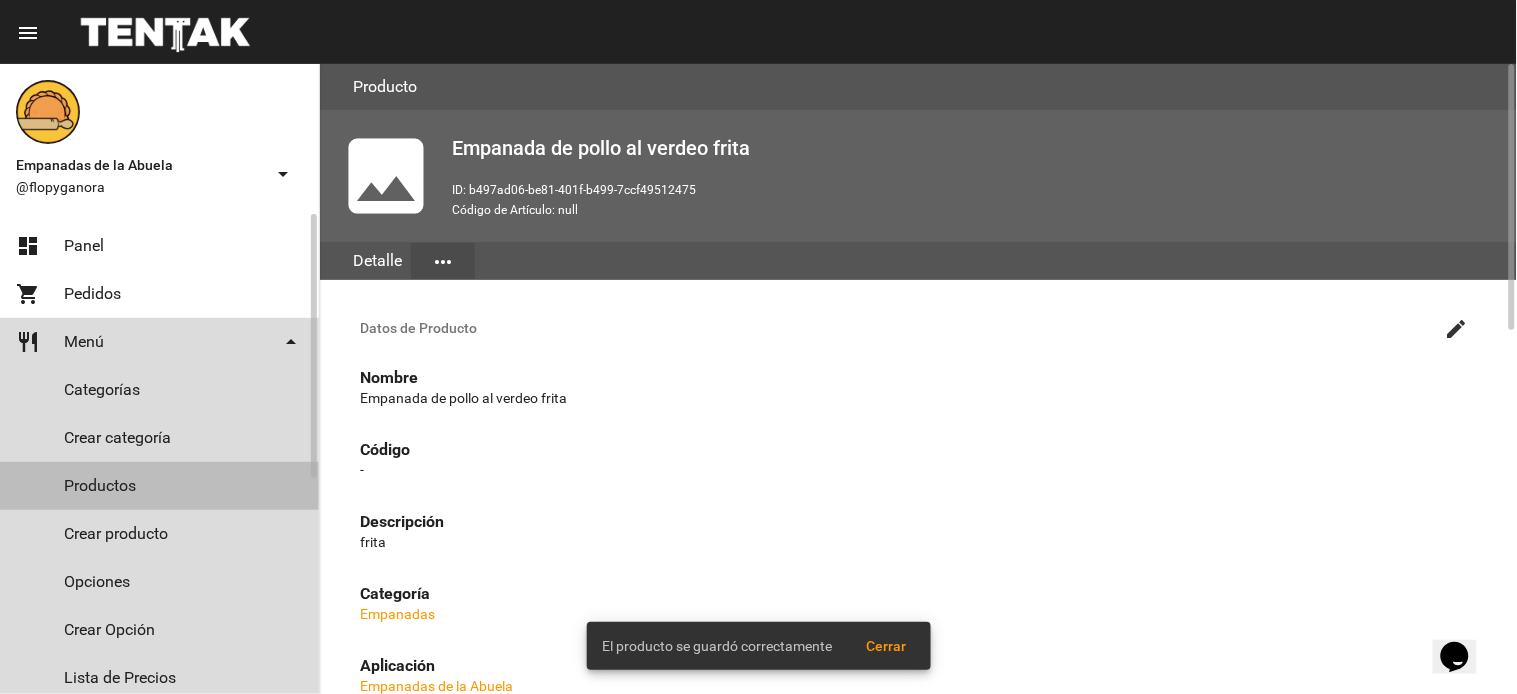 click on "Productos" 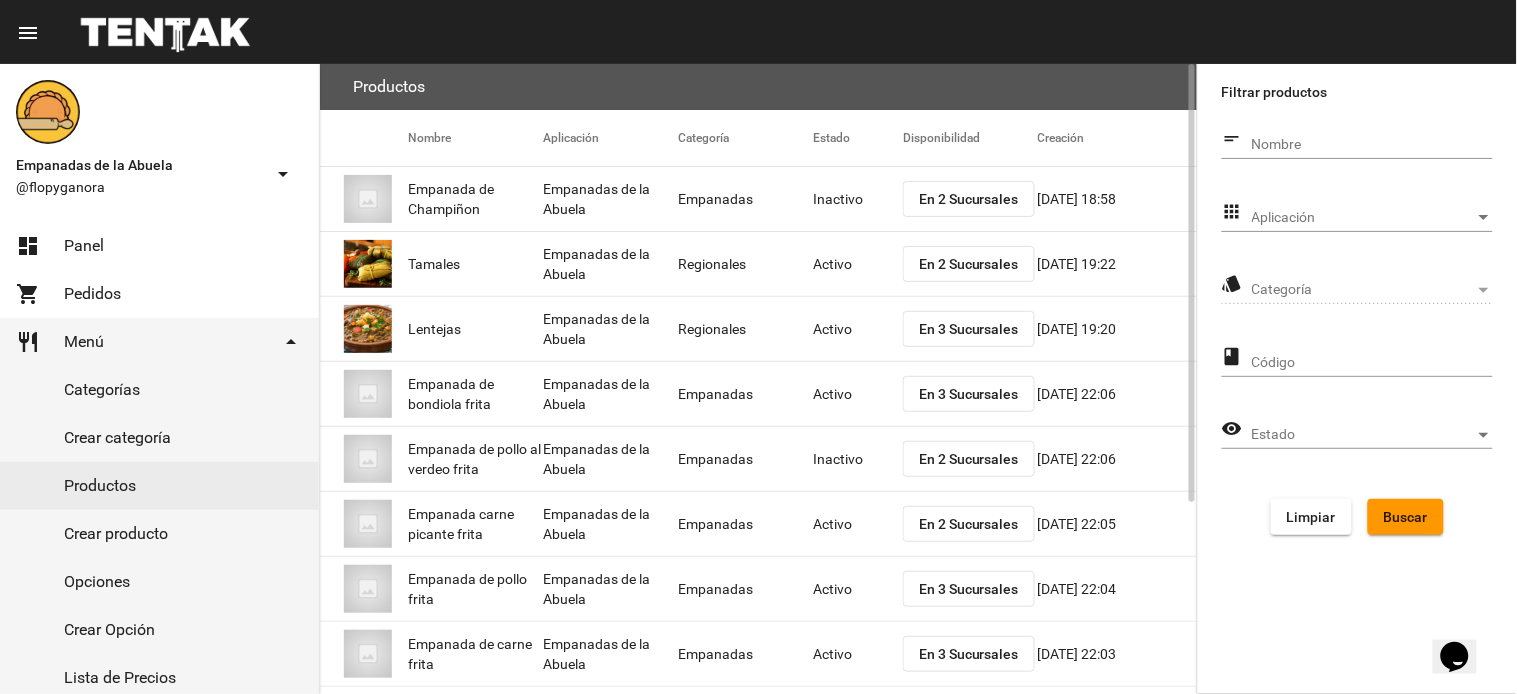 click on "Aplicación Aplicación" 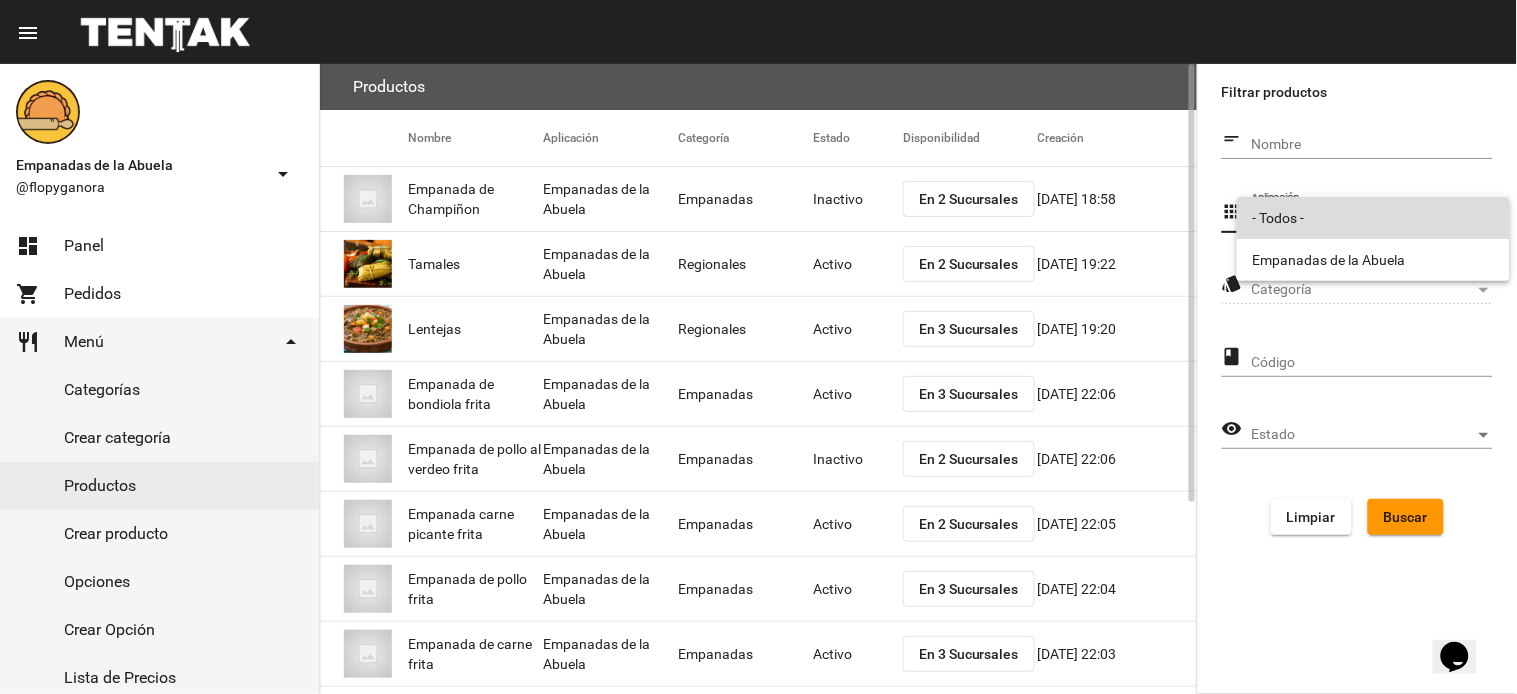 click on "- Todos -" at bounding box center [1373, 218] 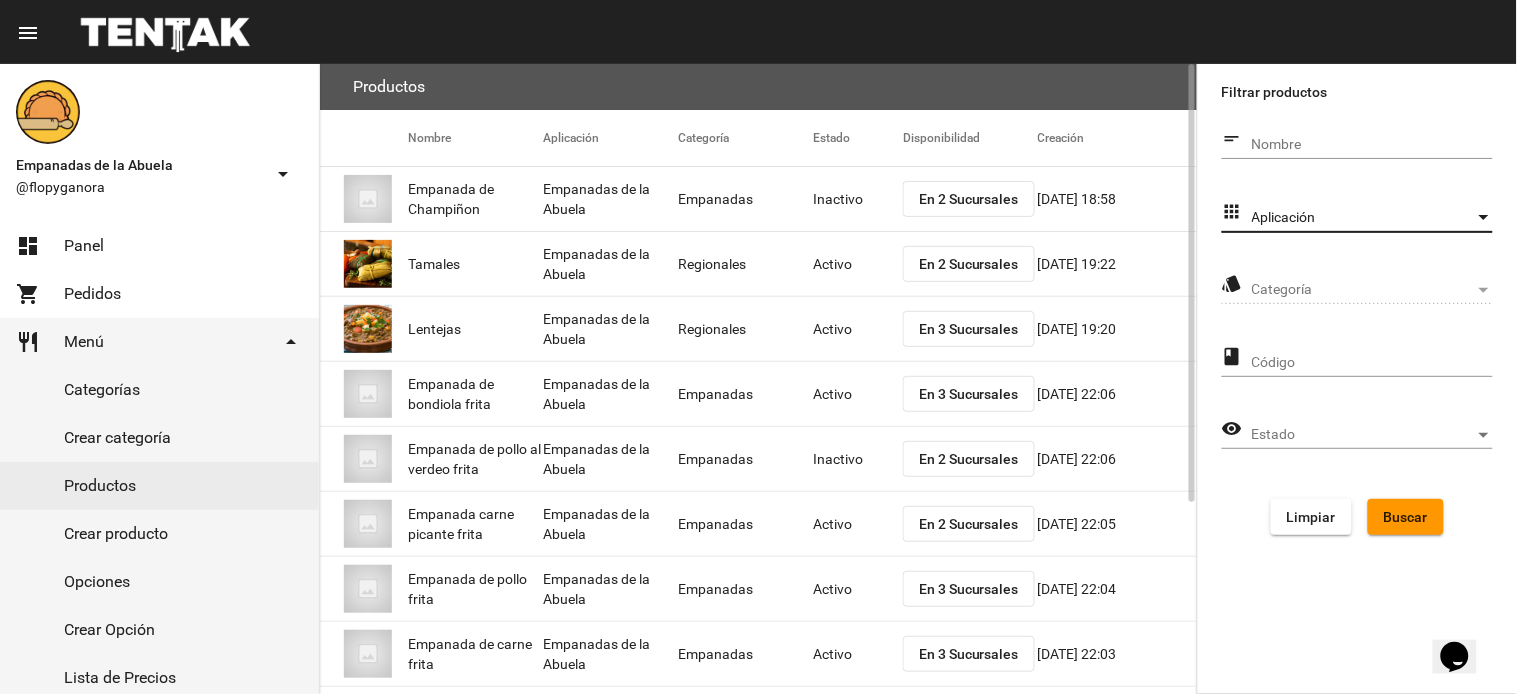 click on "Aplicación" at bounding box center (1363, 218) 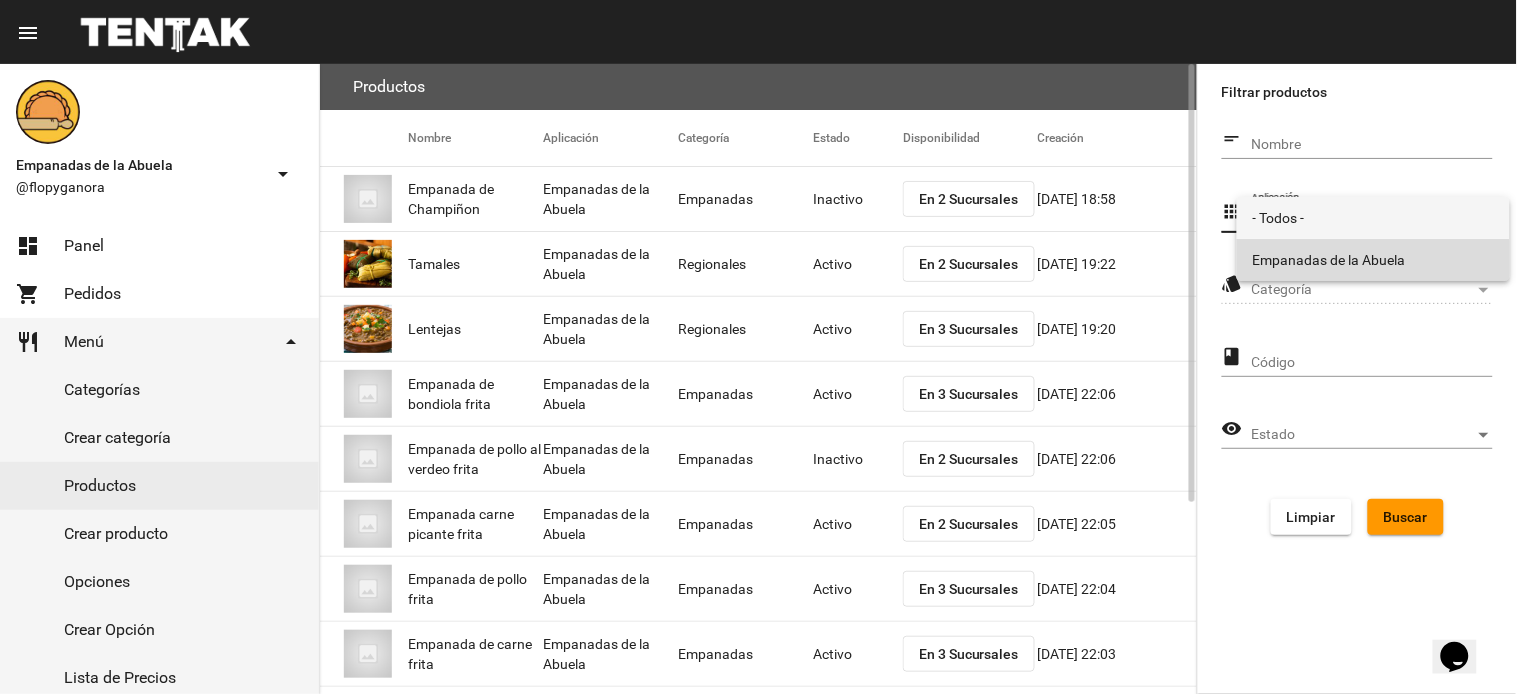 click on "Empanadas de la Abuela" at bounding box center (1373, 260) 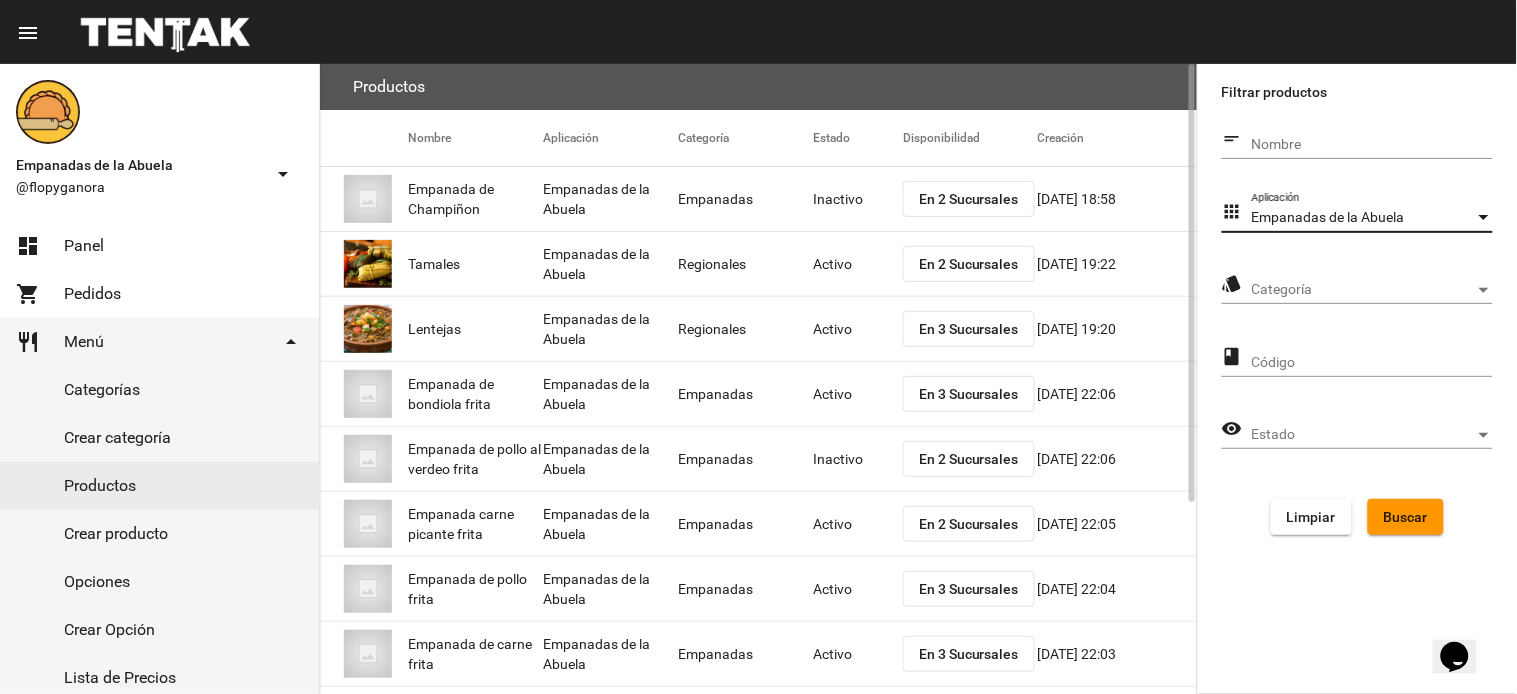 click on "Categoría Categoría" 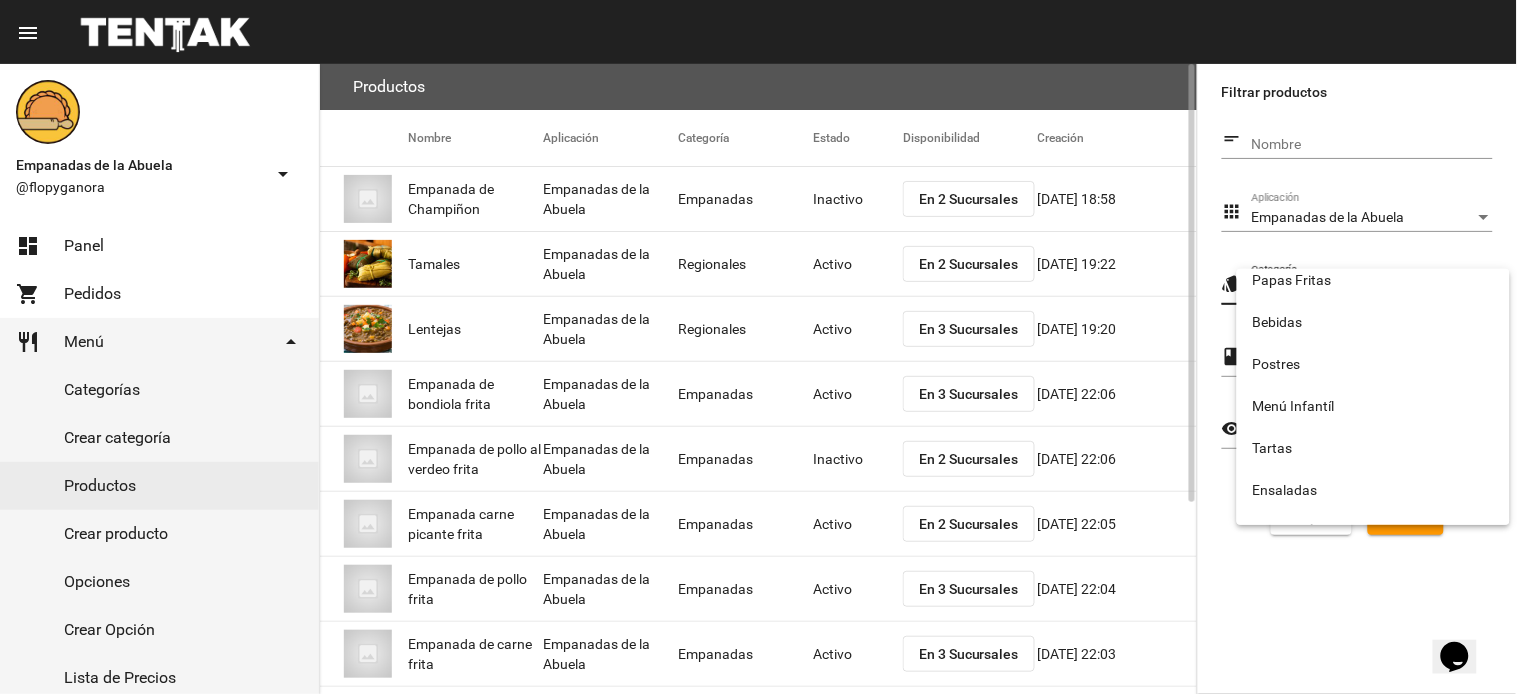 scroll, scrollTop: 332, scrollLeft: 0, axis: vertical 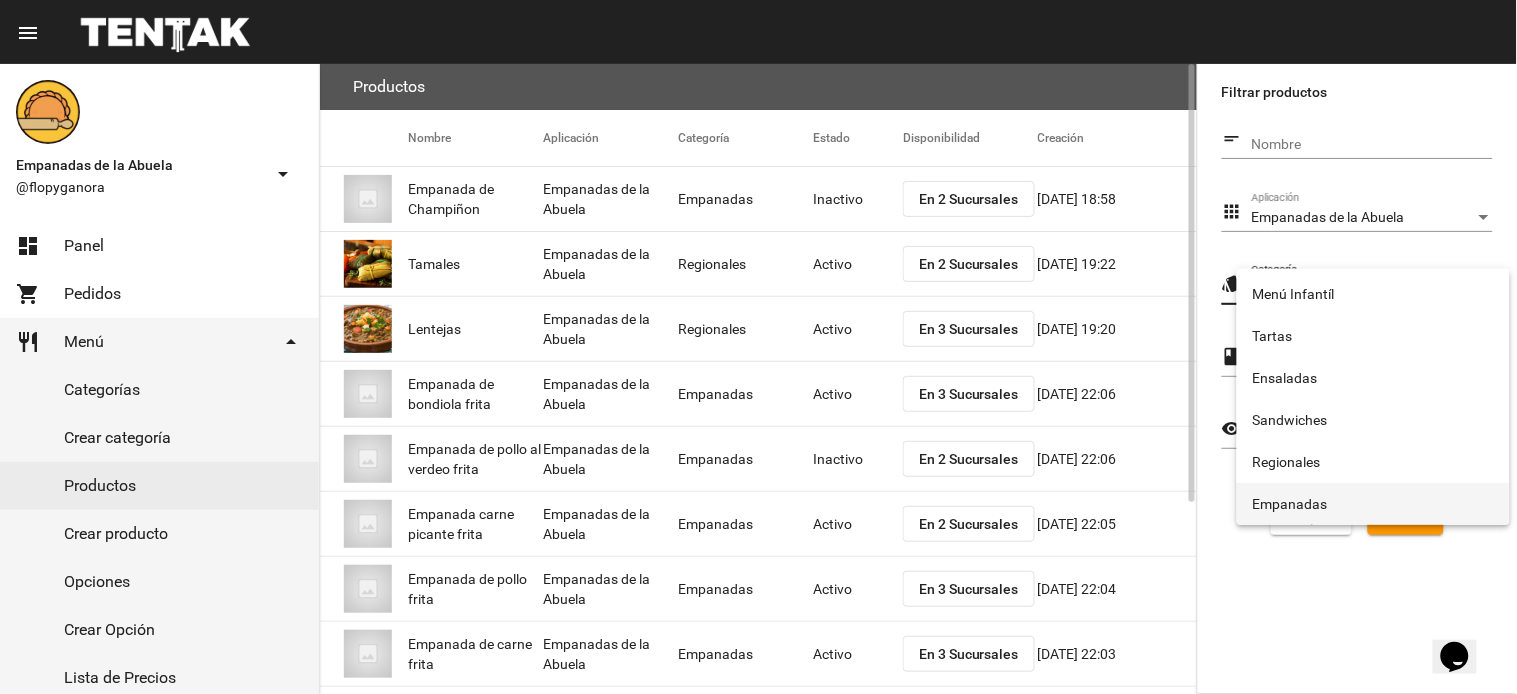 click on "Empanadas" at bounding box center (1373, 504) 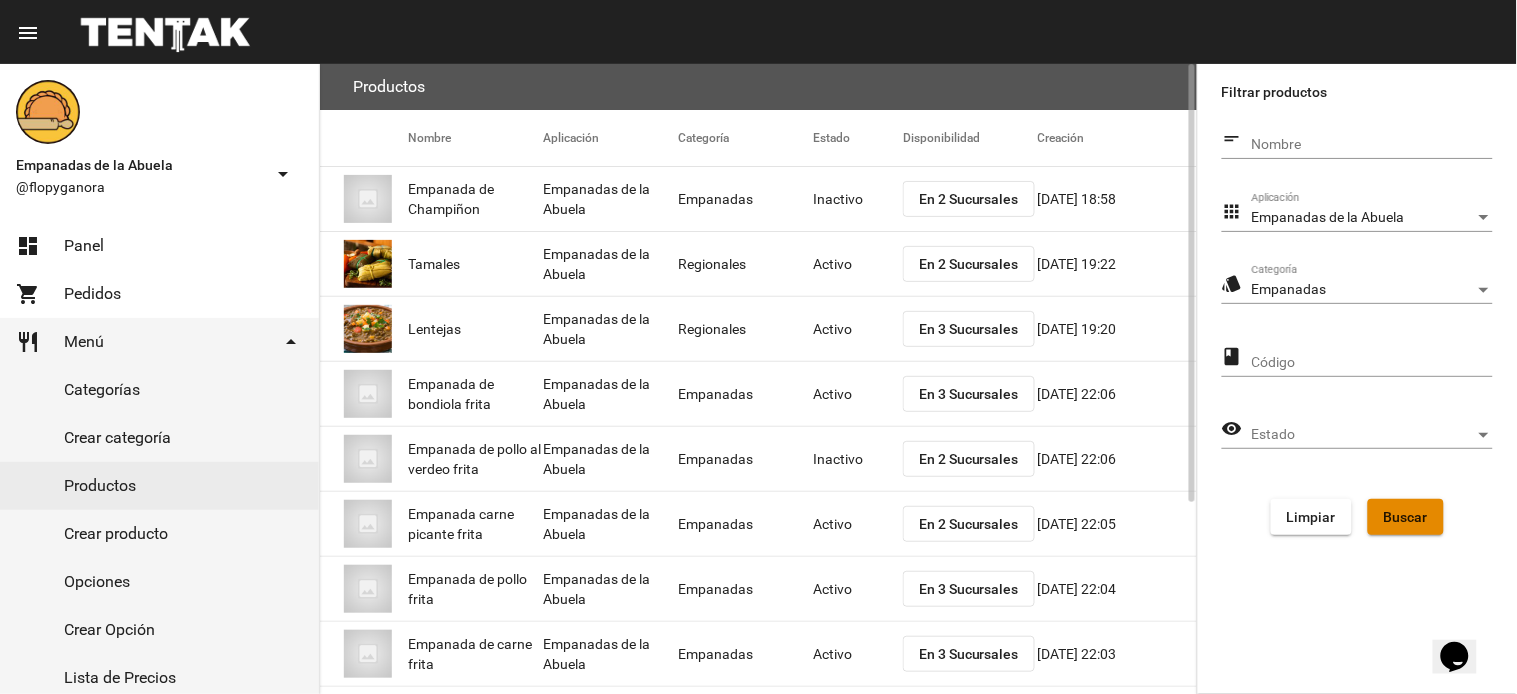 click on "Buscar" 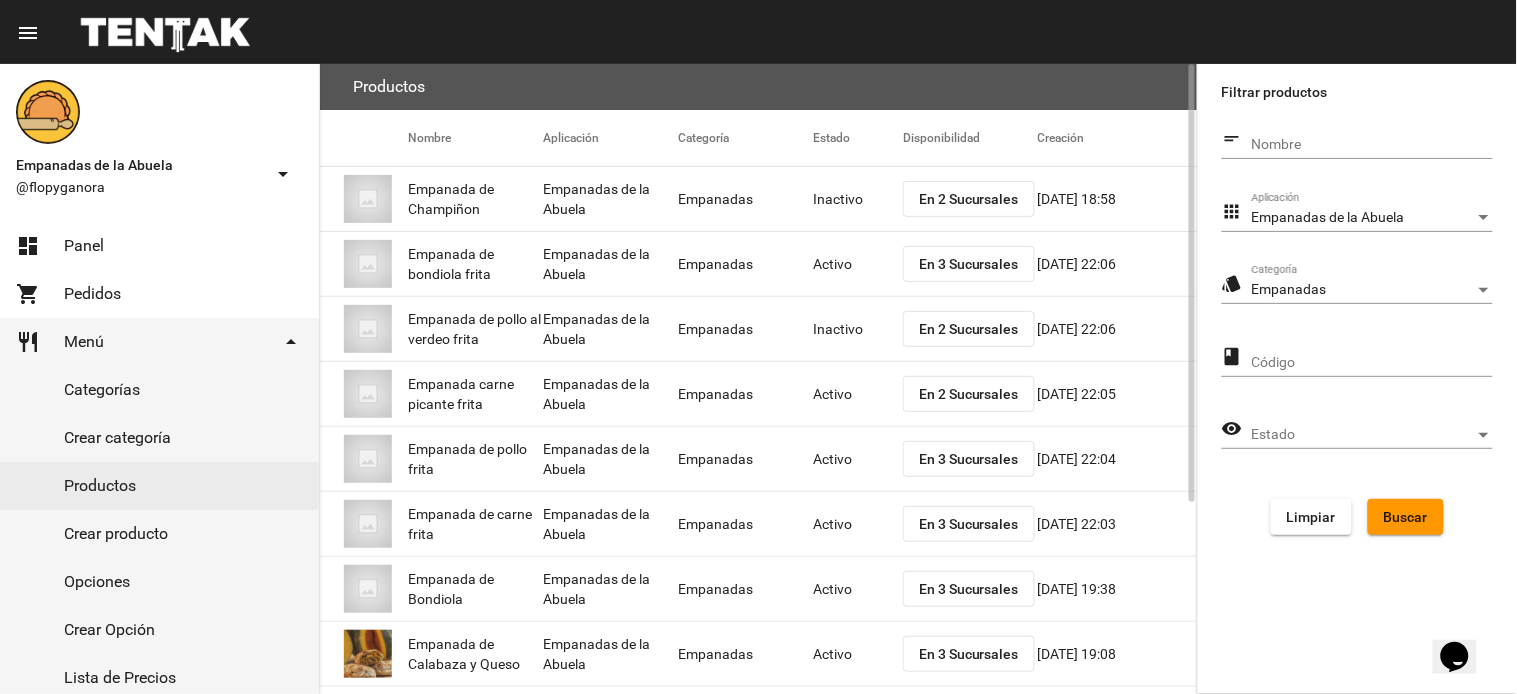 scroll, scrollTop: 275, scrollLeft: 0, axis: vertical 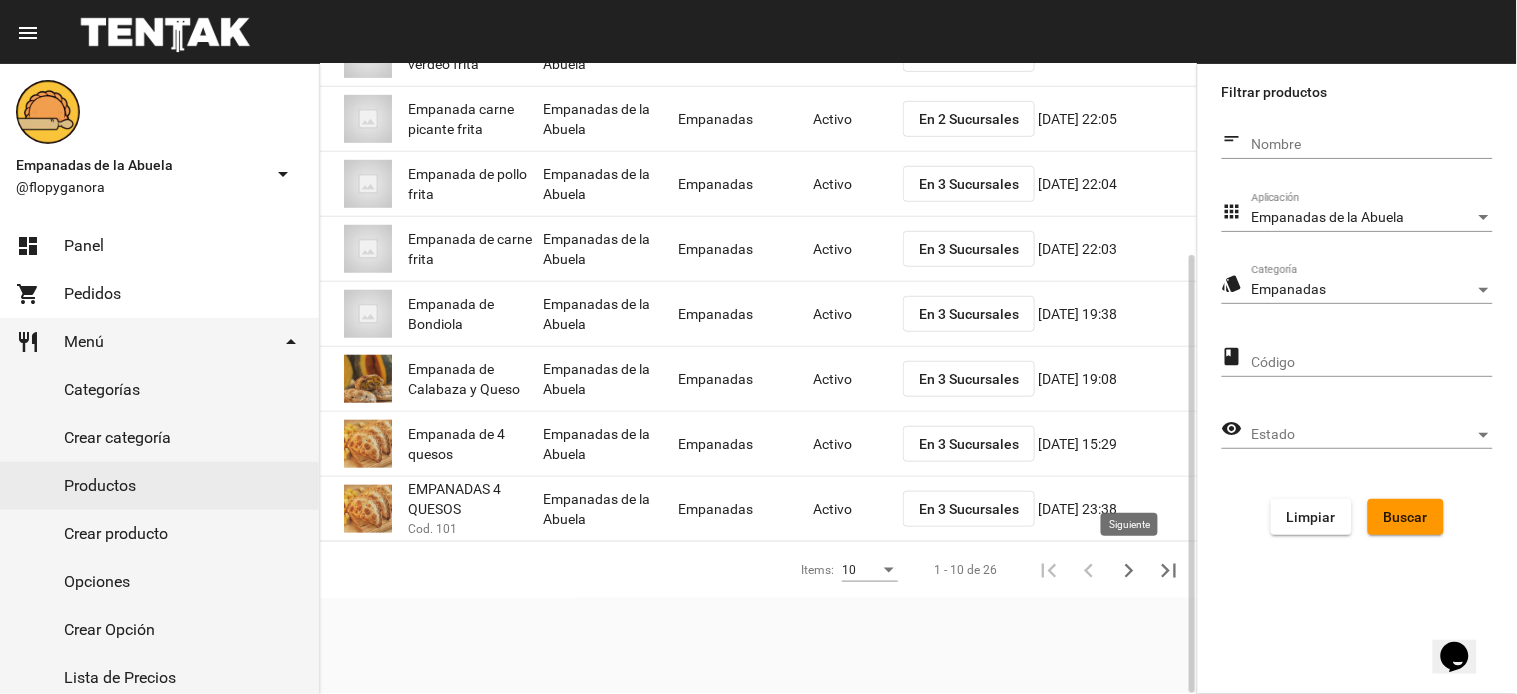 drag, startPoint x: 1120, startPoint y: 570, endPoint x: 1092, endPoint y: 533, distance: 46.400433 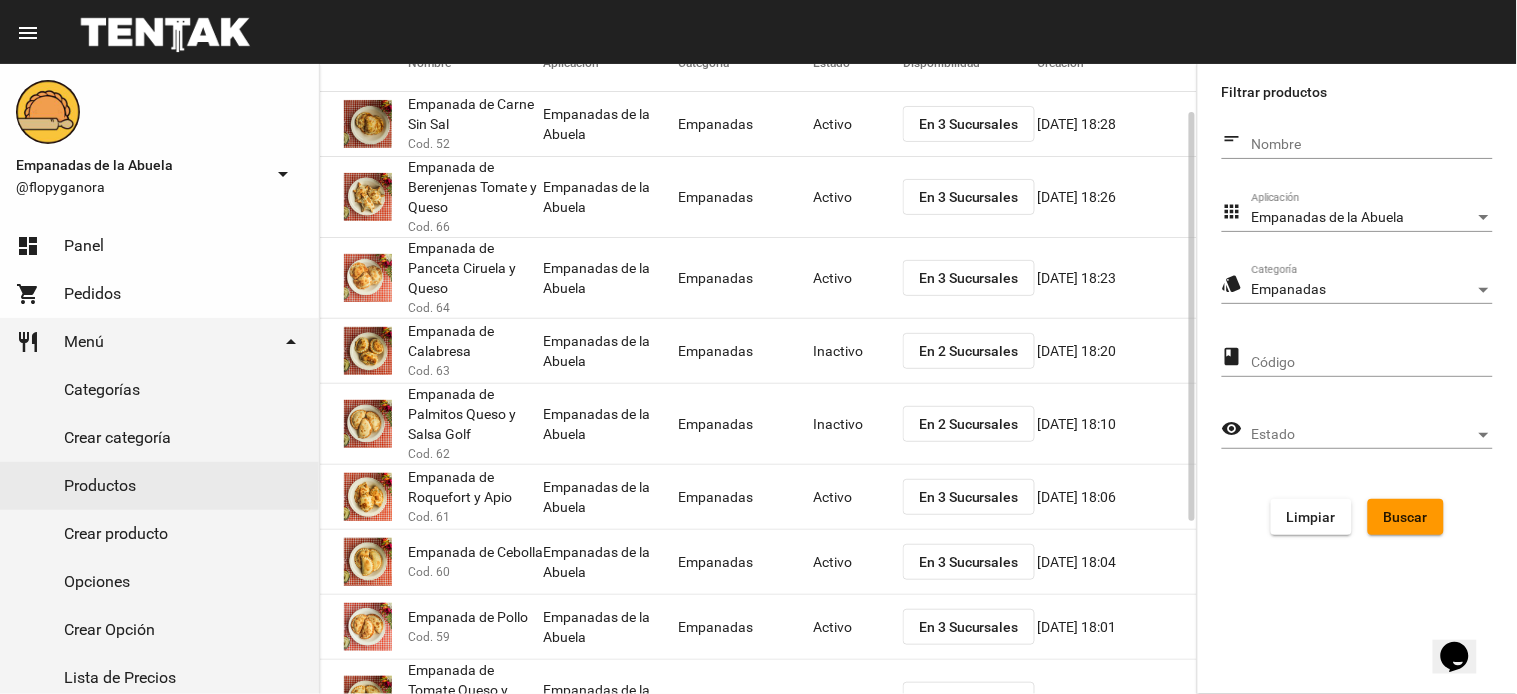 scroll, scrollTop: 340, scrollLeft: 0, axis: vertical 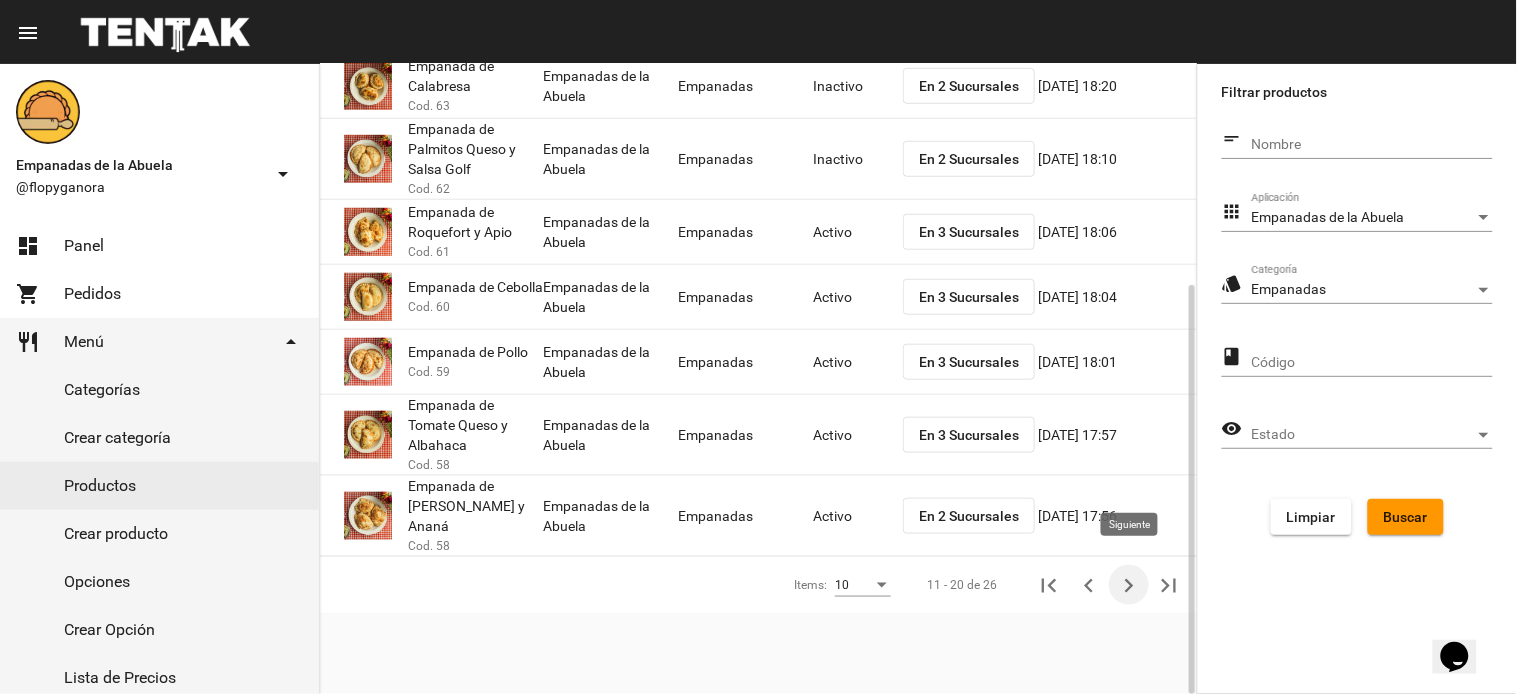 click 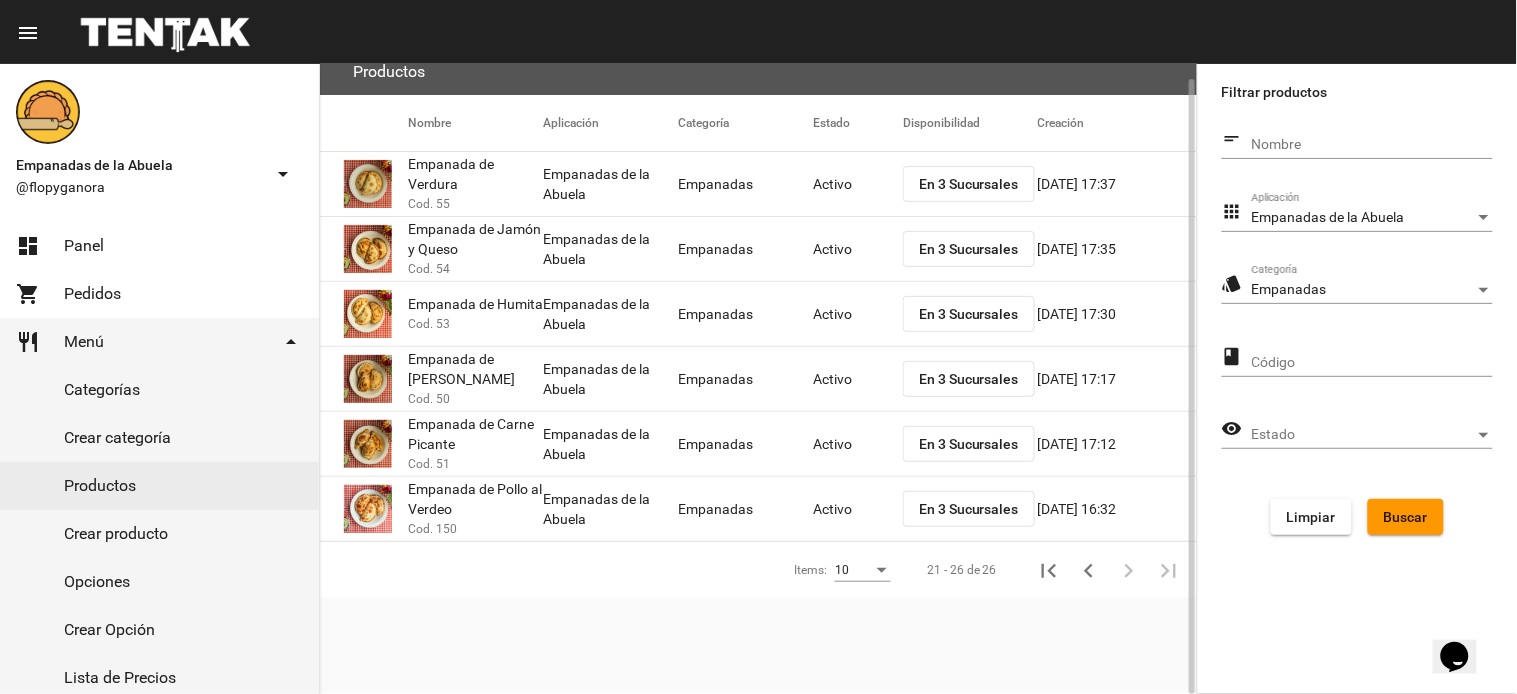 scroll, scrollTop: 15, scrollLeft: 0, axis: vertical 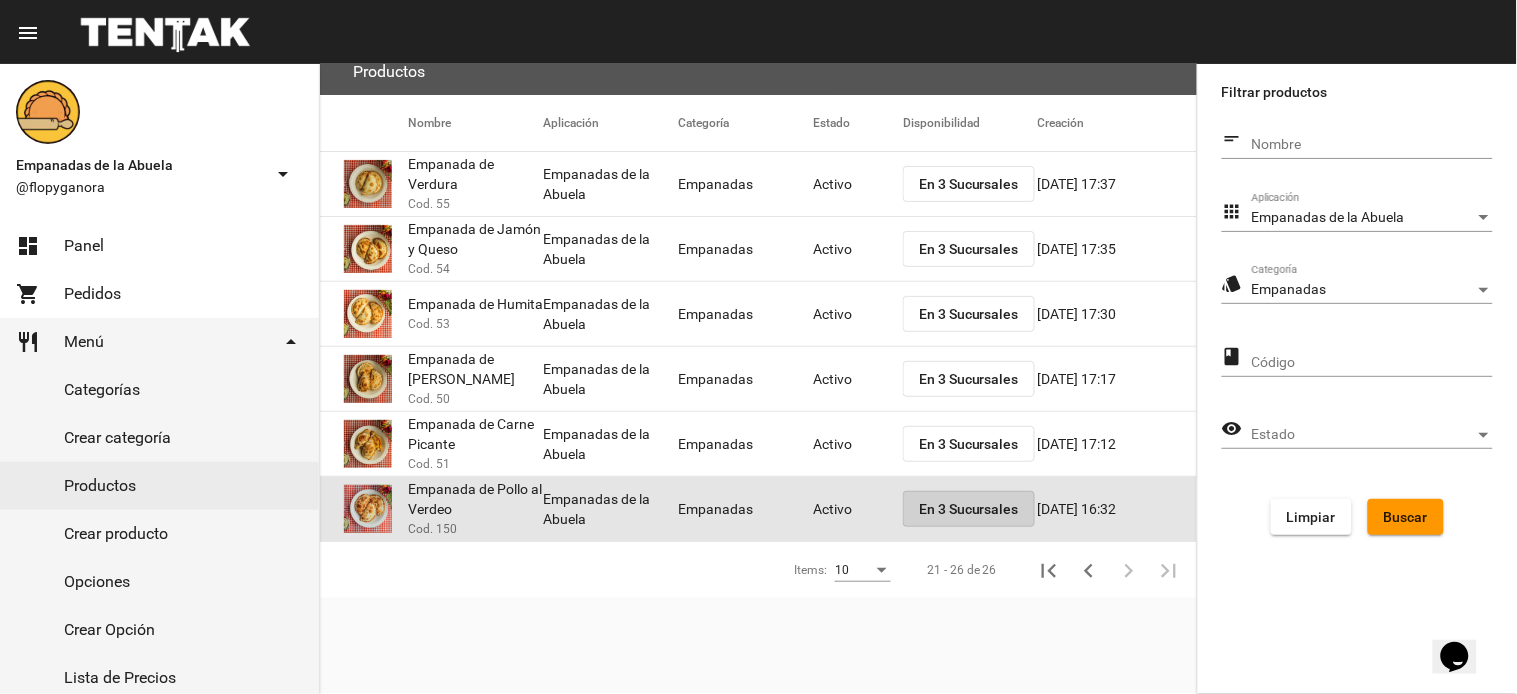 click on "En 3 Sucursales" 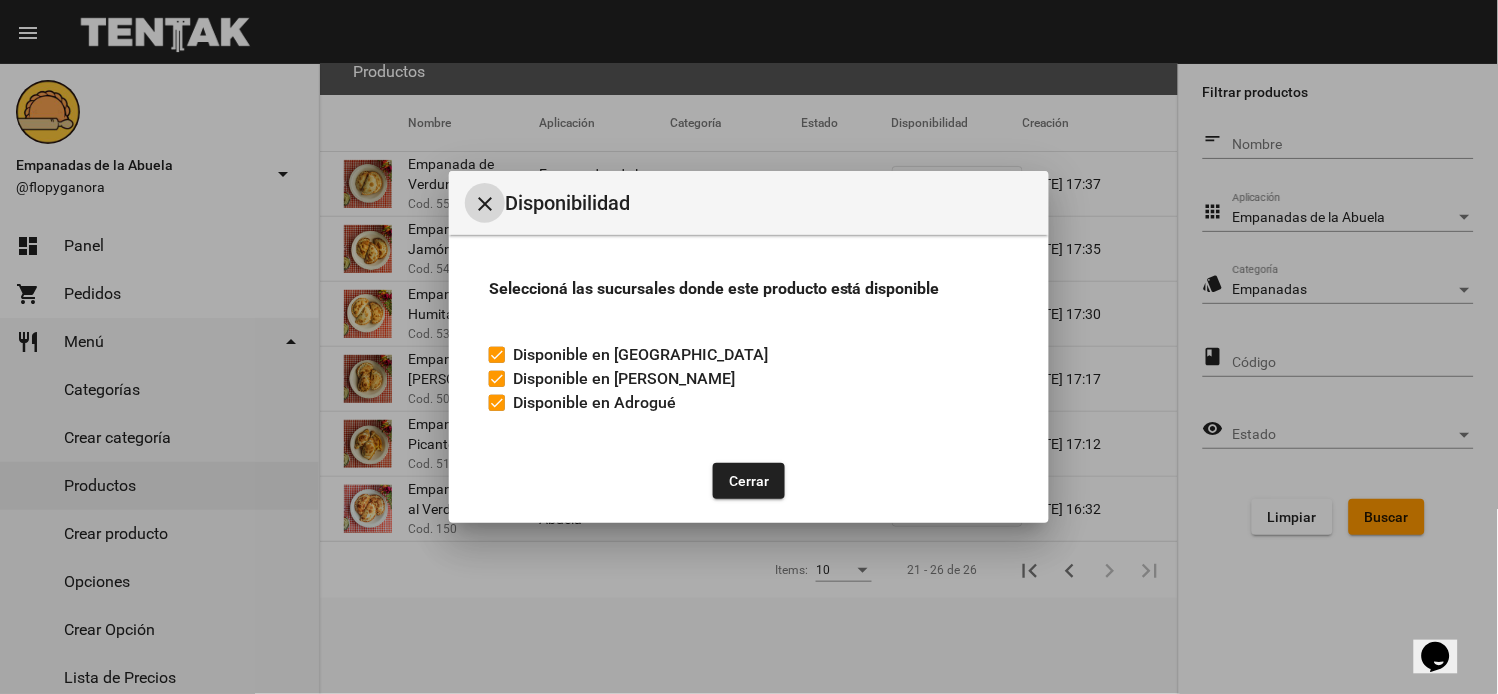 click on "Disponible en Adrogué" at bounding box center [582, 403] 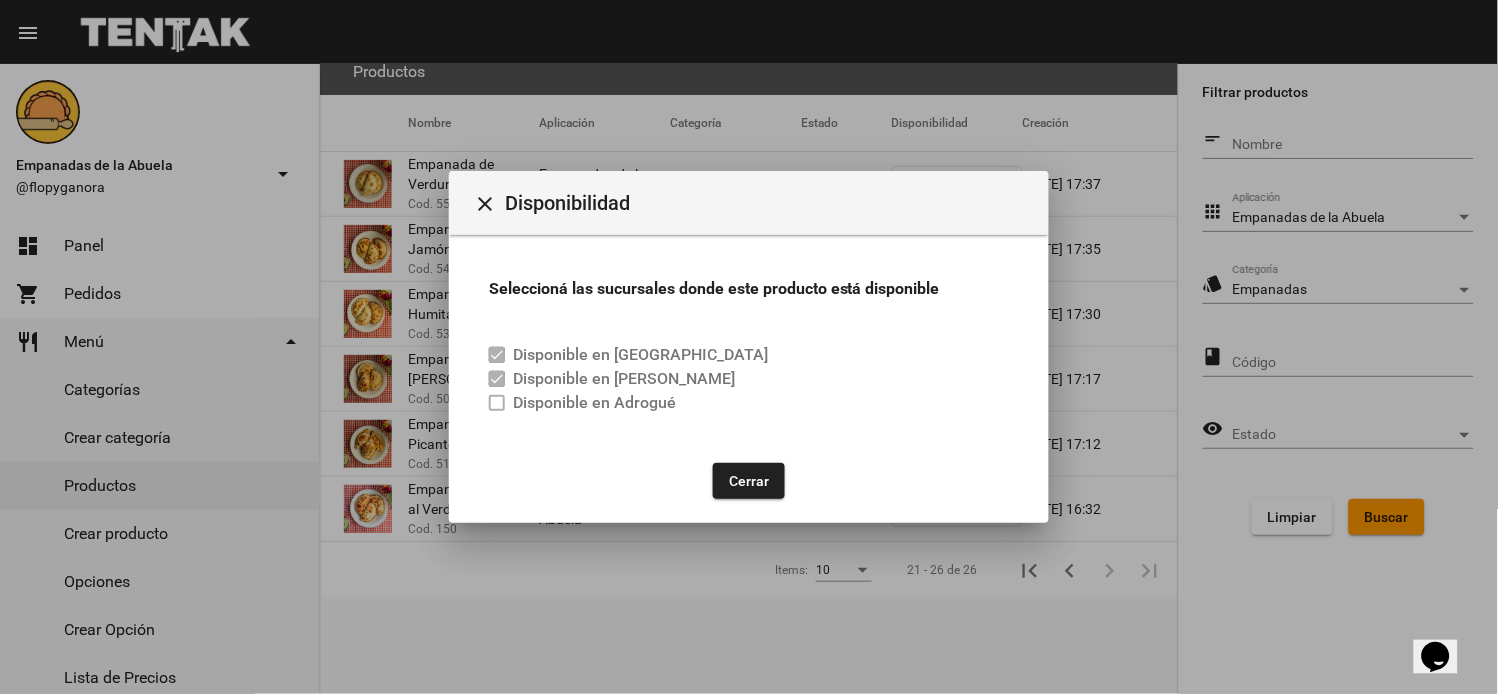 drag, startPoint x: 742, startPoint y: 475, endPoint x: 767, endPoint y: 475, distance: 25 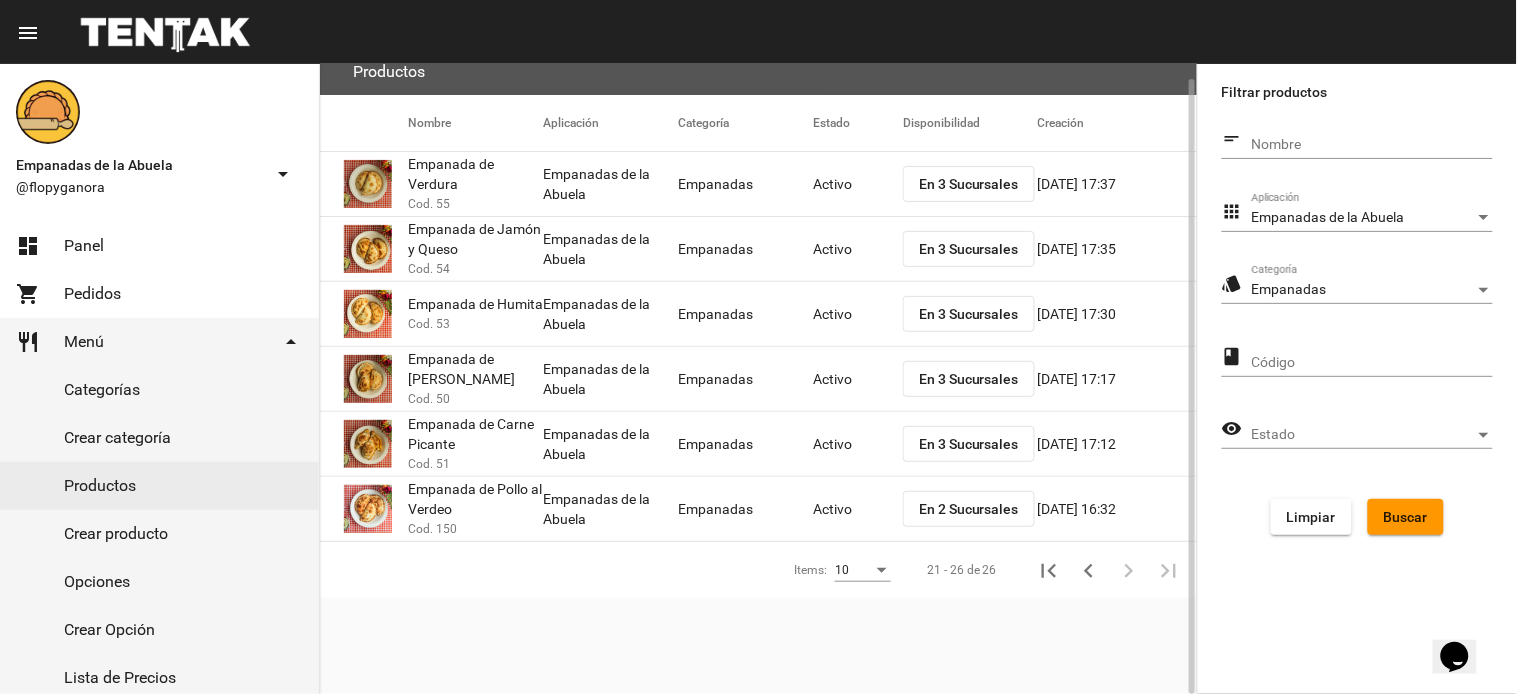 click on "Activo" 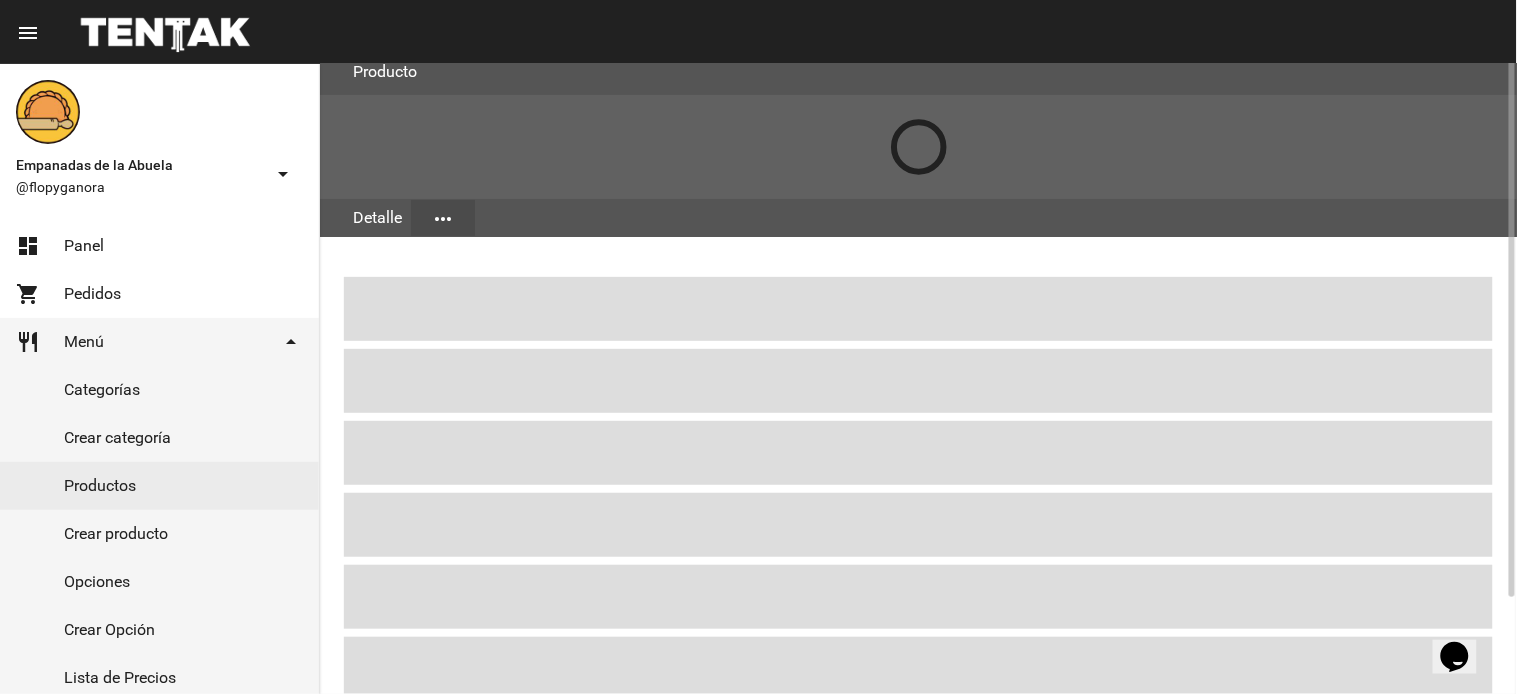 scroll, scrollTop: 0, scrollLeft: 0, axis: both 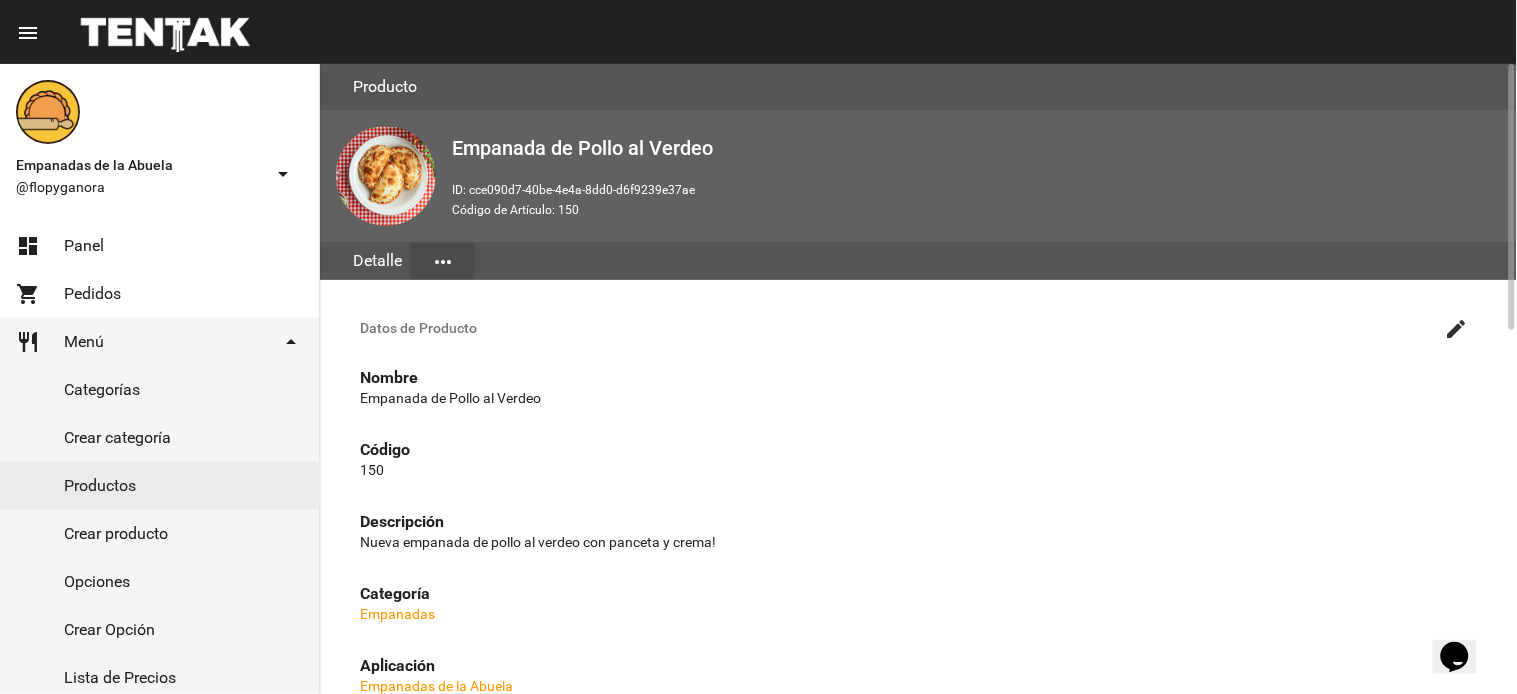 click on "create" 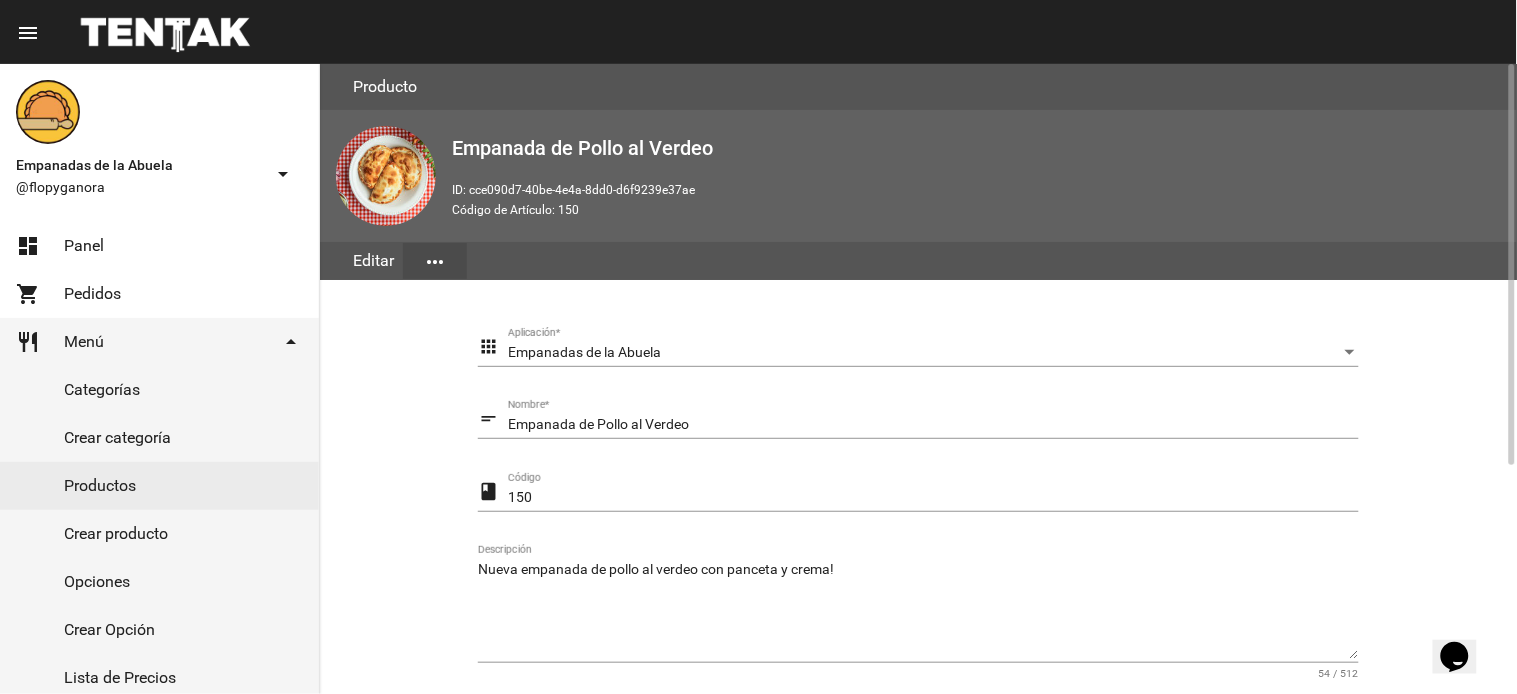 scroll, scrollTop: 358, scrollLeft: 0, axis: vertical 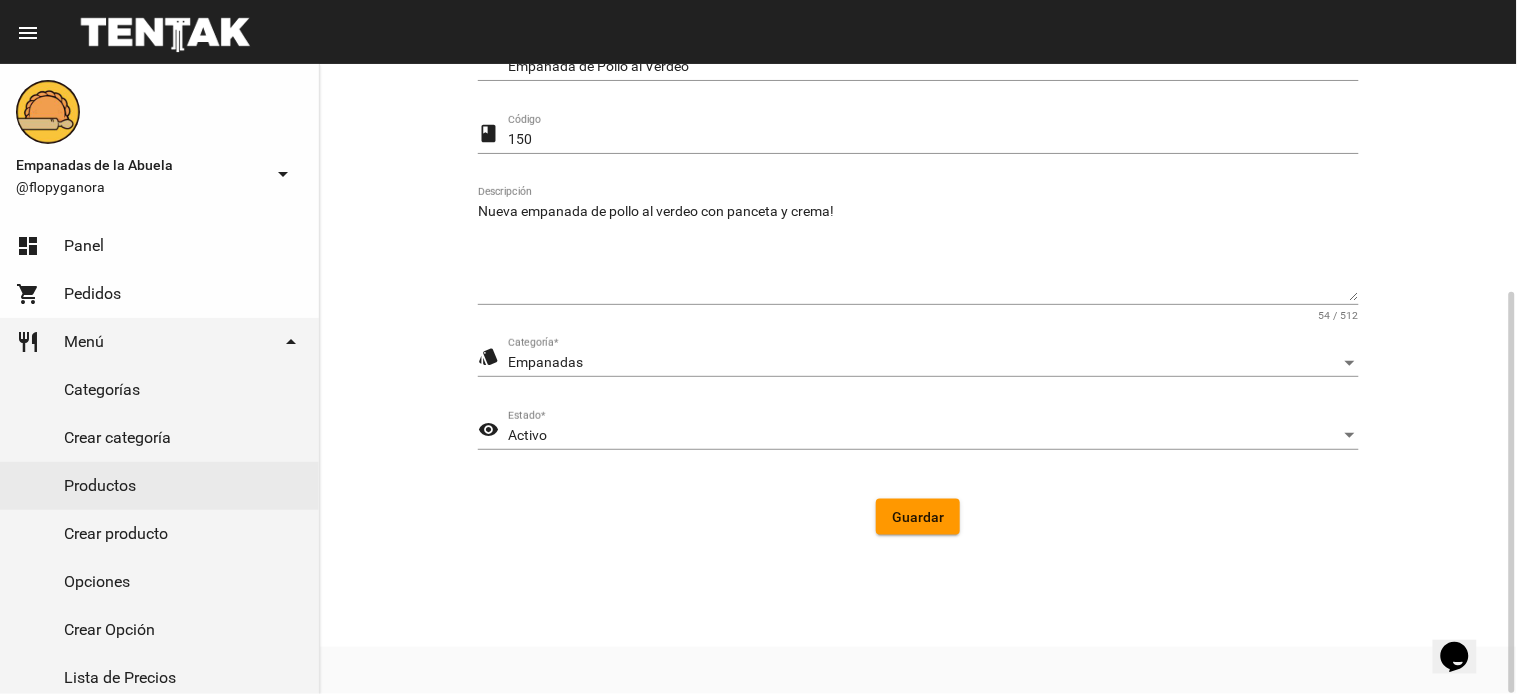 click on "Activo" at bounding box center [924, 436] 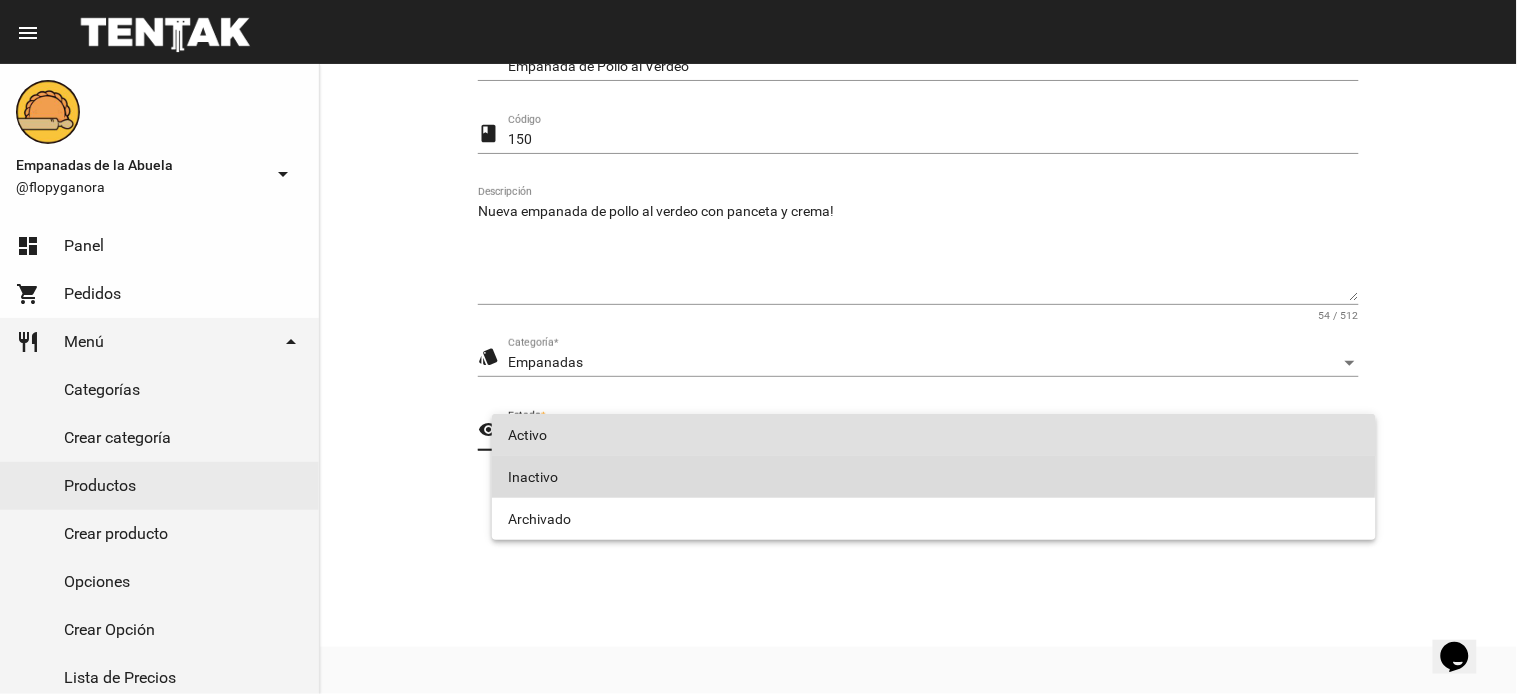 click on "Inactivo" at bounding box center [934, 477] 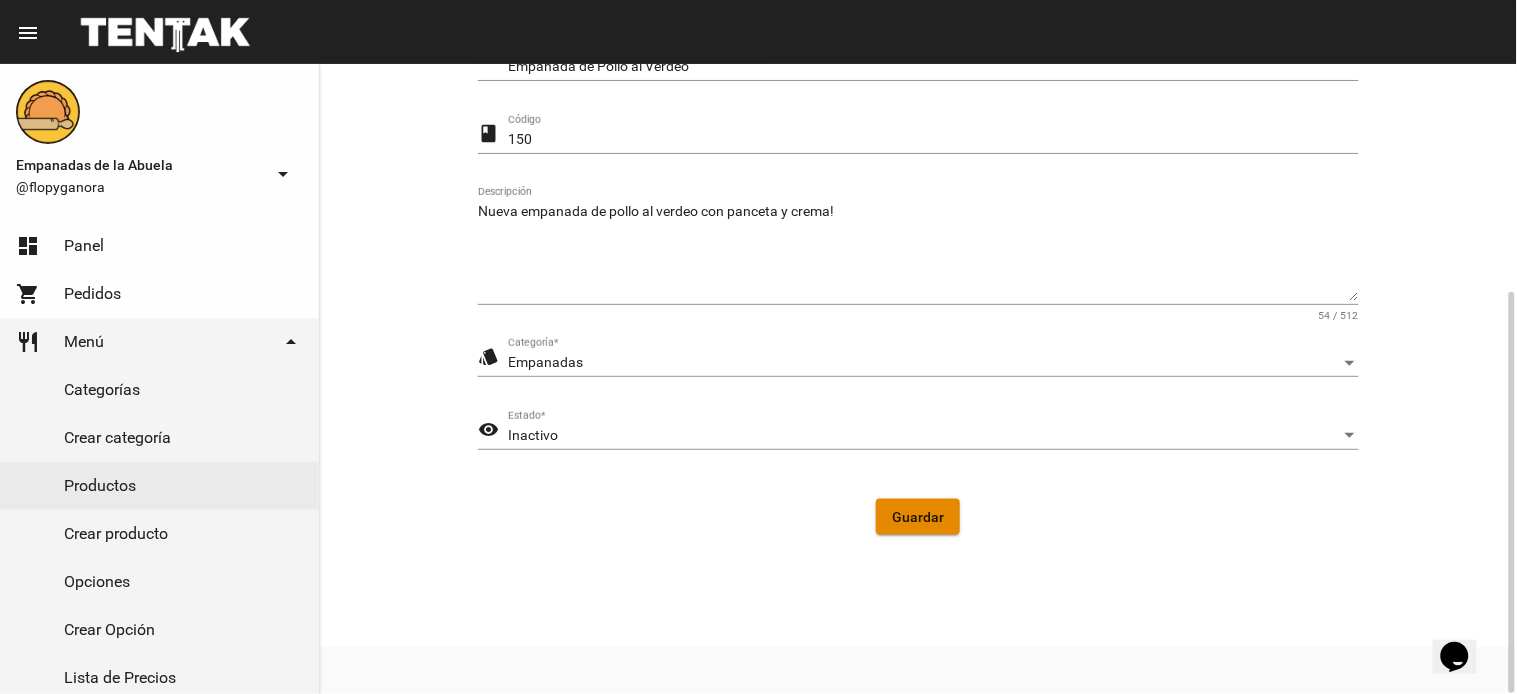 click on "Guardar" 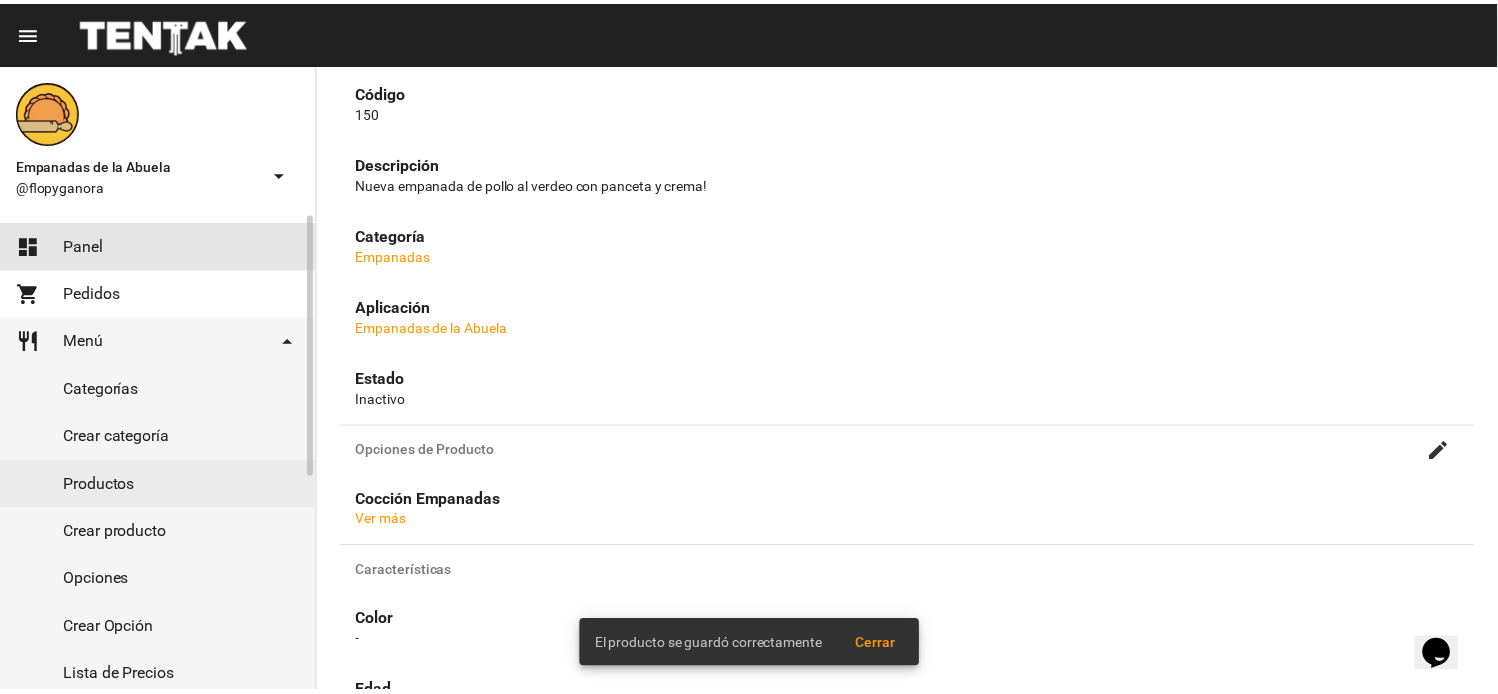 scroll, scrollTop: 0, scrollLeft: 0, axis: both 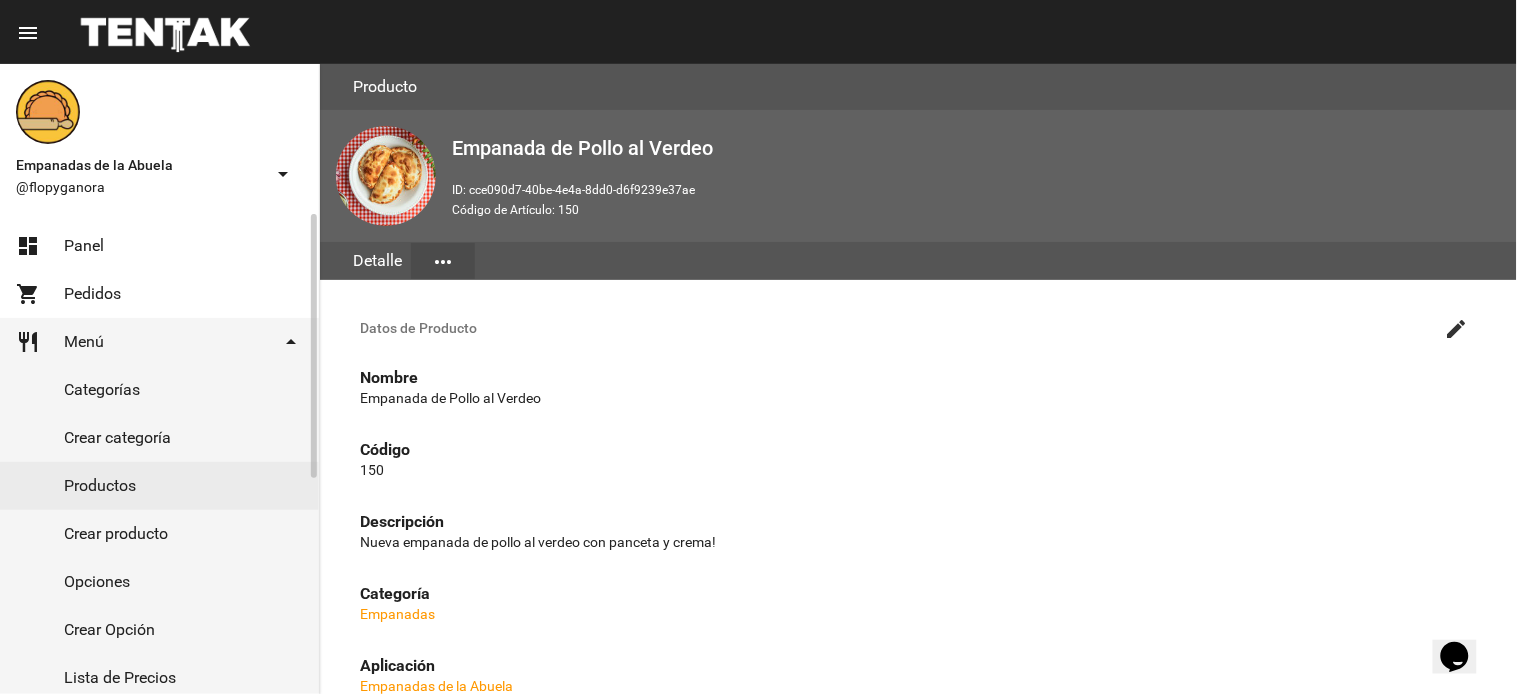 click on "Panel" 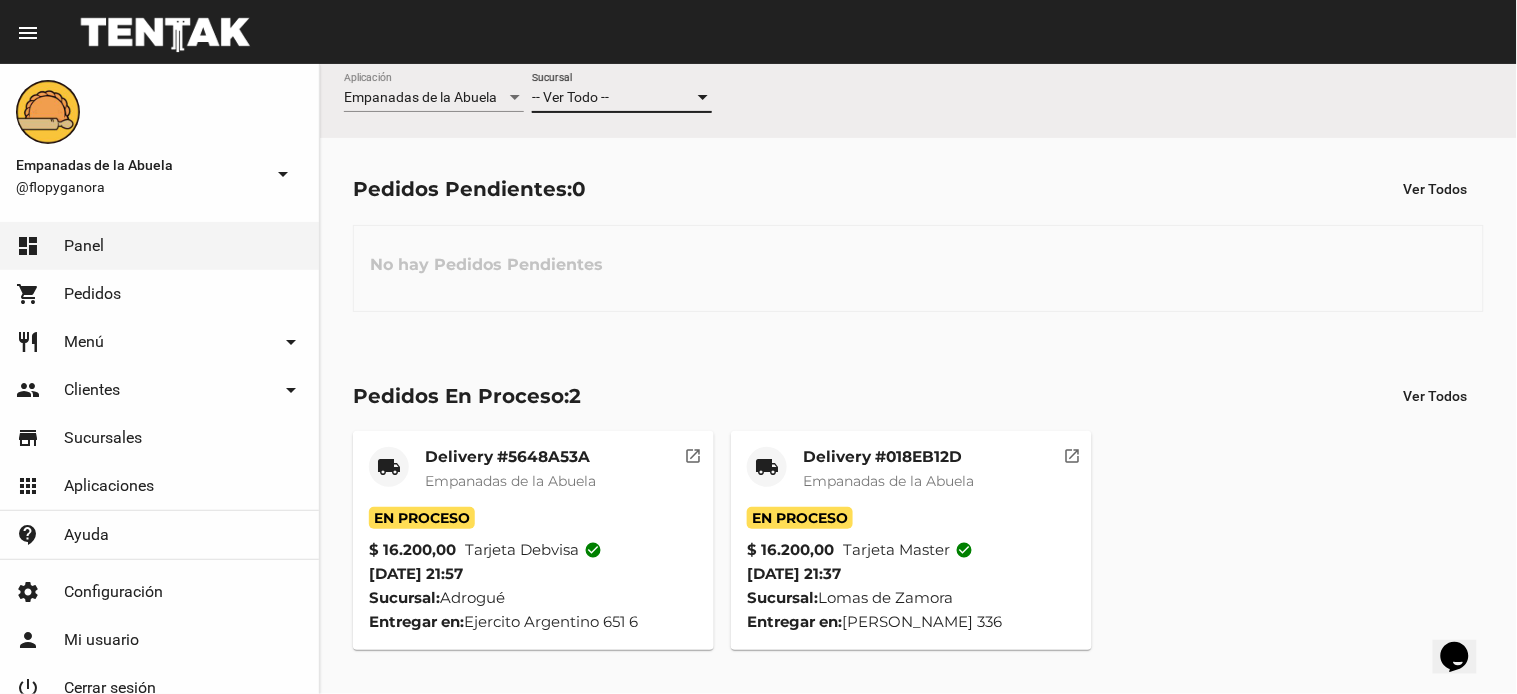 click on "-- Ver Todo --" at bounding box center (613, 98) 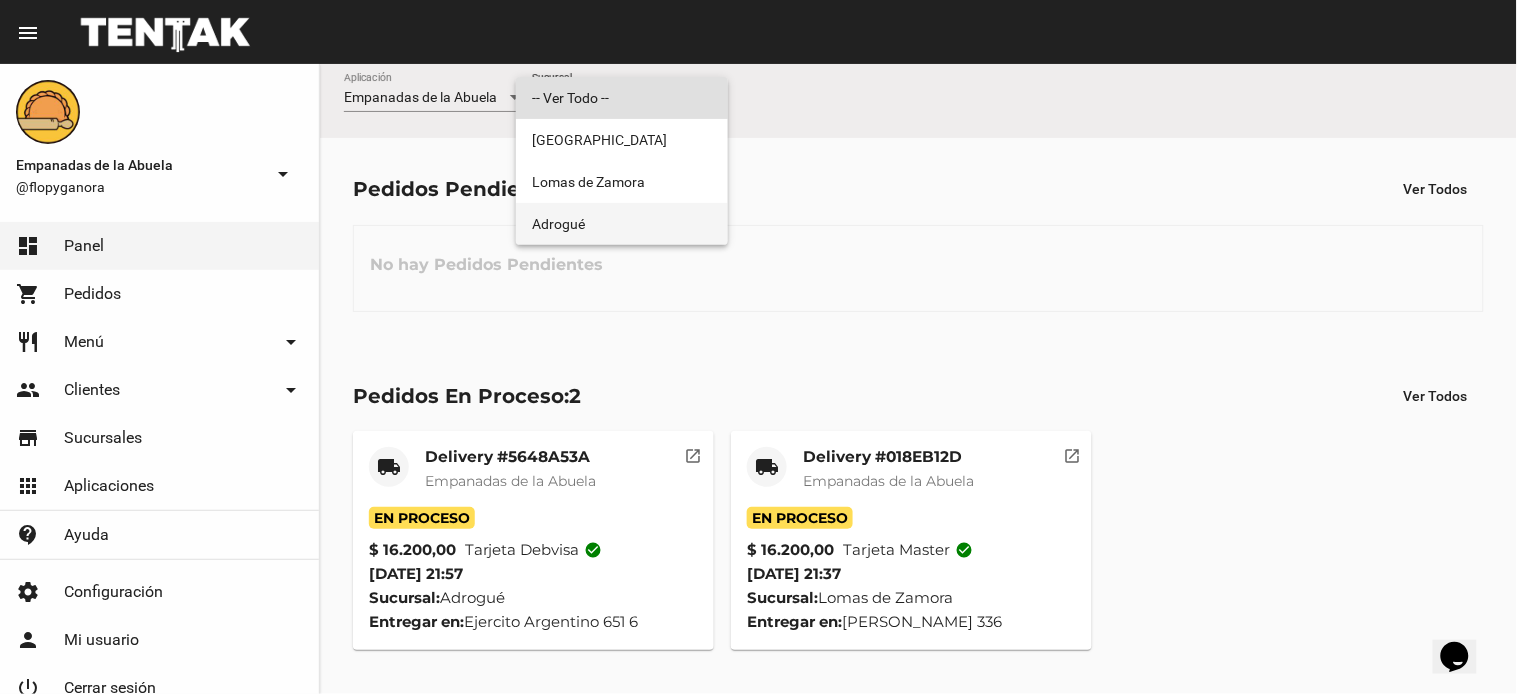 click on "Adrogué" at bounding box center (622, 224) 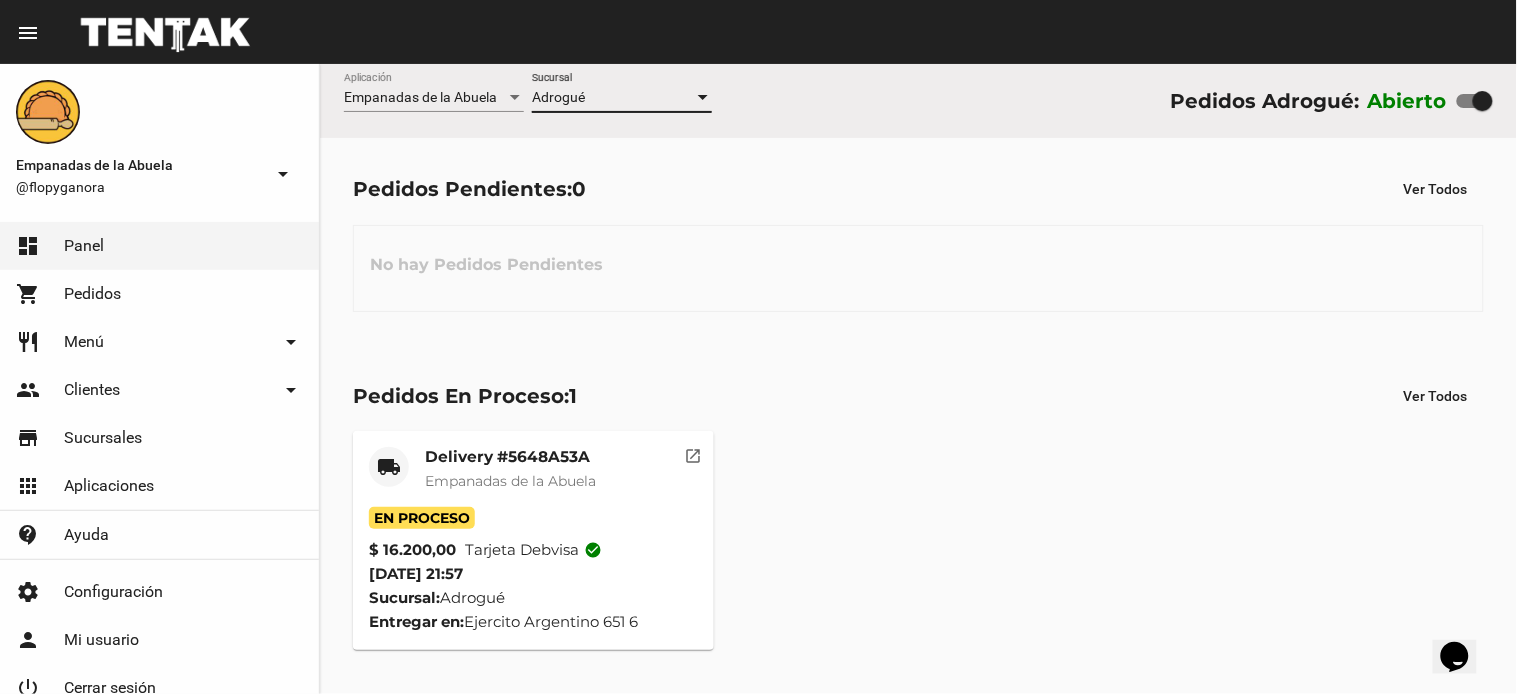 click on "Delivery #5648A53A" 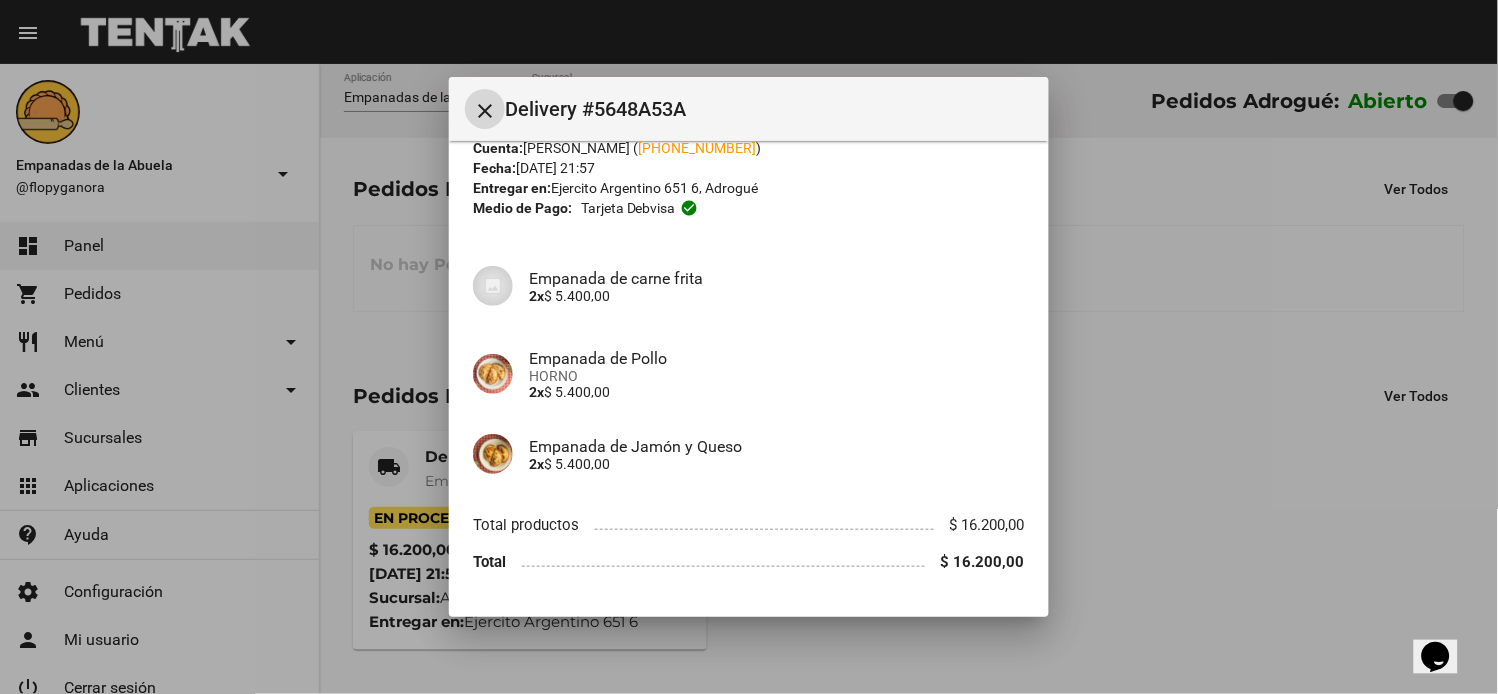 scroll, scrollTop: 121, scrollLeft: 0, axis: vertical 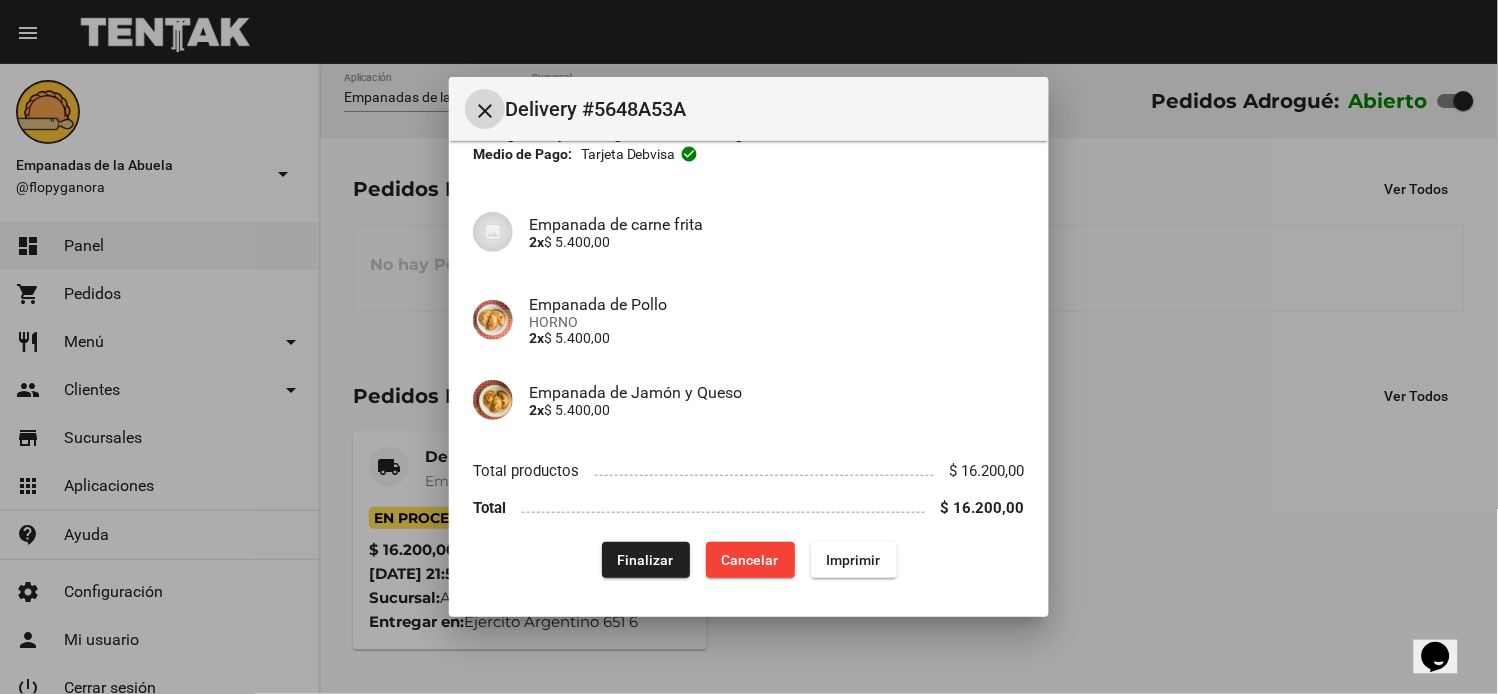 drag, startPoint x: 662, startPoint y: 557, endPoint x: 646, endPoint y: 498, distance: 61.13101 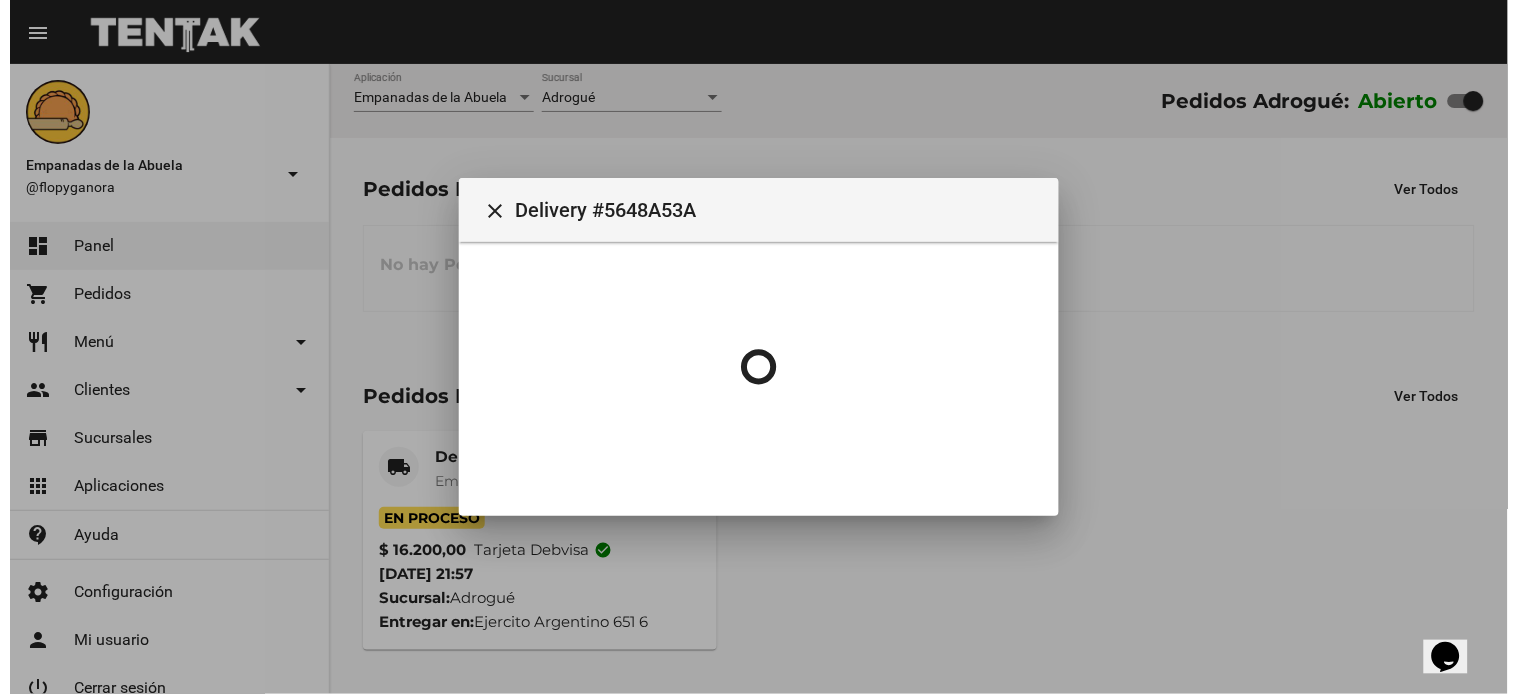 scroll, scrollTop: 0, scrollLeft: 0, axis: both 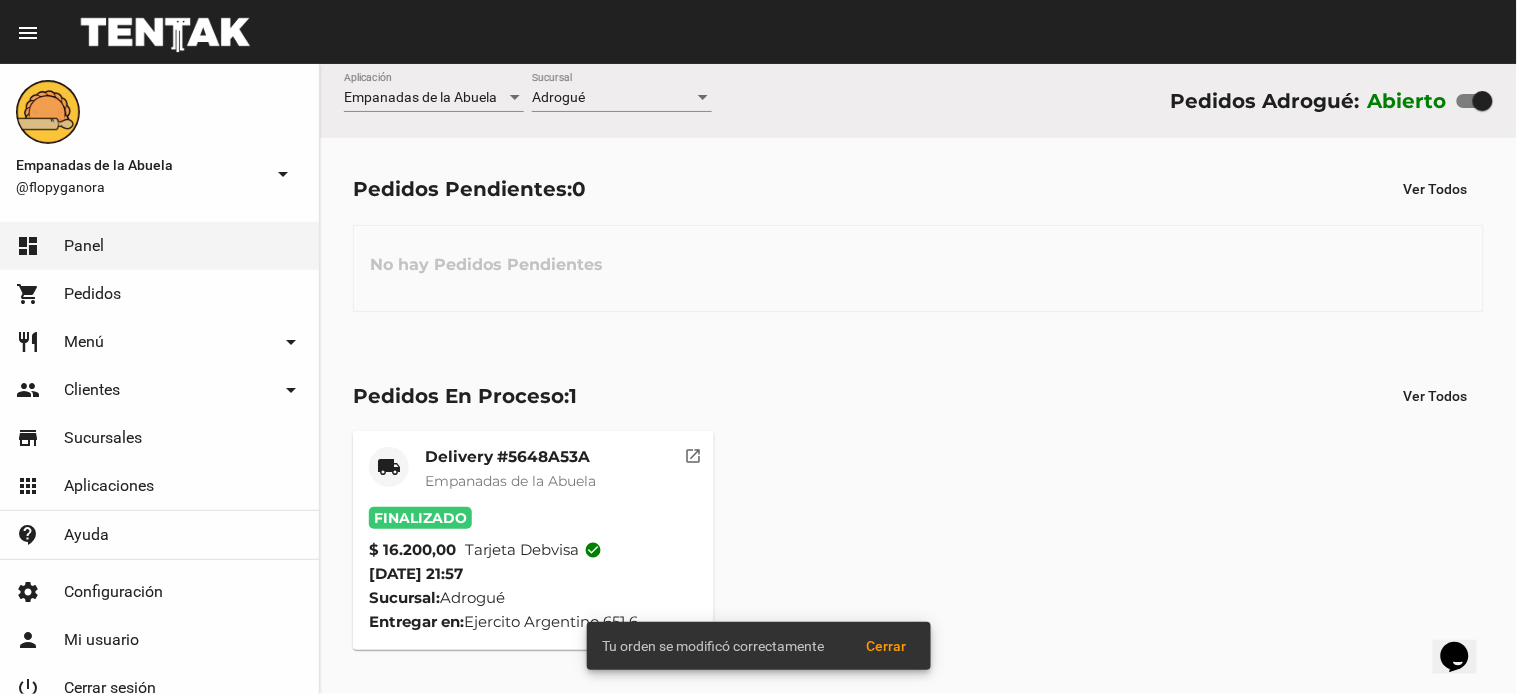 click on "Adrogué" at bounding box center [613, 98] 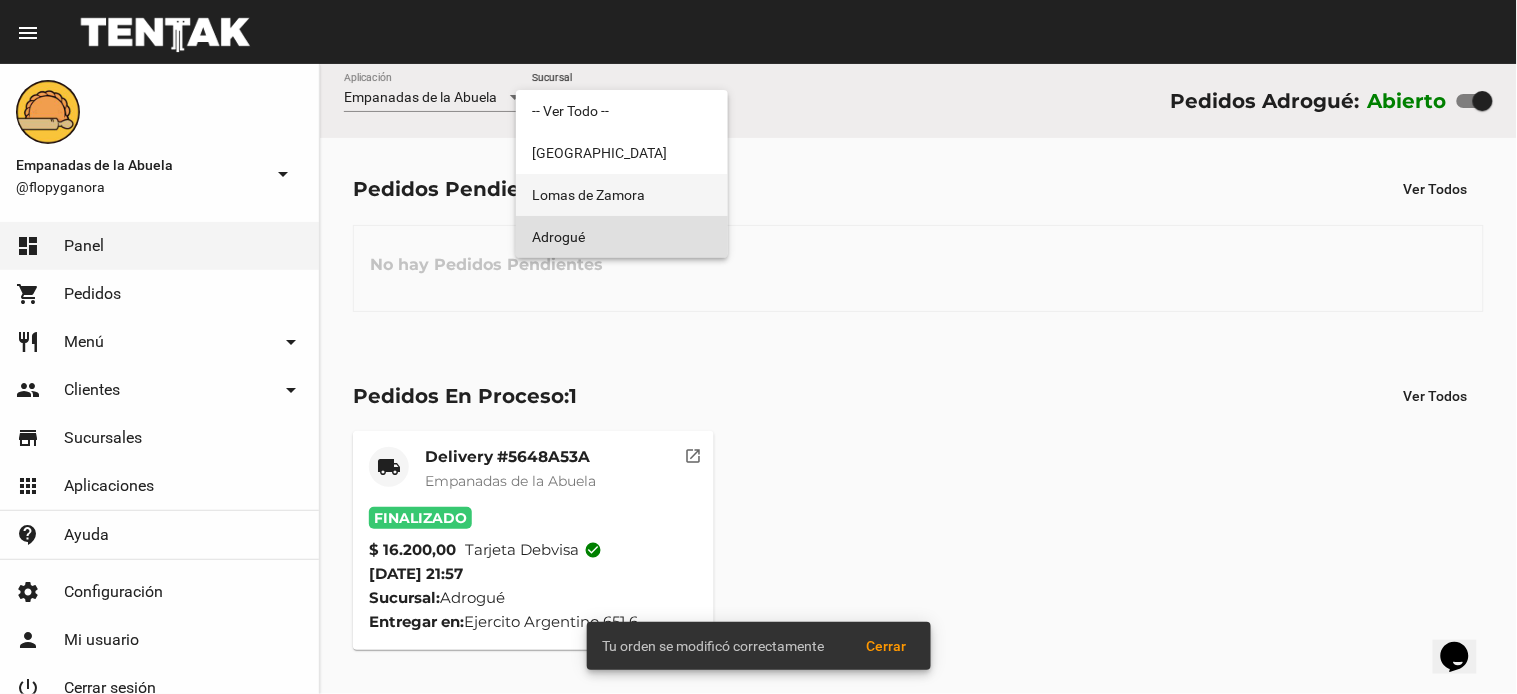 click on "Lomas de Zamora" at bounding box center (622, 195) 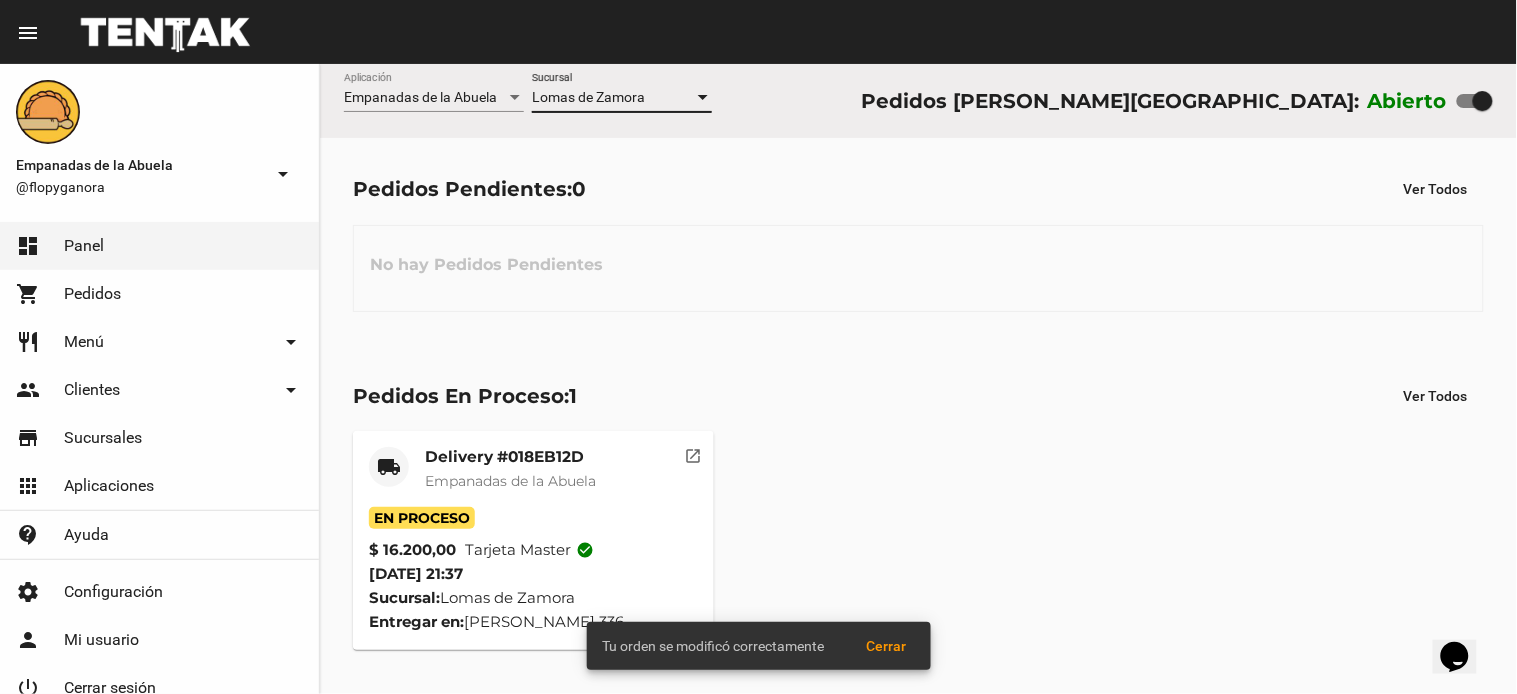 click on "Lomas de Zamora" at bounding box center [588, 97] 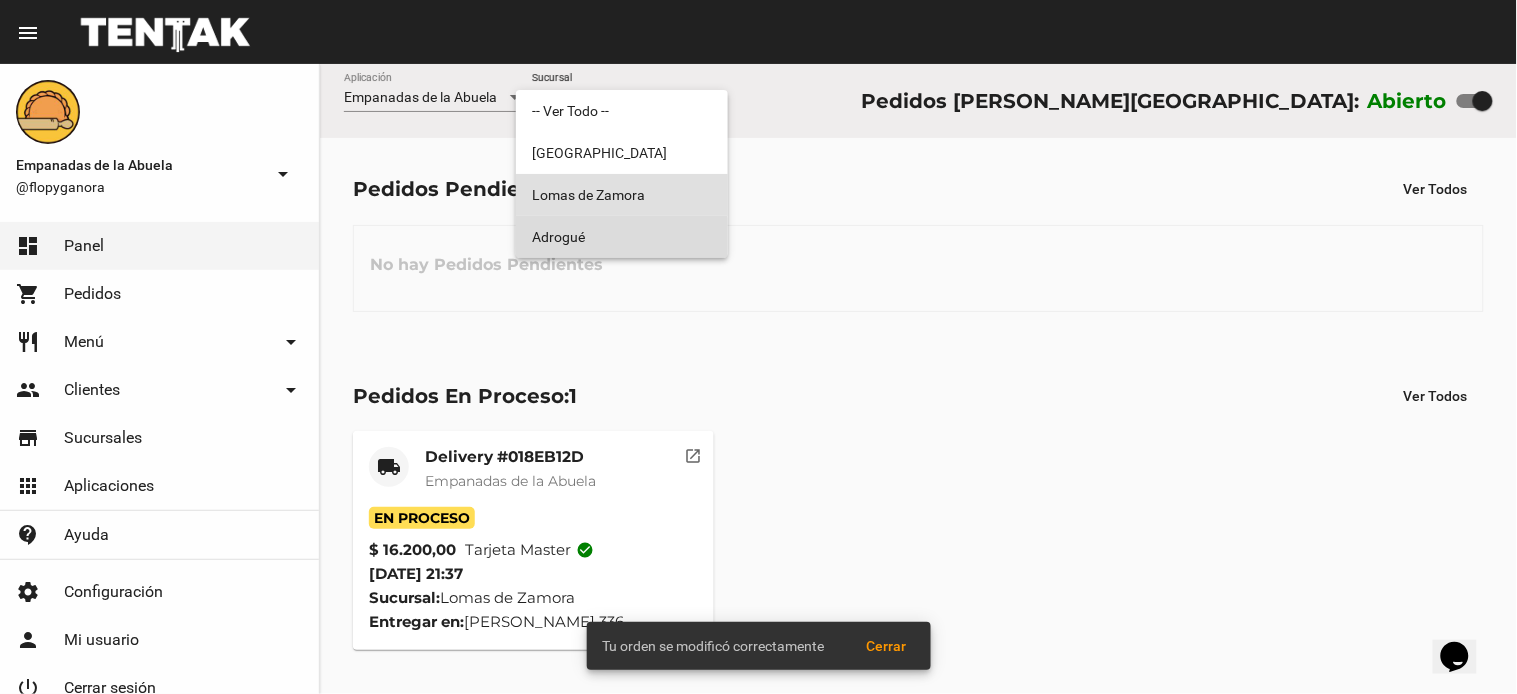click on "Adrogué" at bounding box center (622, 237) 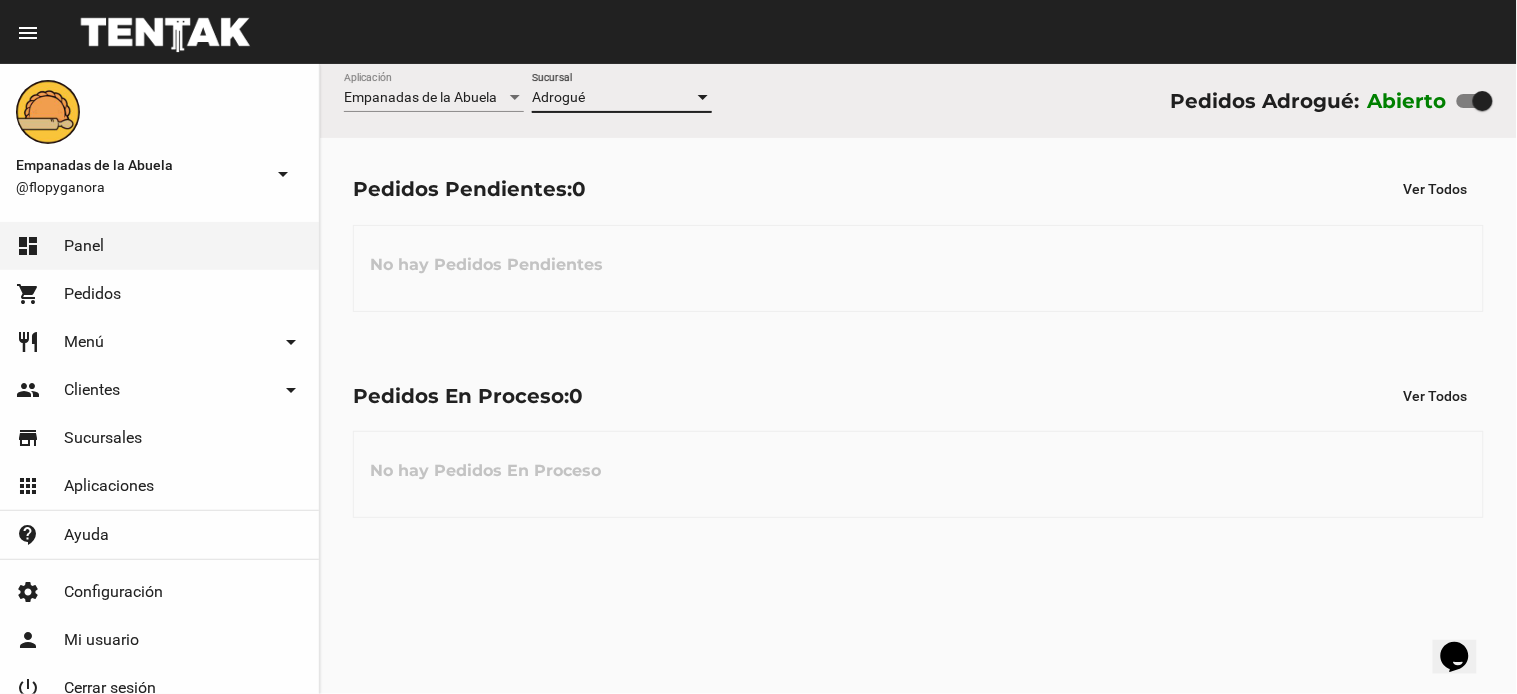 click on "Adrogué" at bounding box center (613, 98) 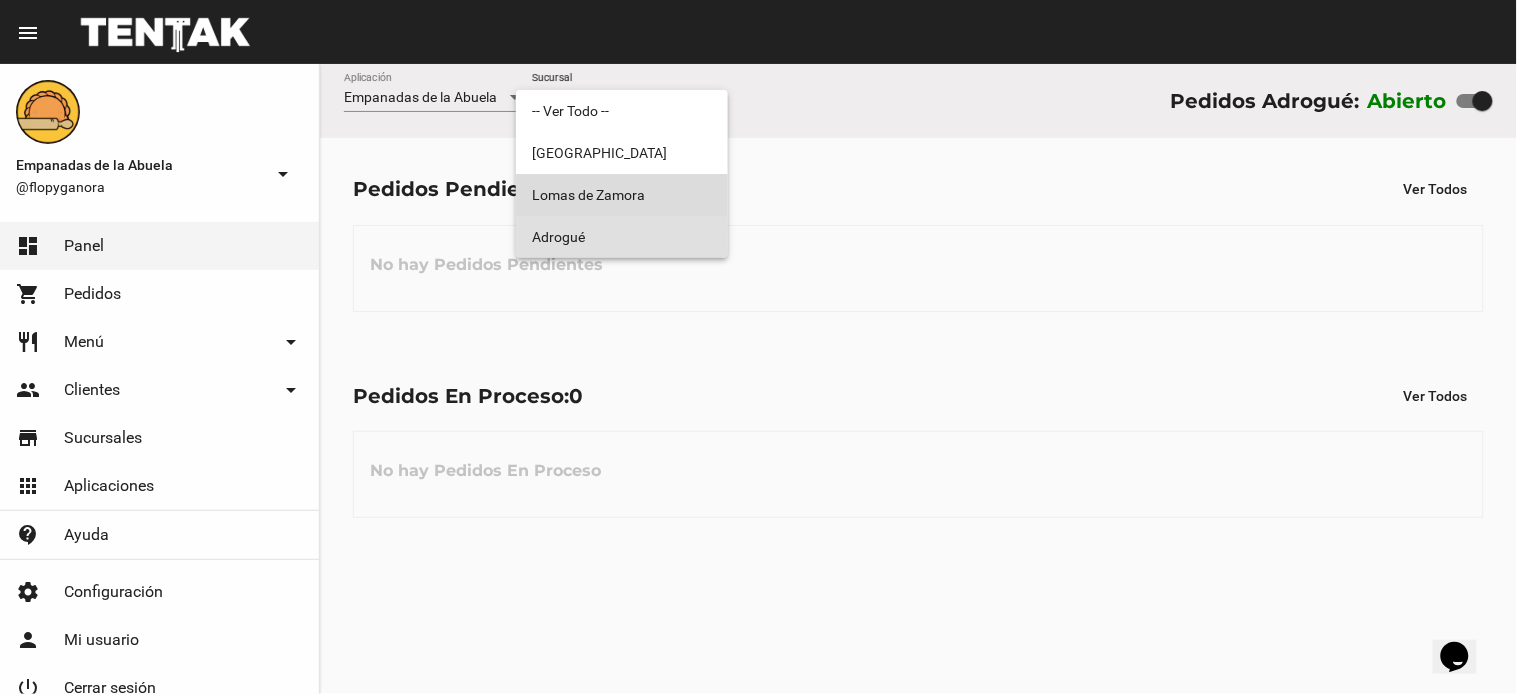 click on "Lomas de Zamora" at bounding box center (622, 195) 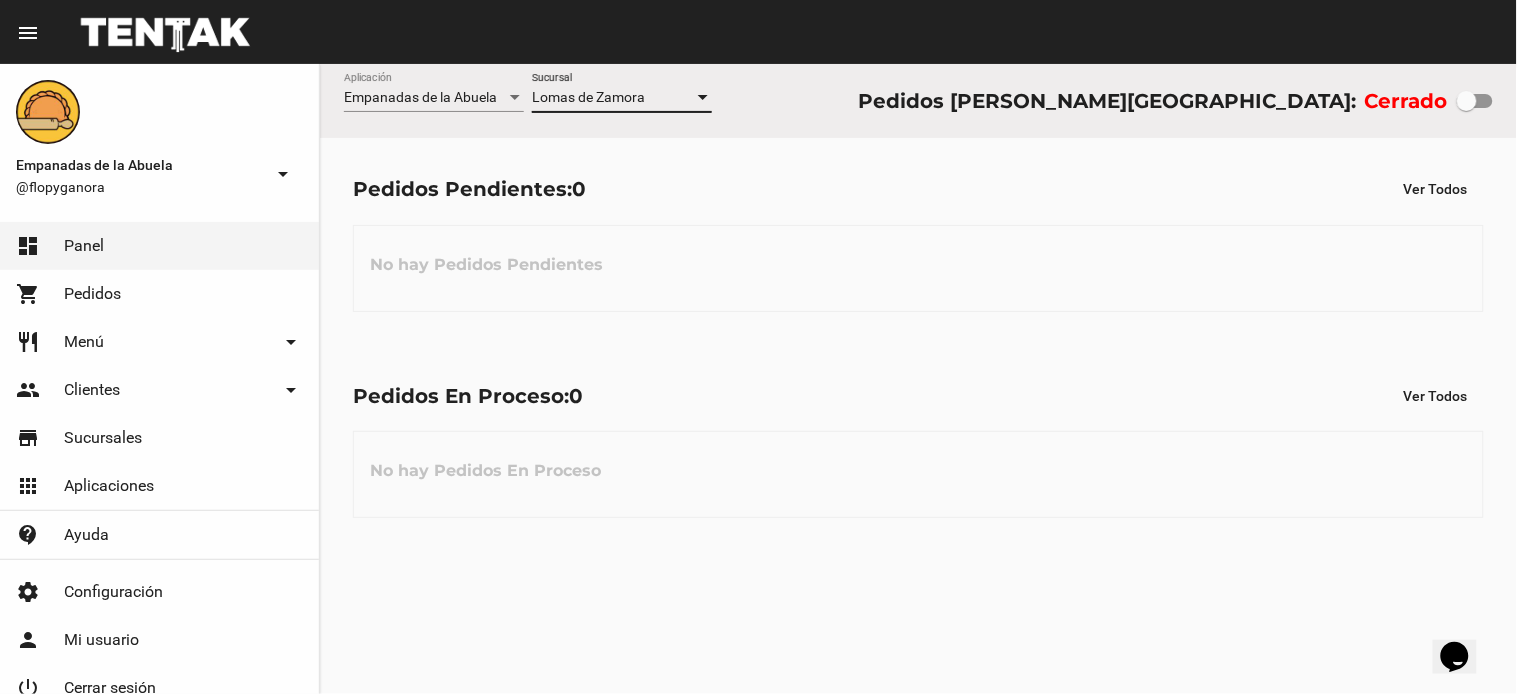 click on "Lomas de Zamora" at bounding box center [588, 97] 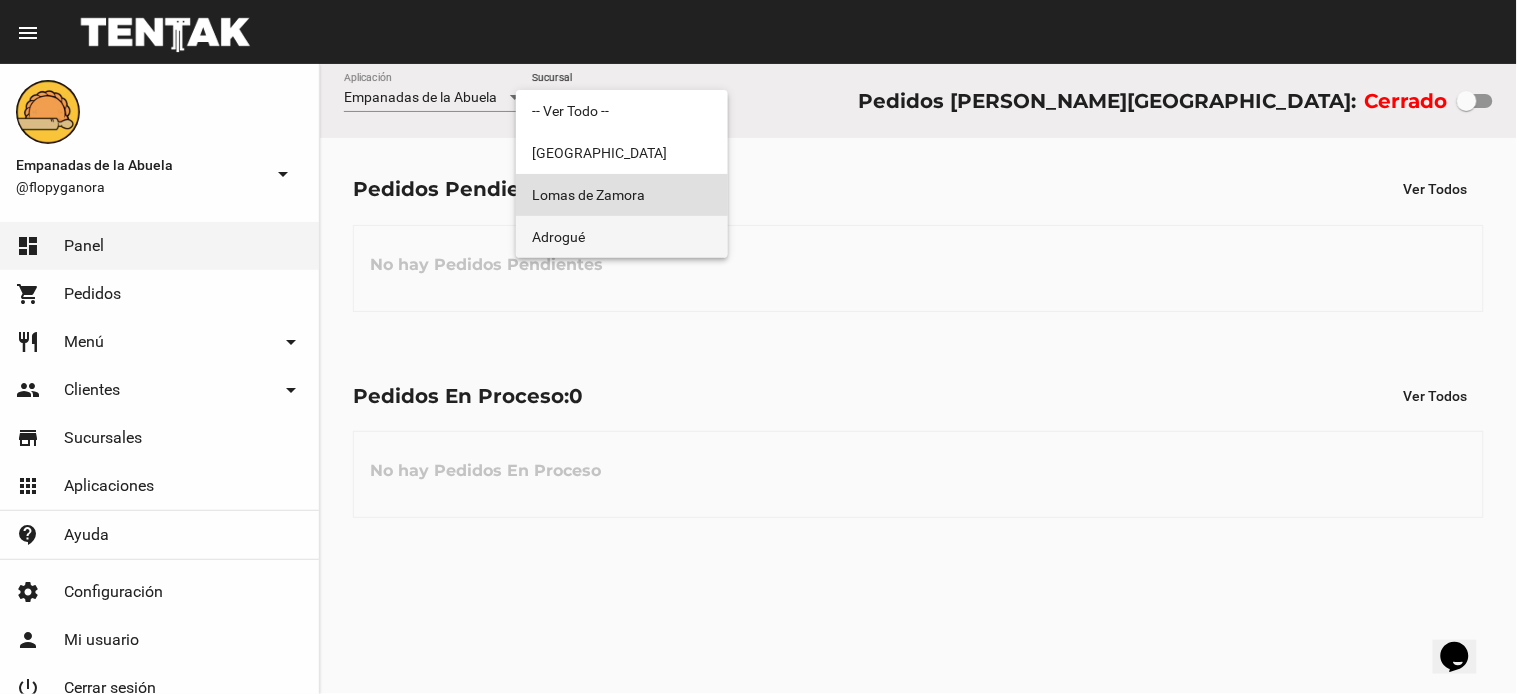 drag, startPoint x: 608, startPoint y: 243, endPoint x: 423, endPoint y: 168, distance: 199.62465 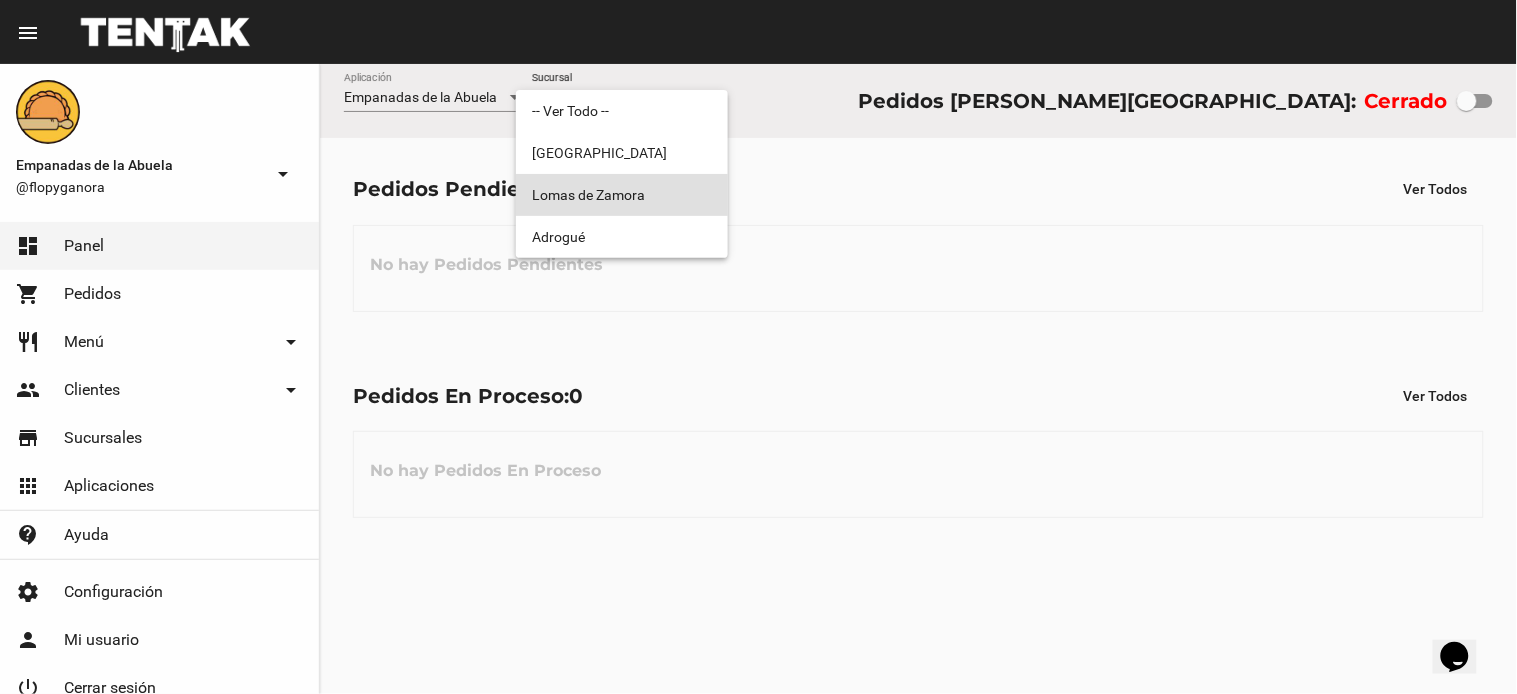 checkbox on "true" 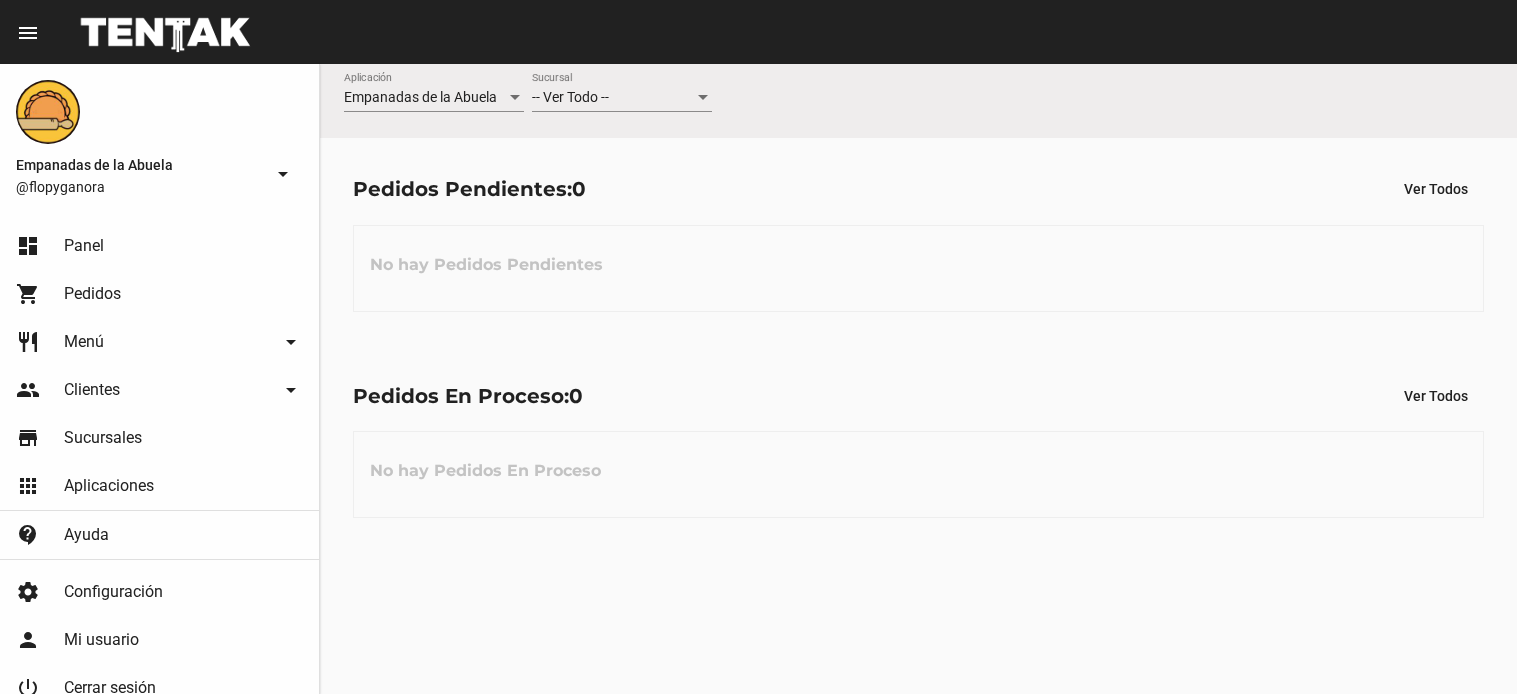 scroll, scrollTop: 0, scrollLeft: 0, axis: both 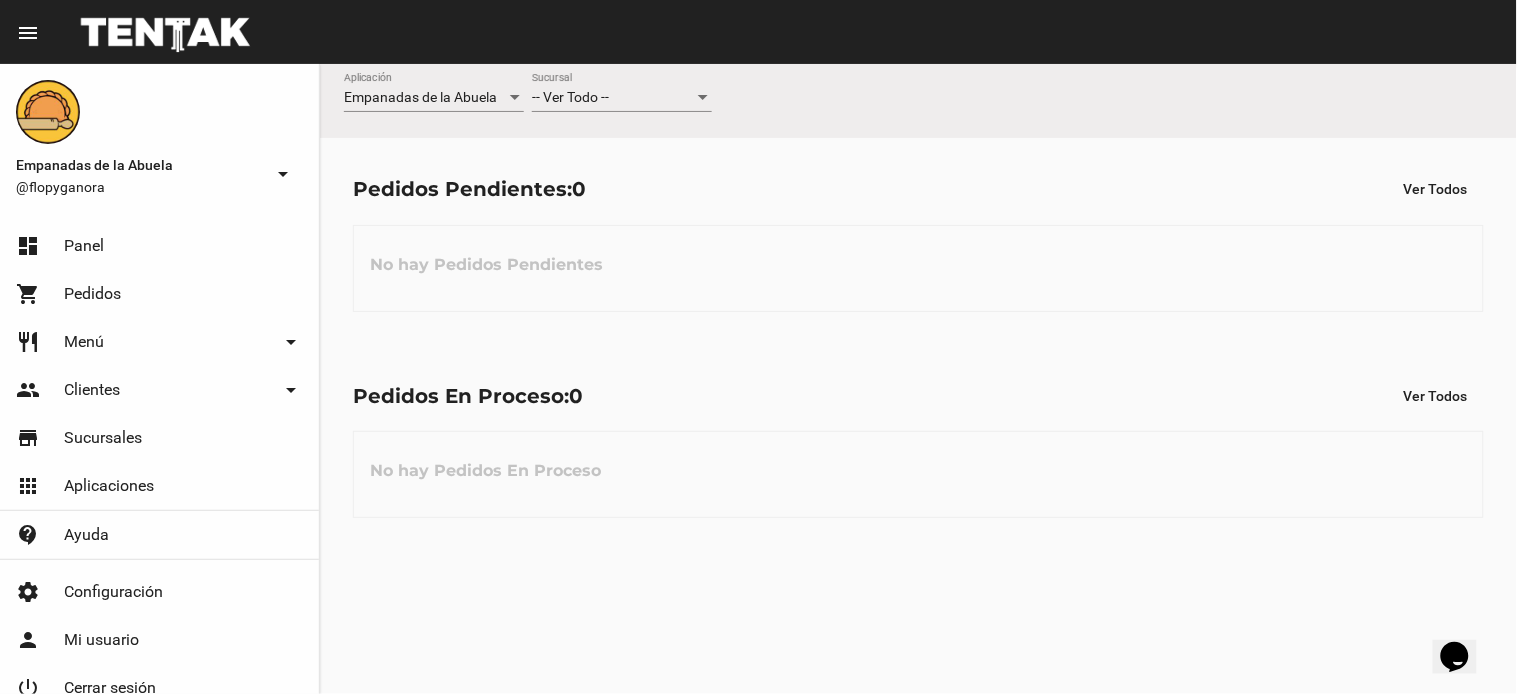 click on "-- Ver Todo -- Sucursal" 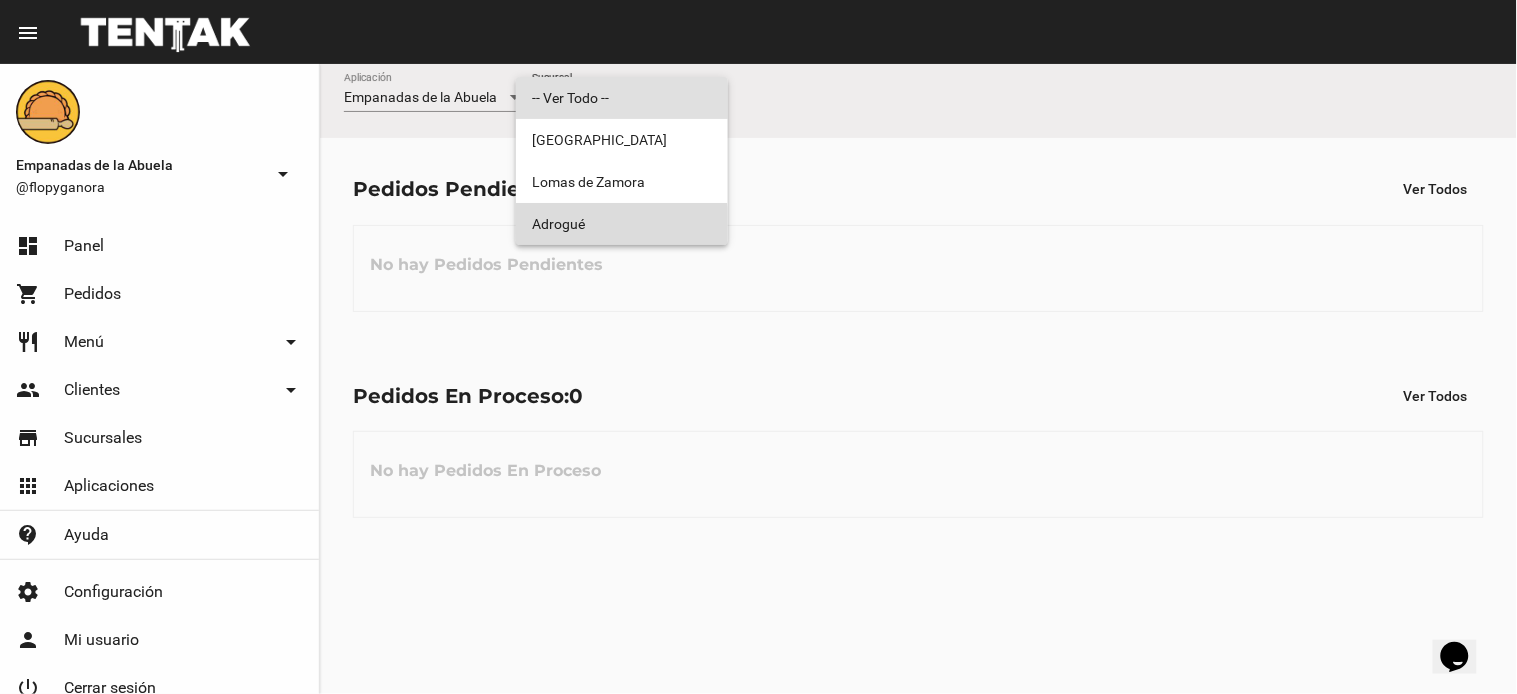 click on "Adrogué" at bounding box center (622, 224) 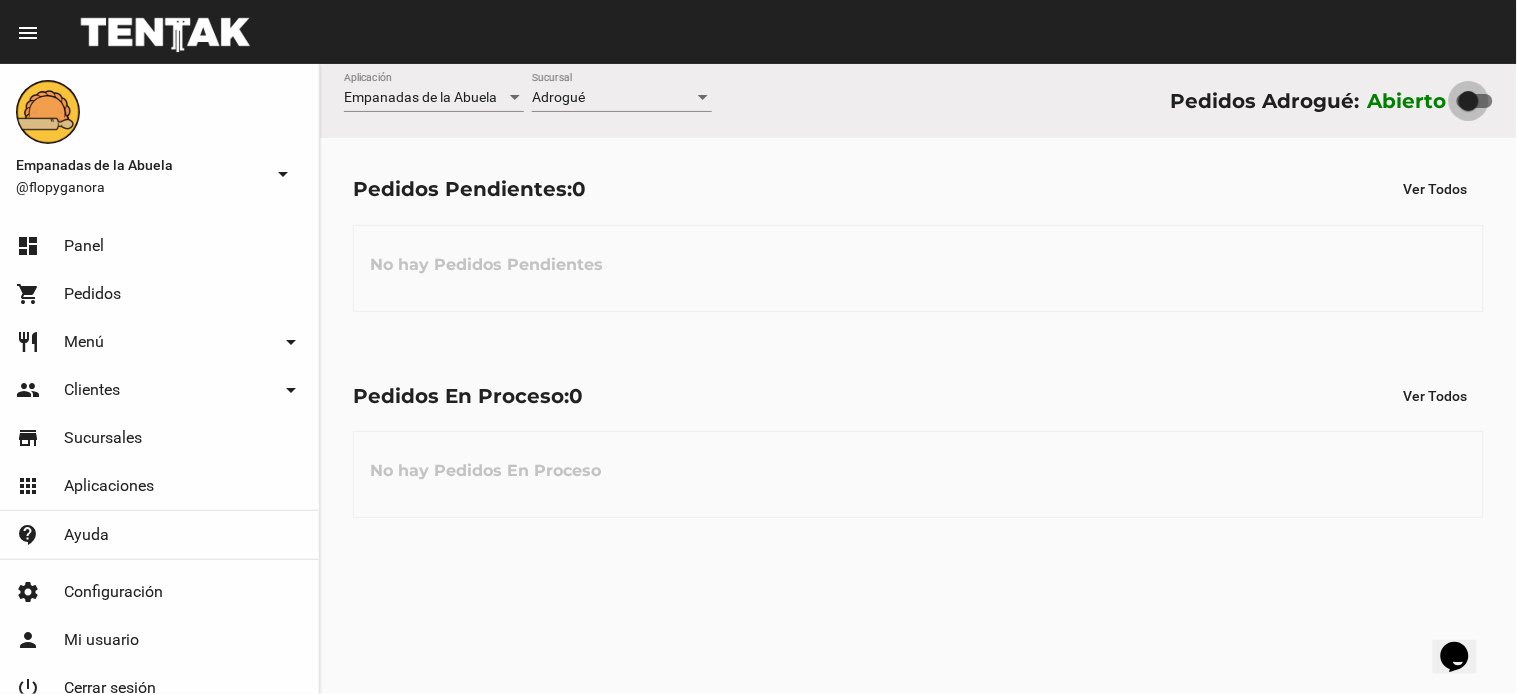drag, startPoint x: 1486, startPoint y: 98, endPoint x: 1427, endPoint y: 118, distance: 62.297672 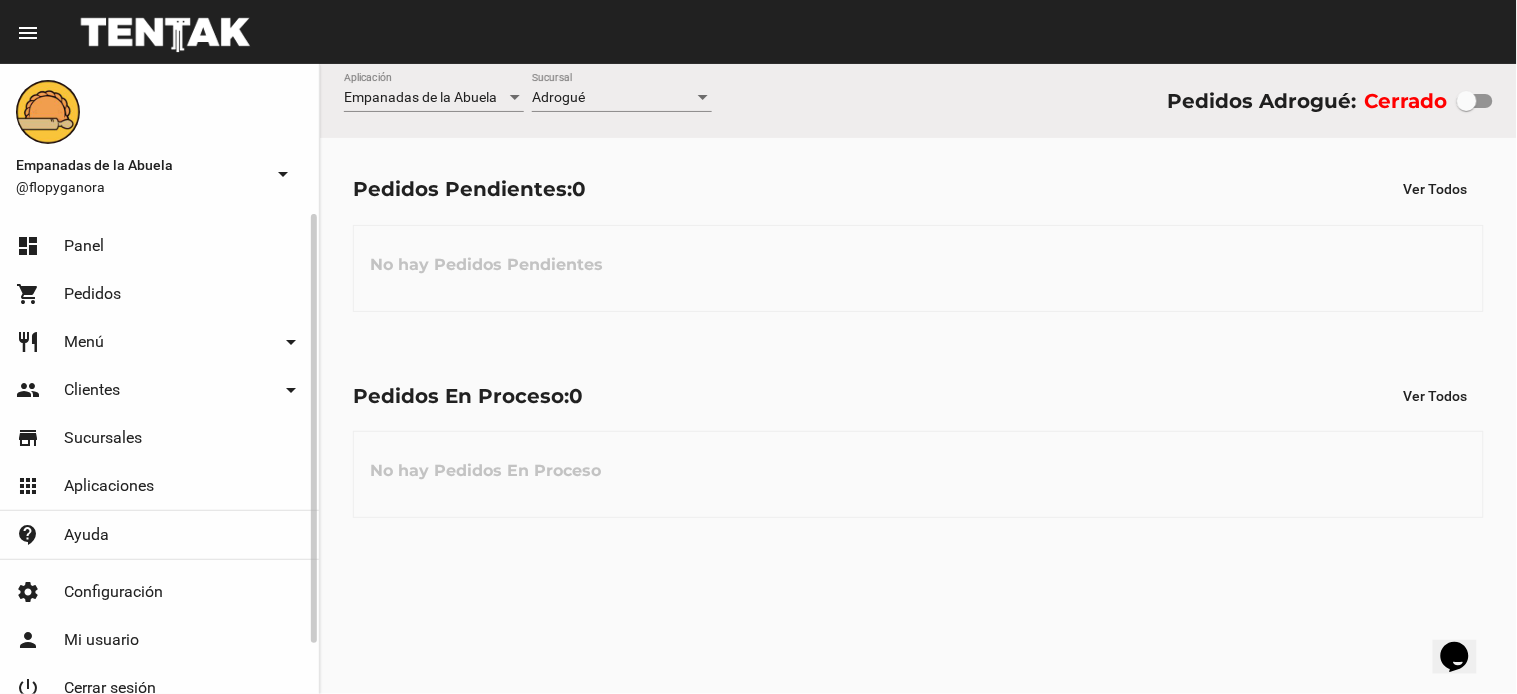 scroll, scrollTop: 55, scrollLeft: 0, axis: vertical 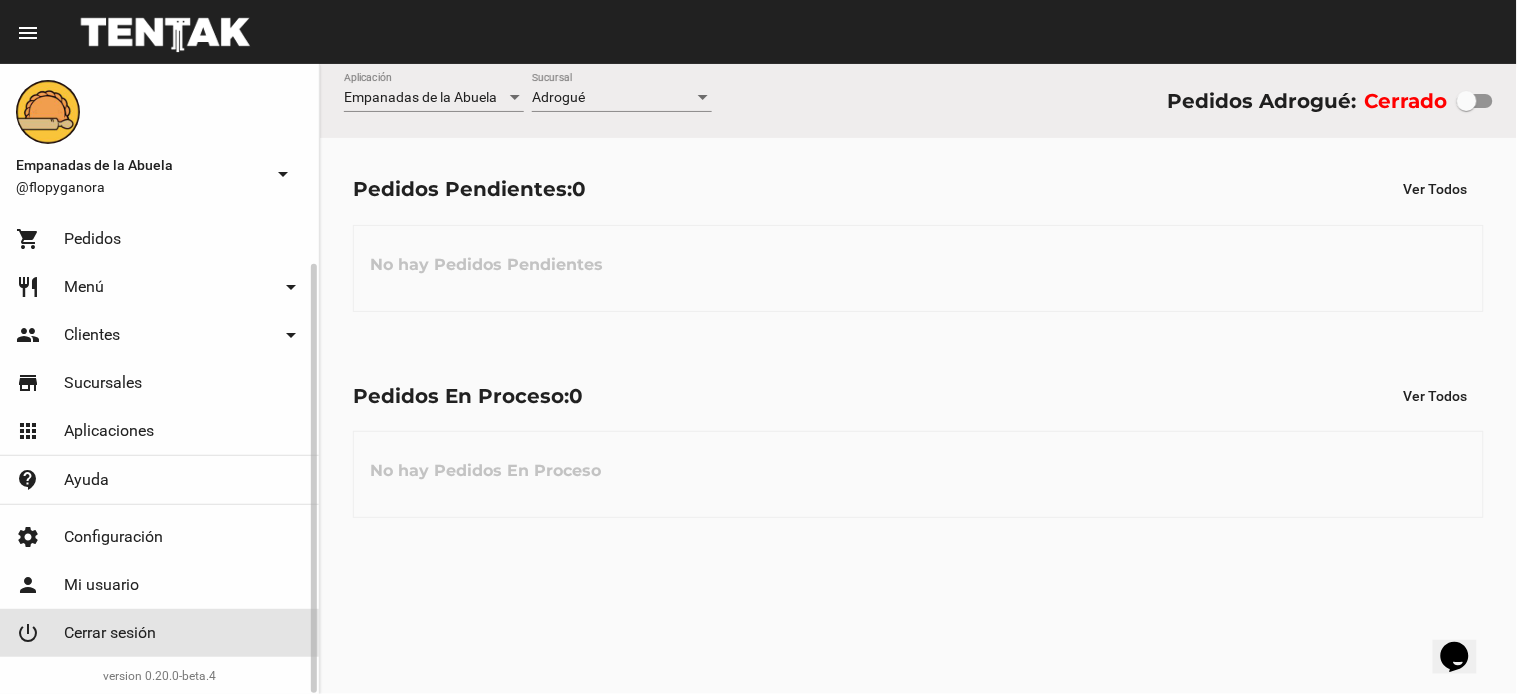 drag, startPoint x: 143, startPoint y: 615, endPoint x: 1090, endPoint y: 151, distance: 1054.5638 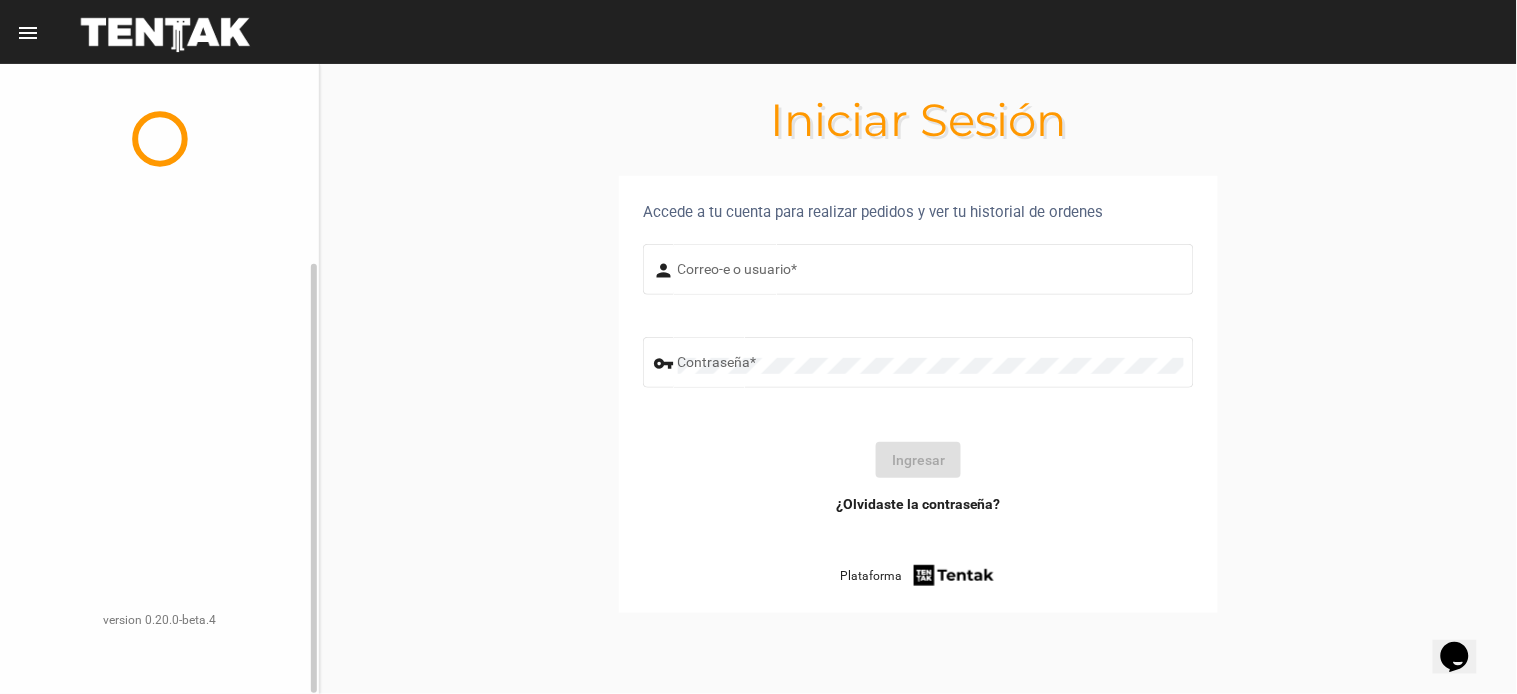 scroll, scrollTop: 0, scrollLeft: 0, axis: both 